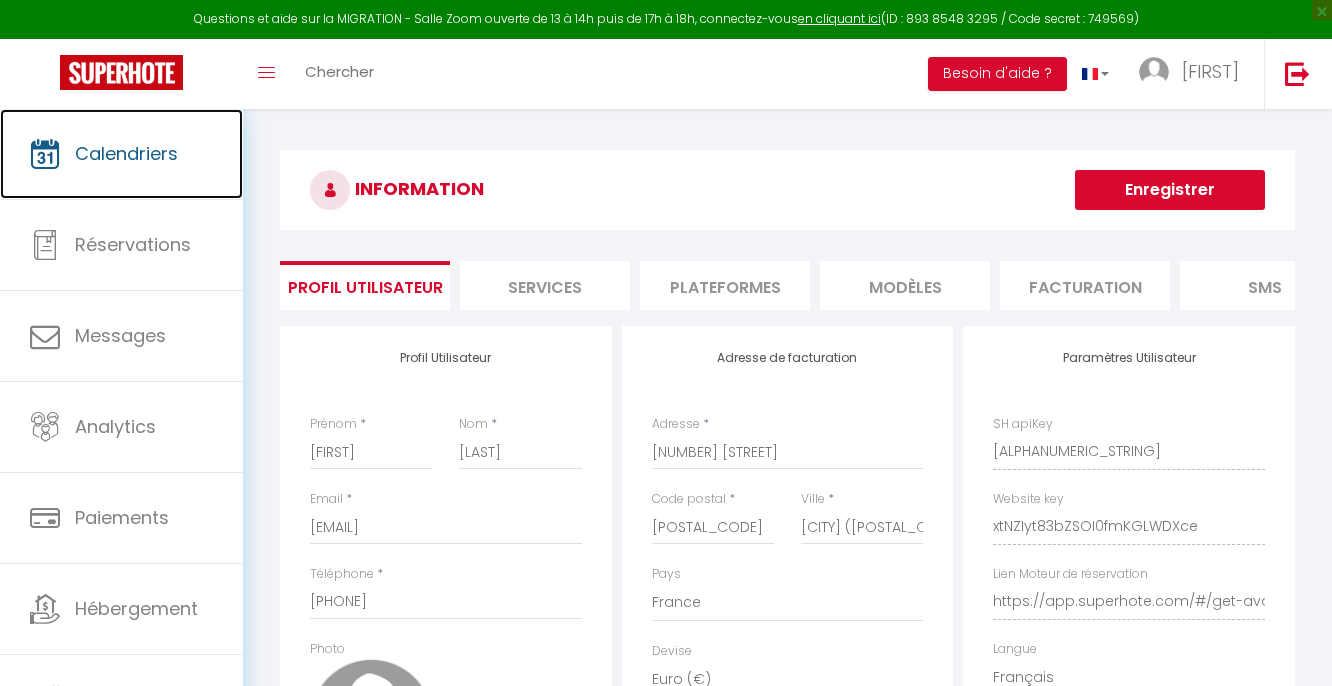 click on "Calendriers" at bounding box center (121, 154) 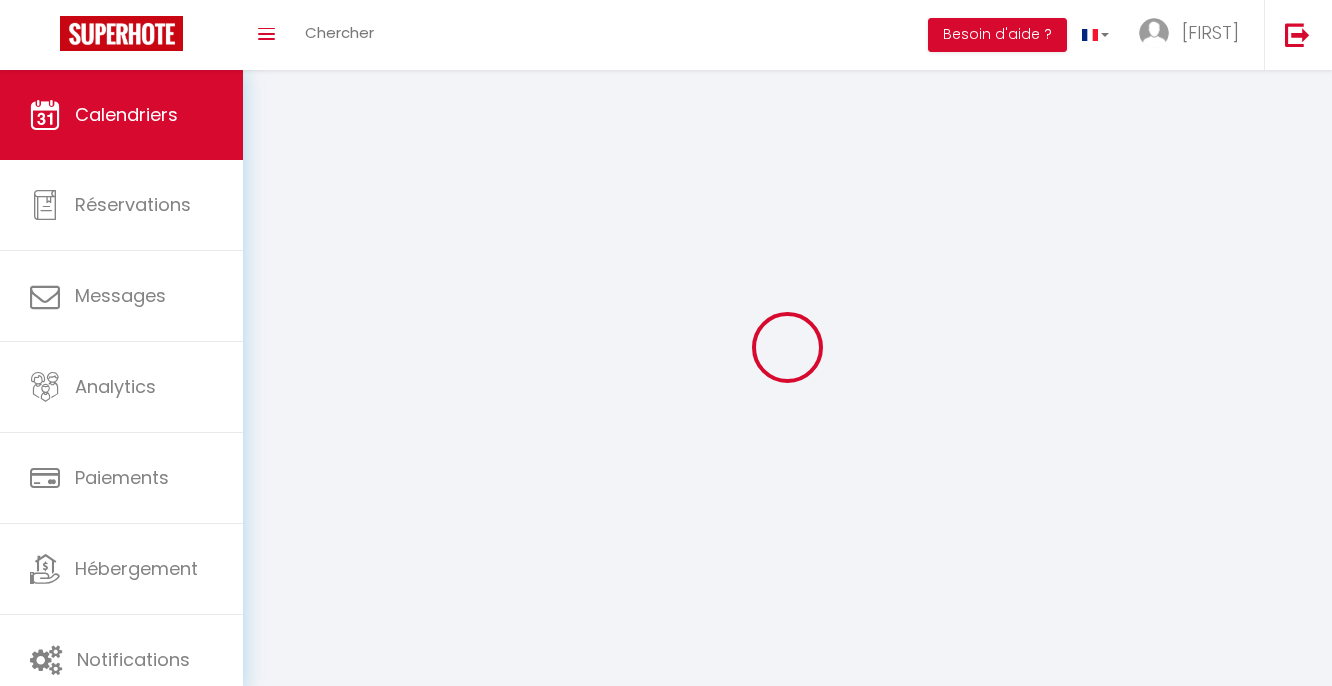 scroll, scrollTop: 0, scrollLeft: 0, axis: both 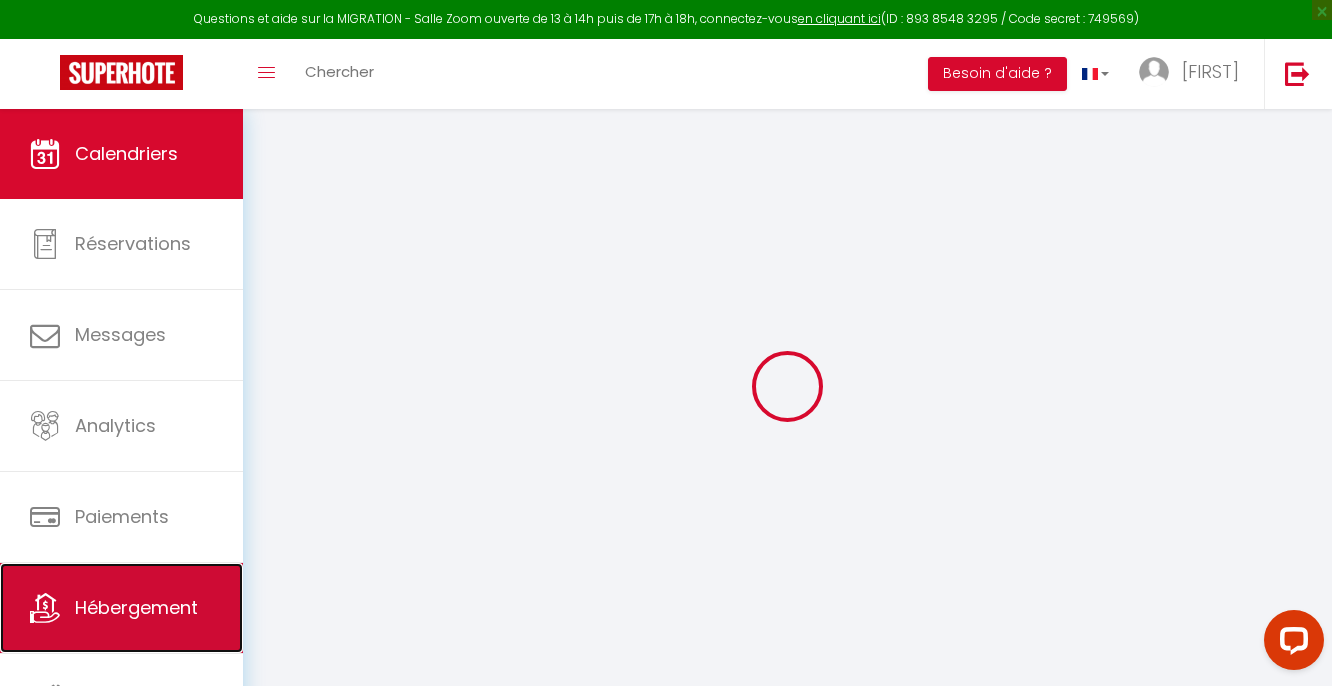 click on "Hébergement" at bounding box center [136, 607] 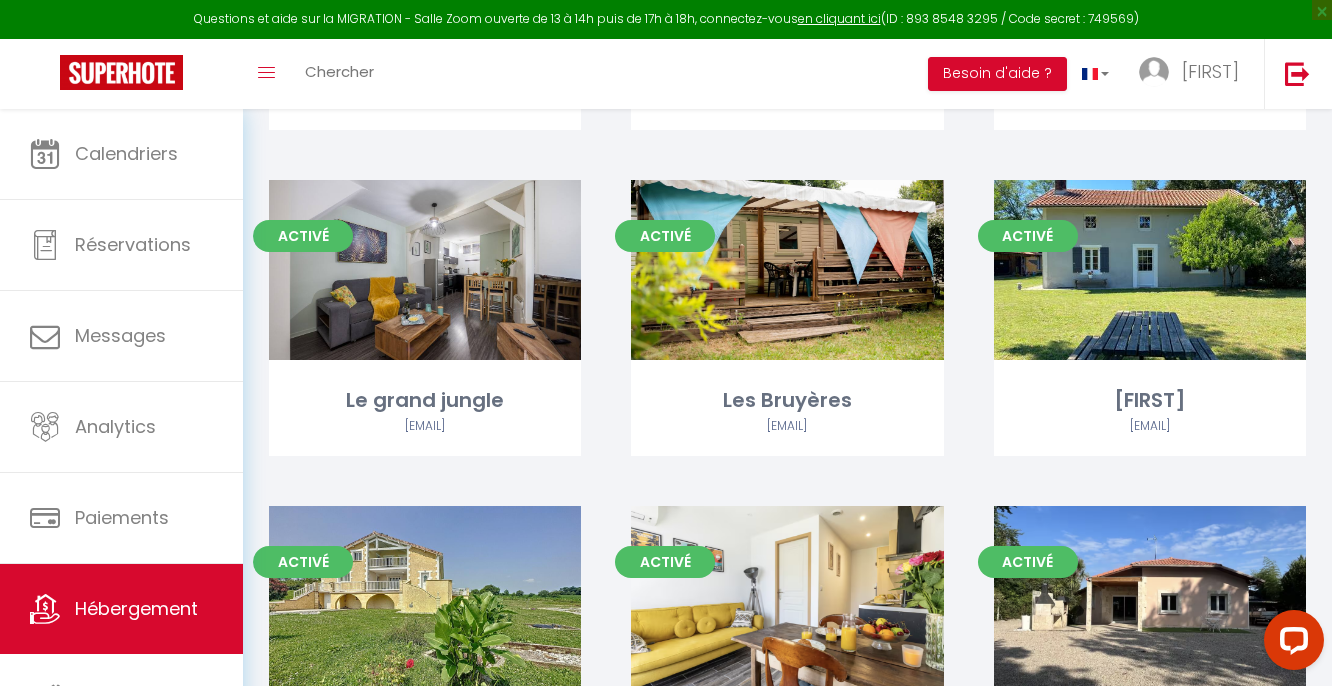 scroll, scrollTop: 1805, scrollLeft: 0, axis: vertical 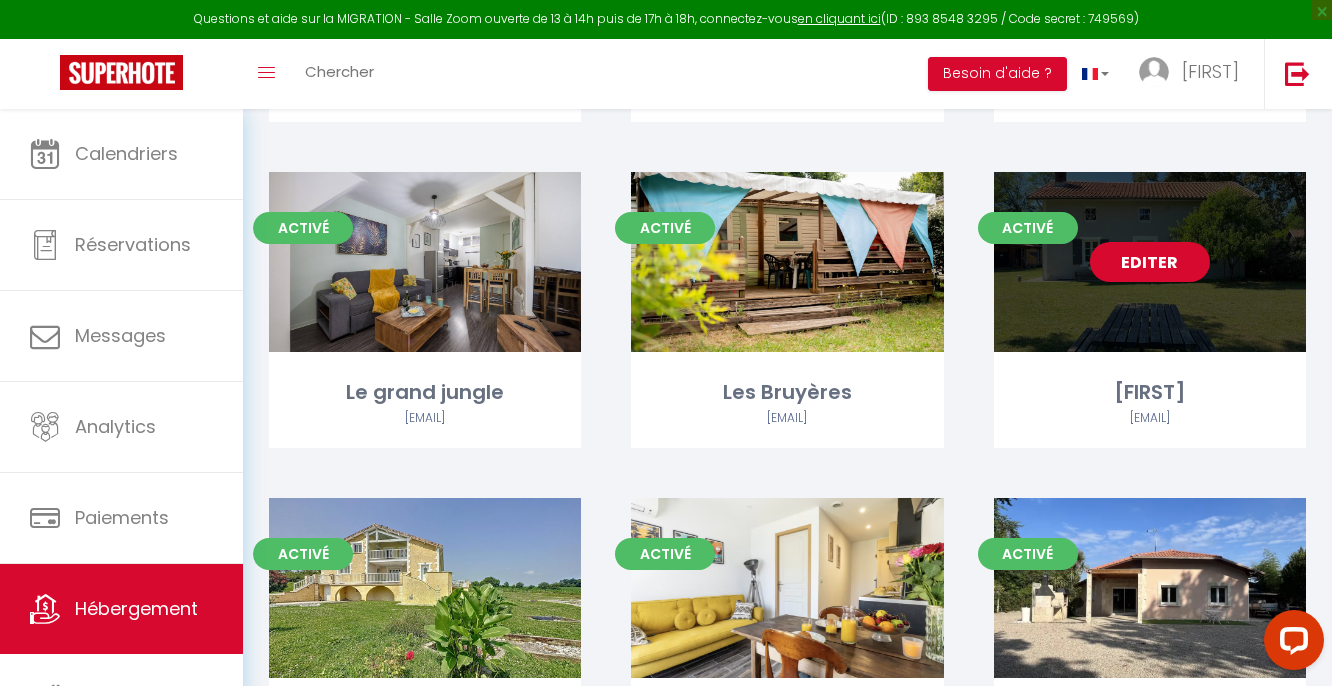 click on "Editer" at bounding box center [1150, 262] 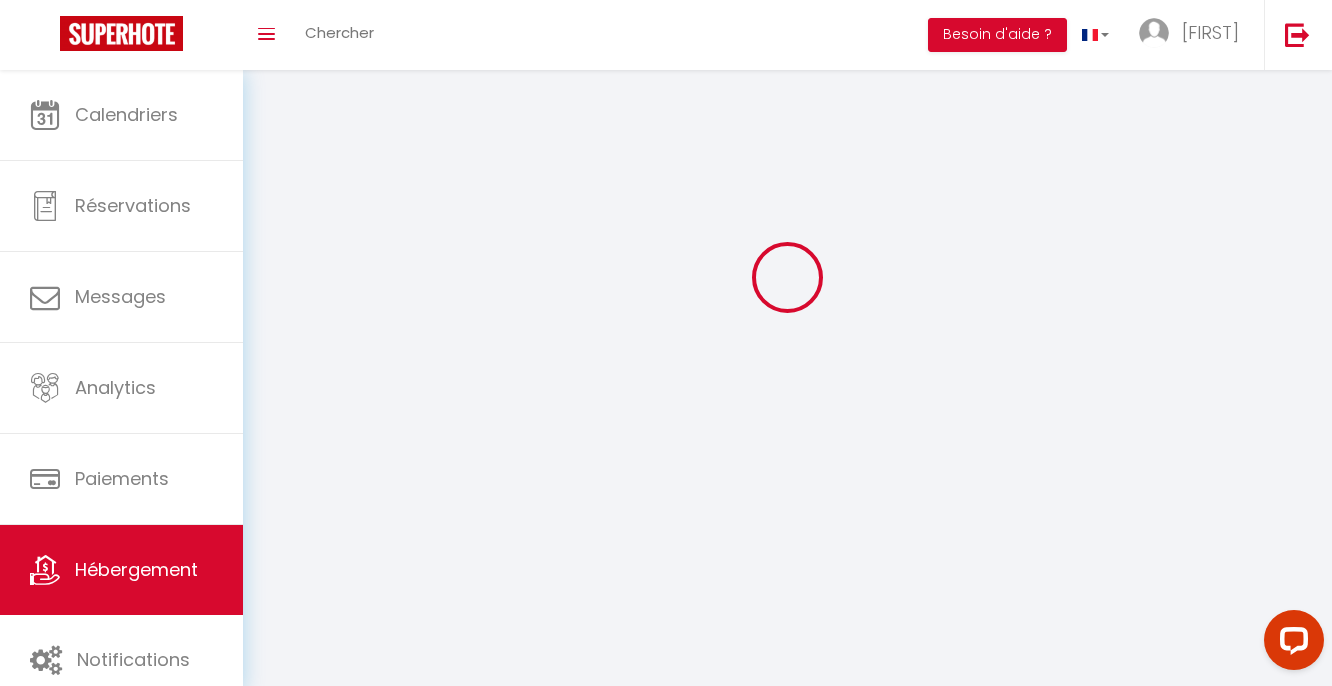 scroll, scrollTop: 0, scrollLeft: 0, axis: both 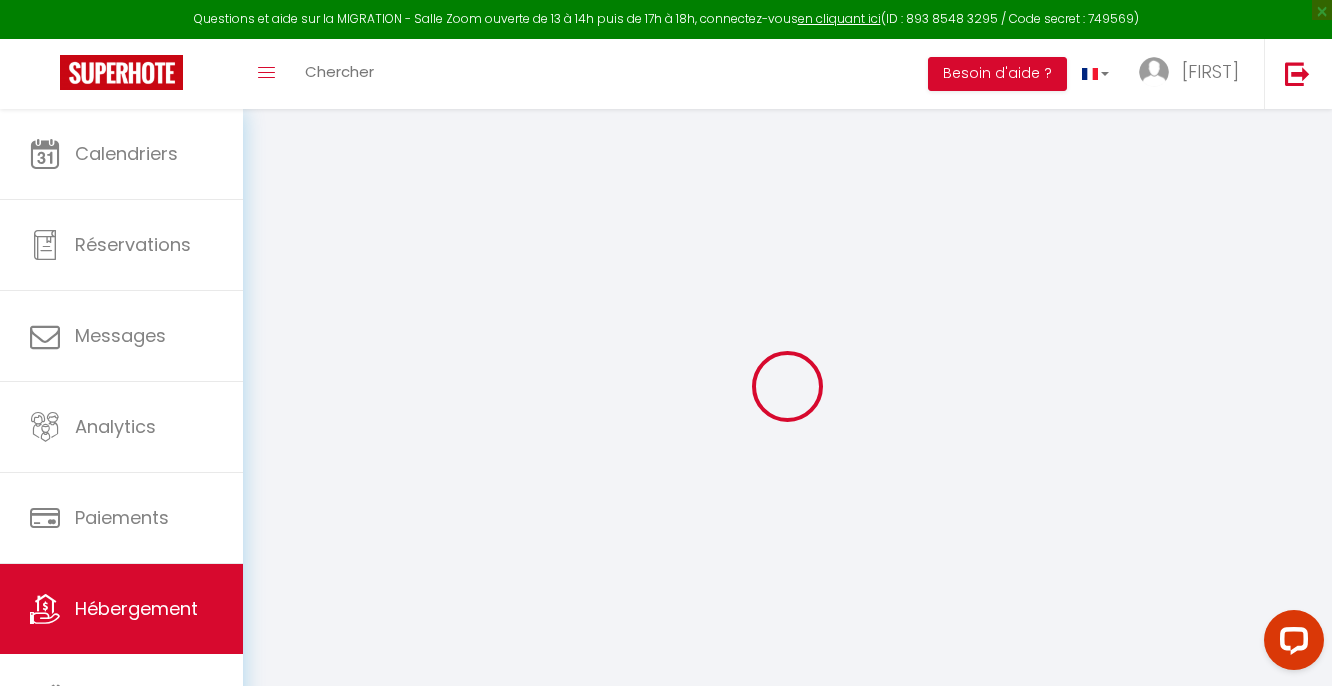 select 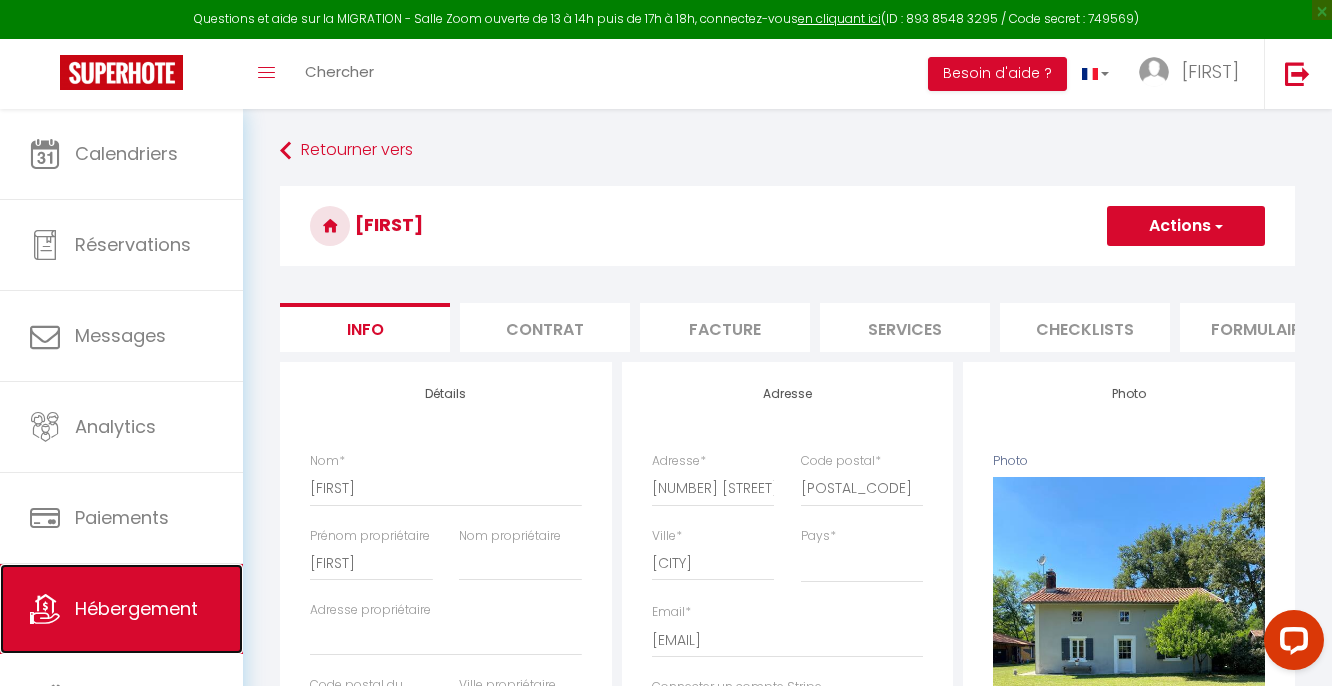 click on "Hébergement" at bounding box center [121, 609] 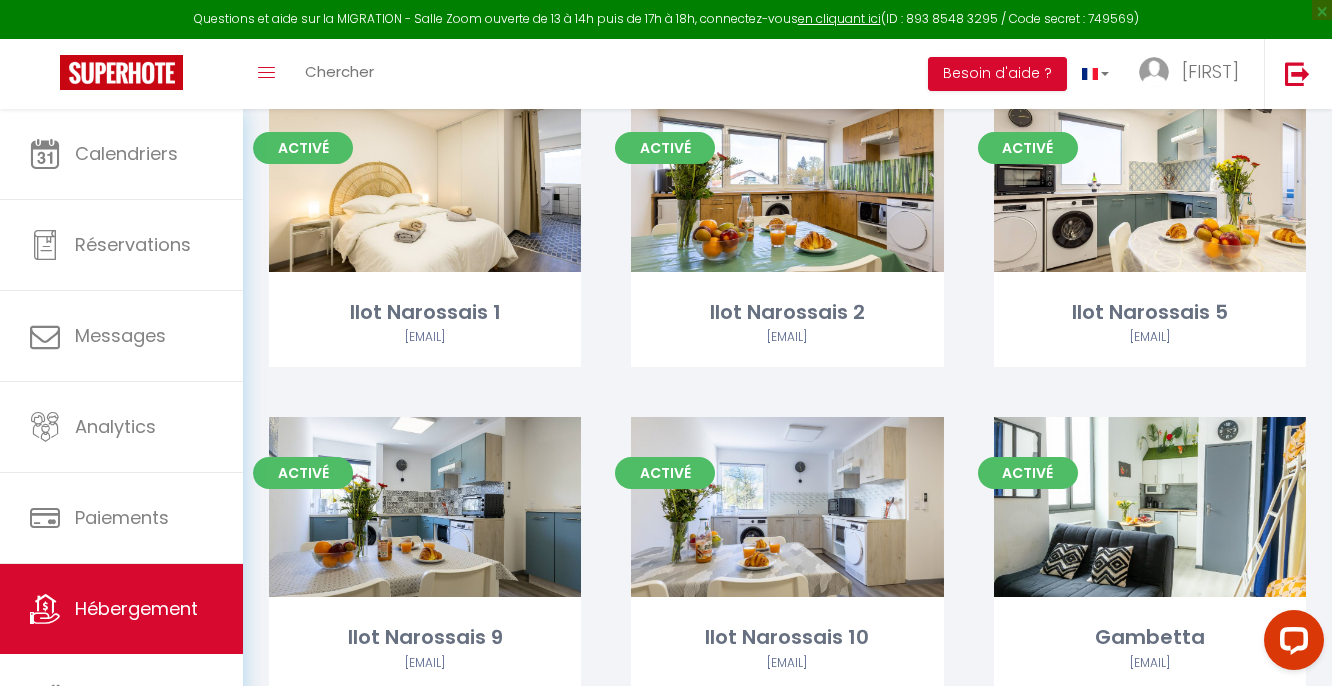 scroll, scrollTop: 0, scrollLeft: 0, axis: both 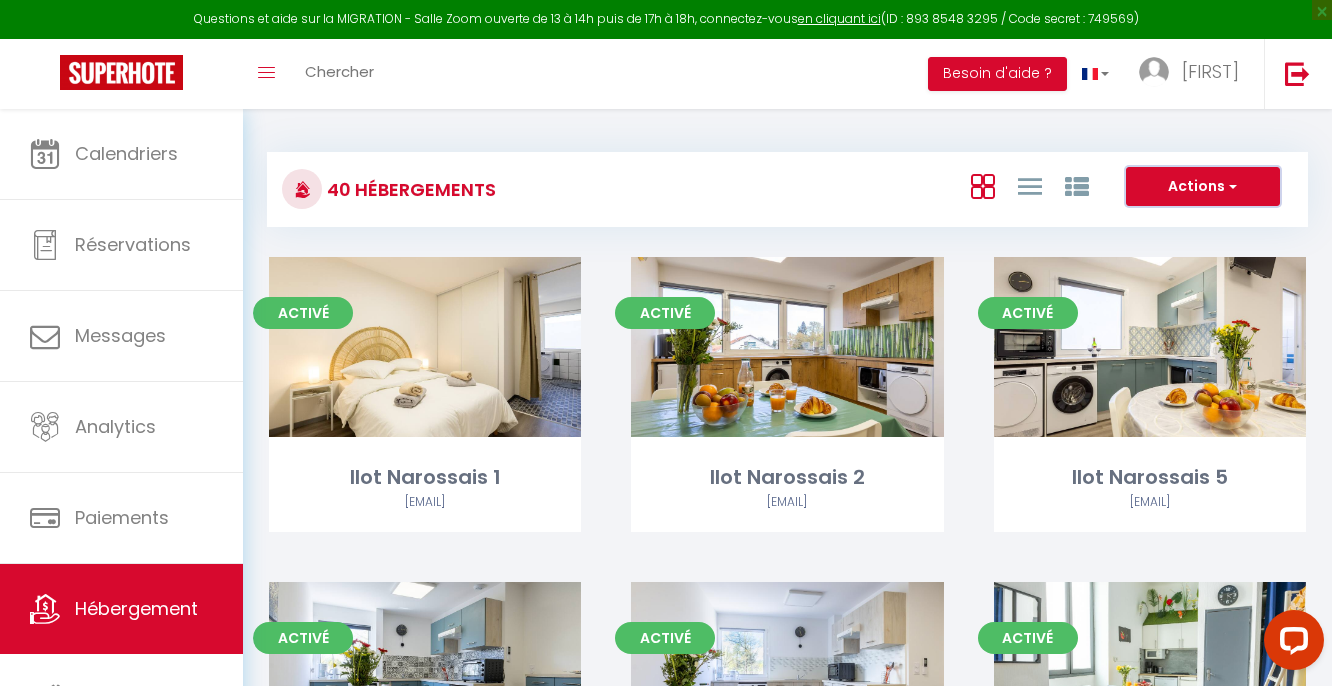 click on "Actions" at bounding box center (1203, 187) 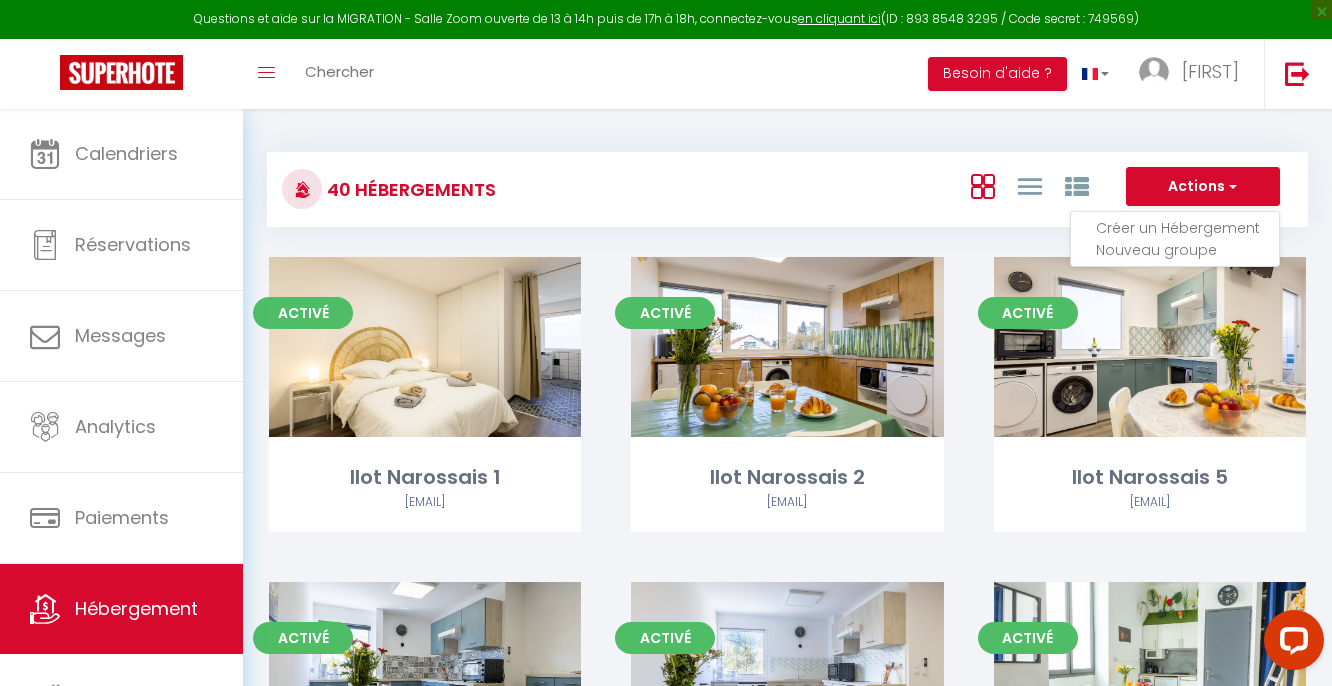 click on "Créer un Hébergement" at bounding box center (1187, 228) 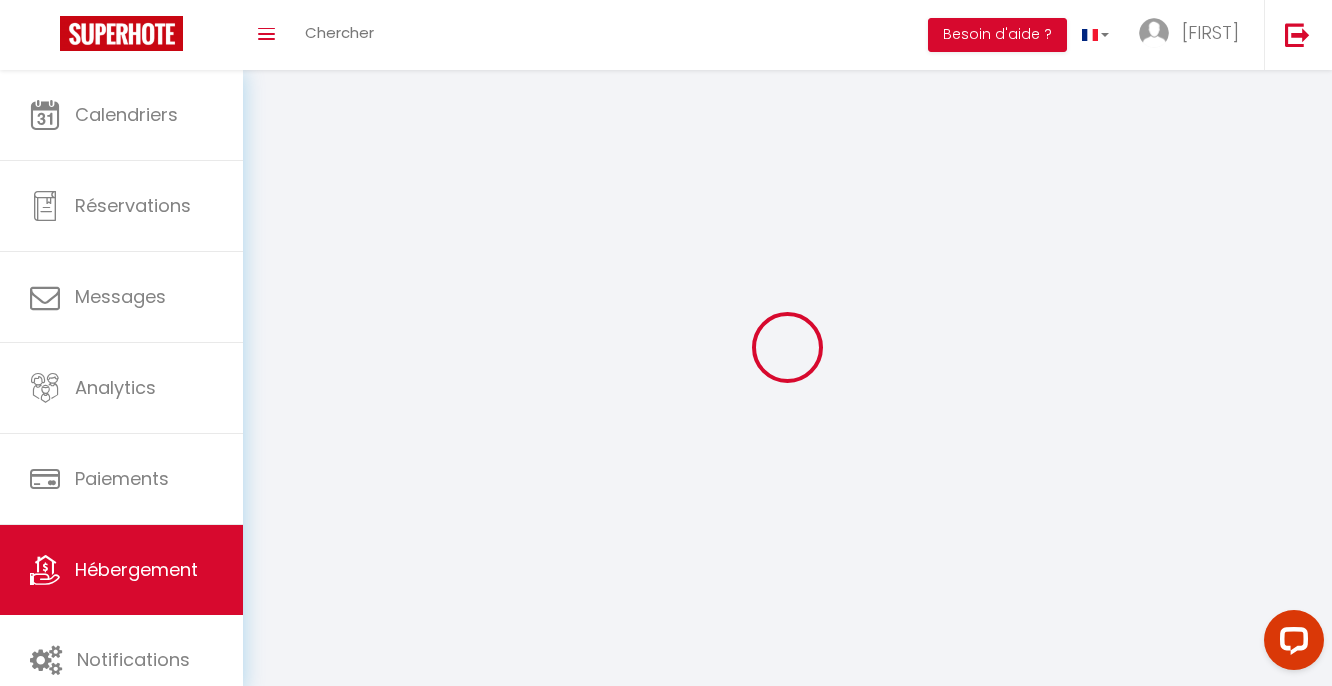 select 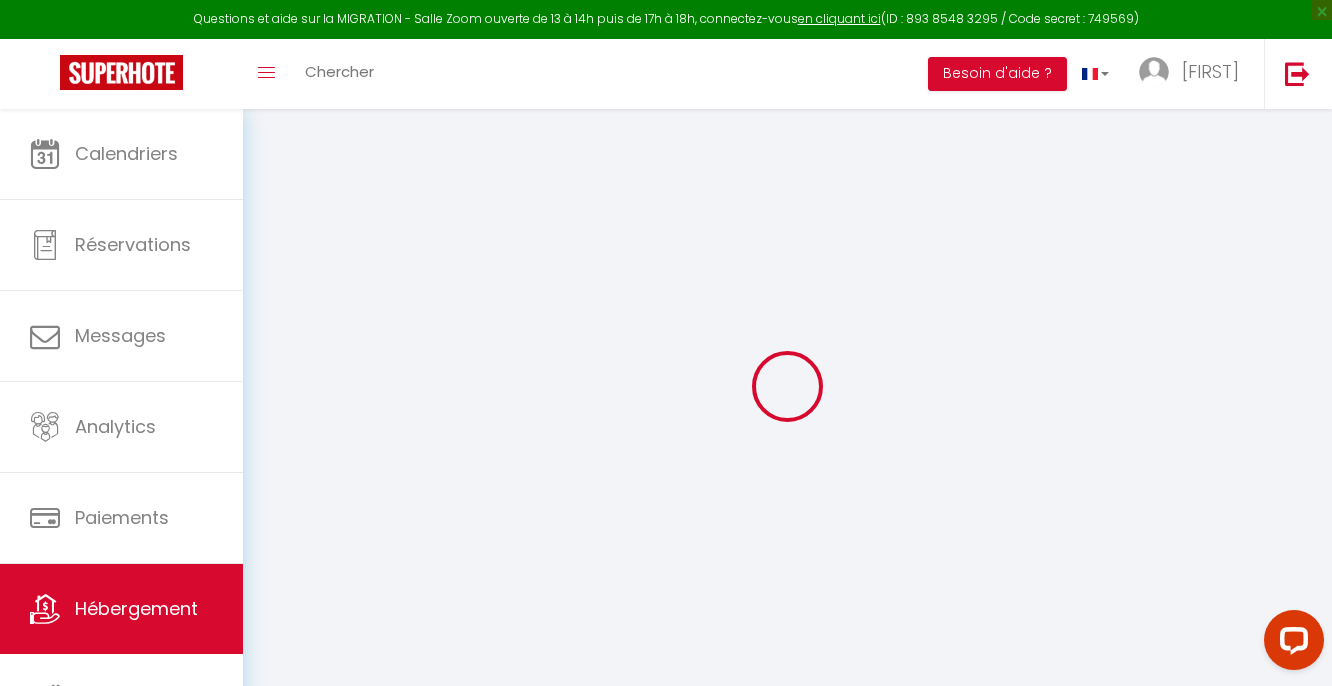 select 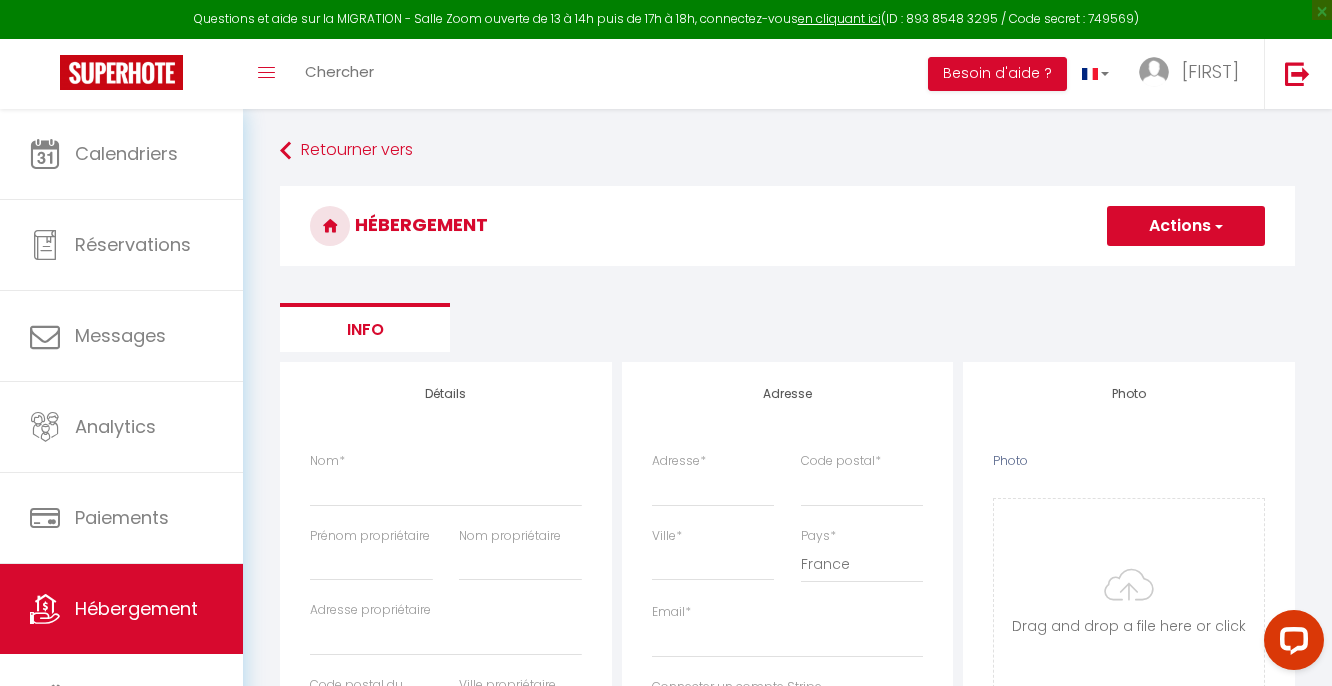 select 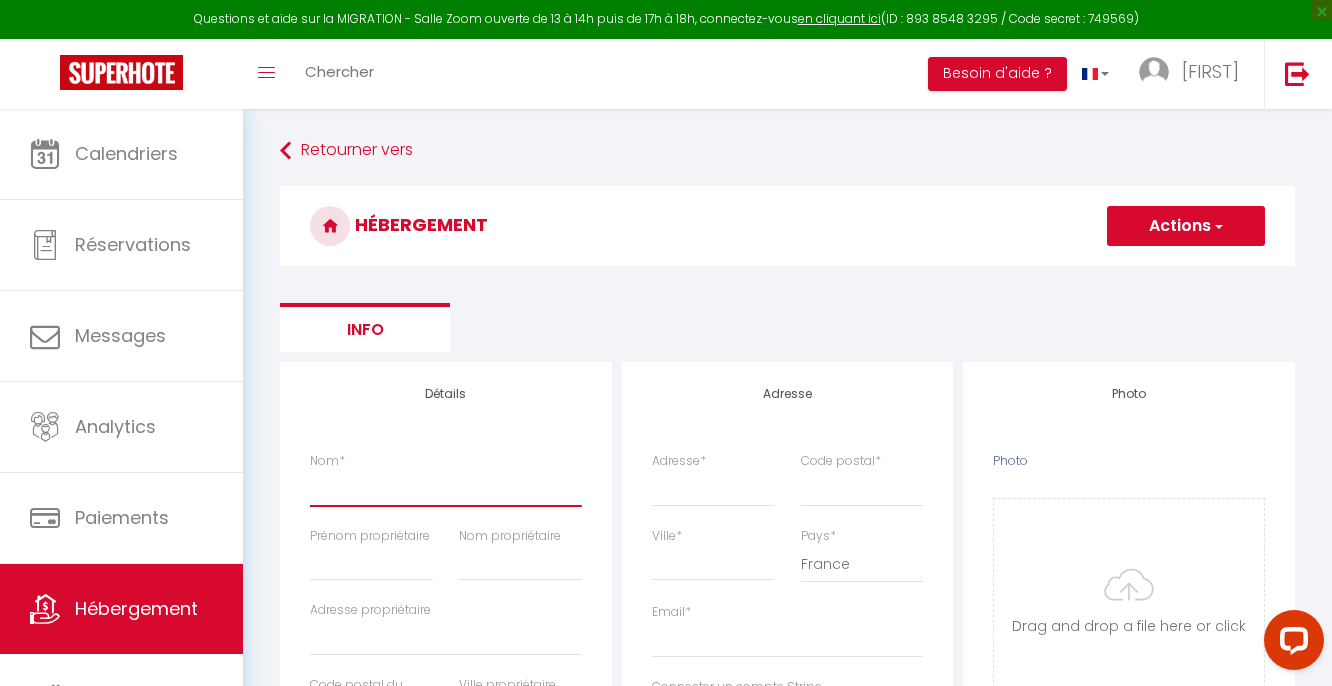 click on "Nom
*" at bounding box center (446, 488) 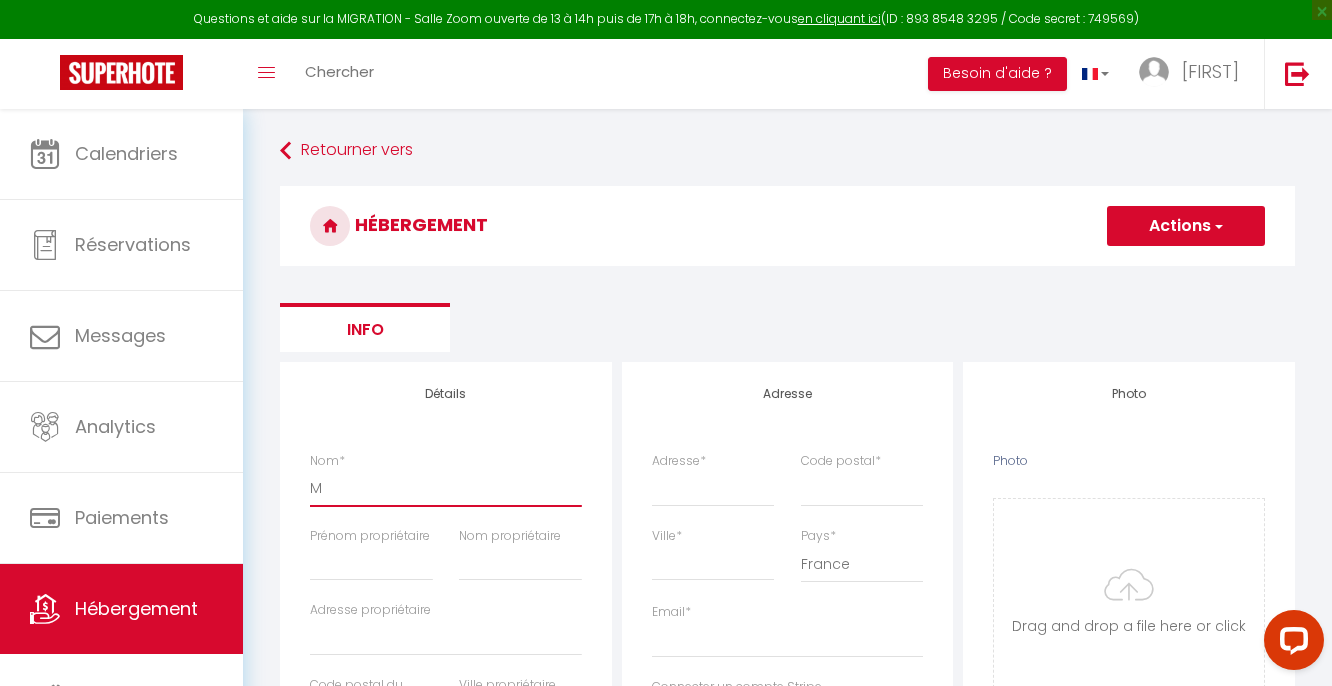 select 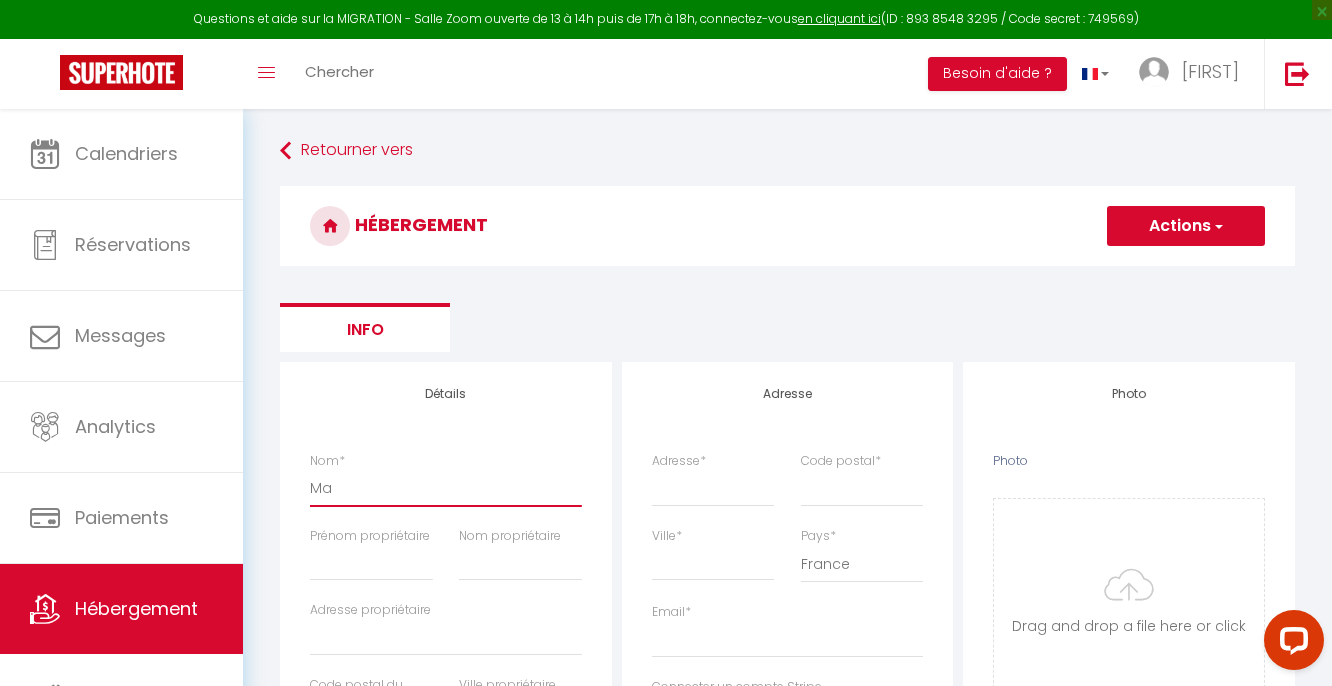 select 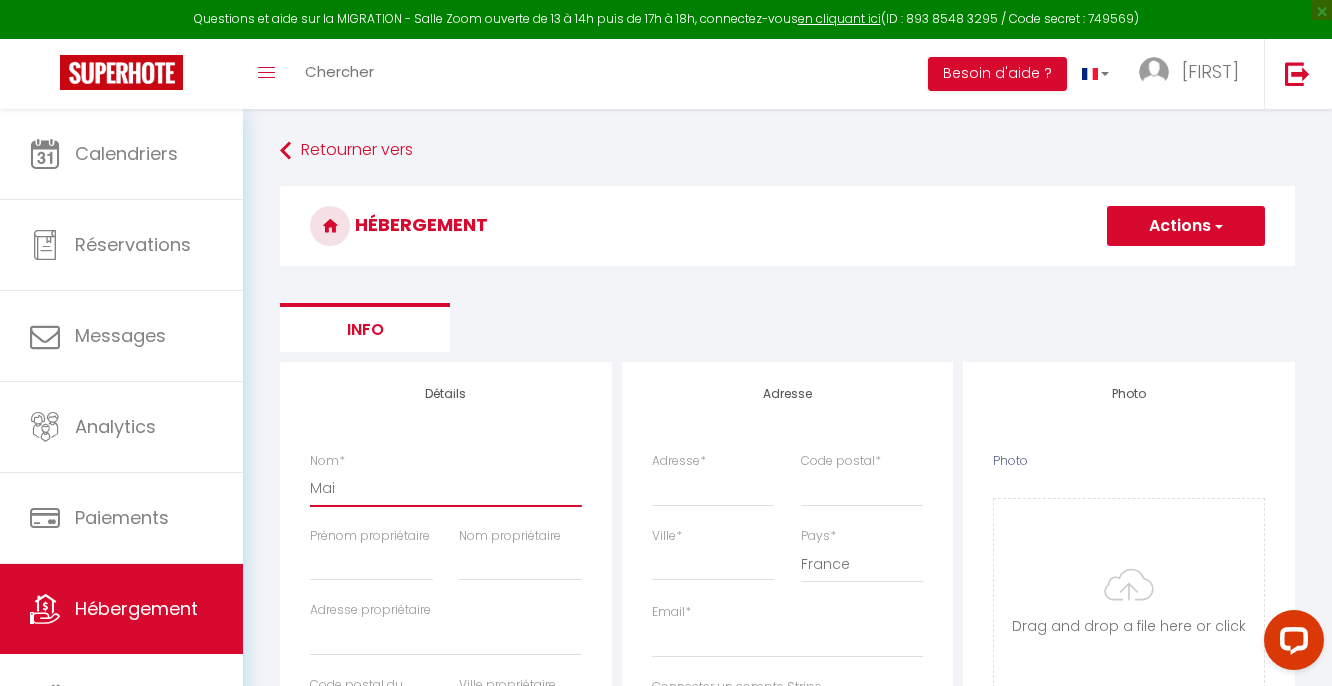 select 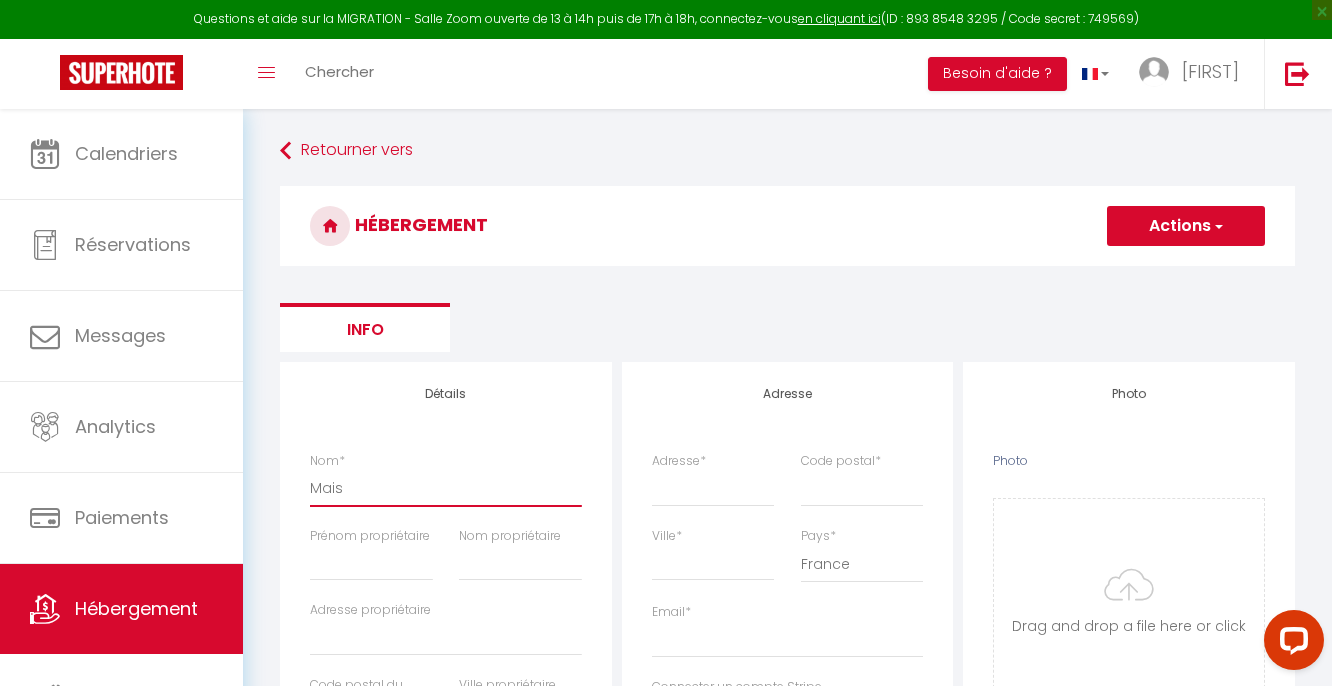 select 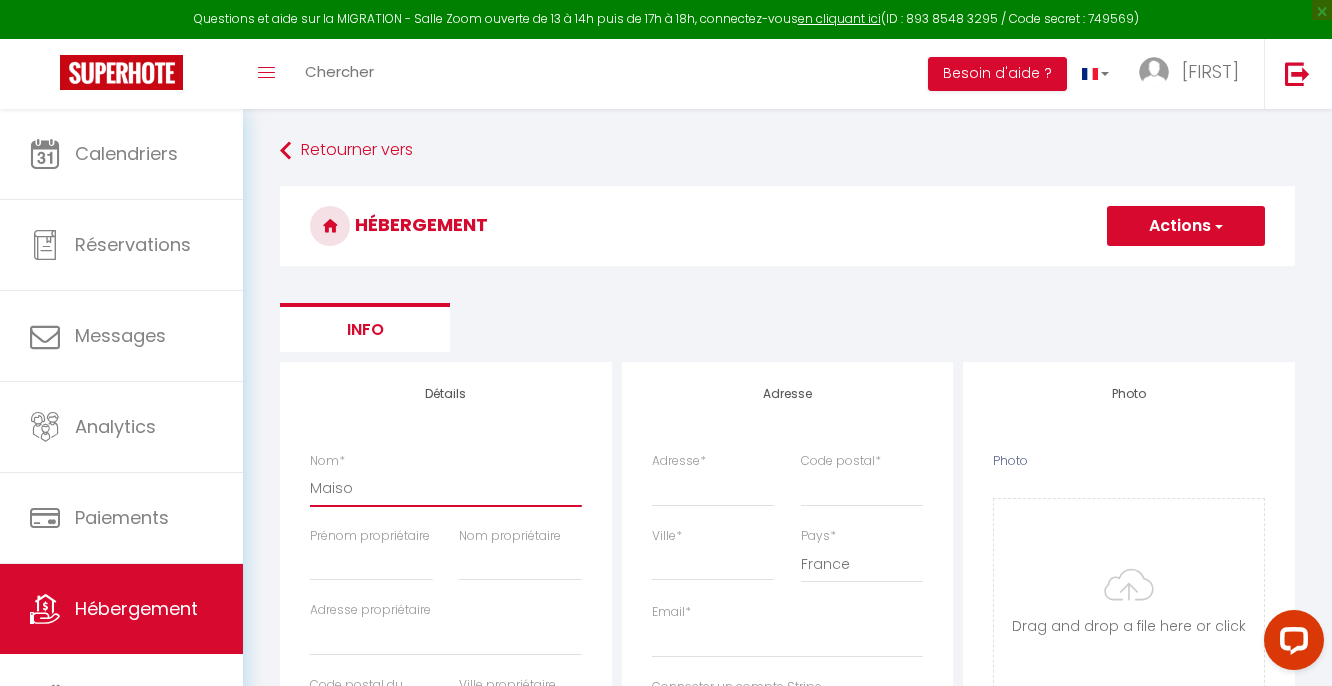 select 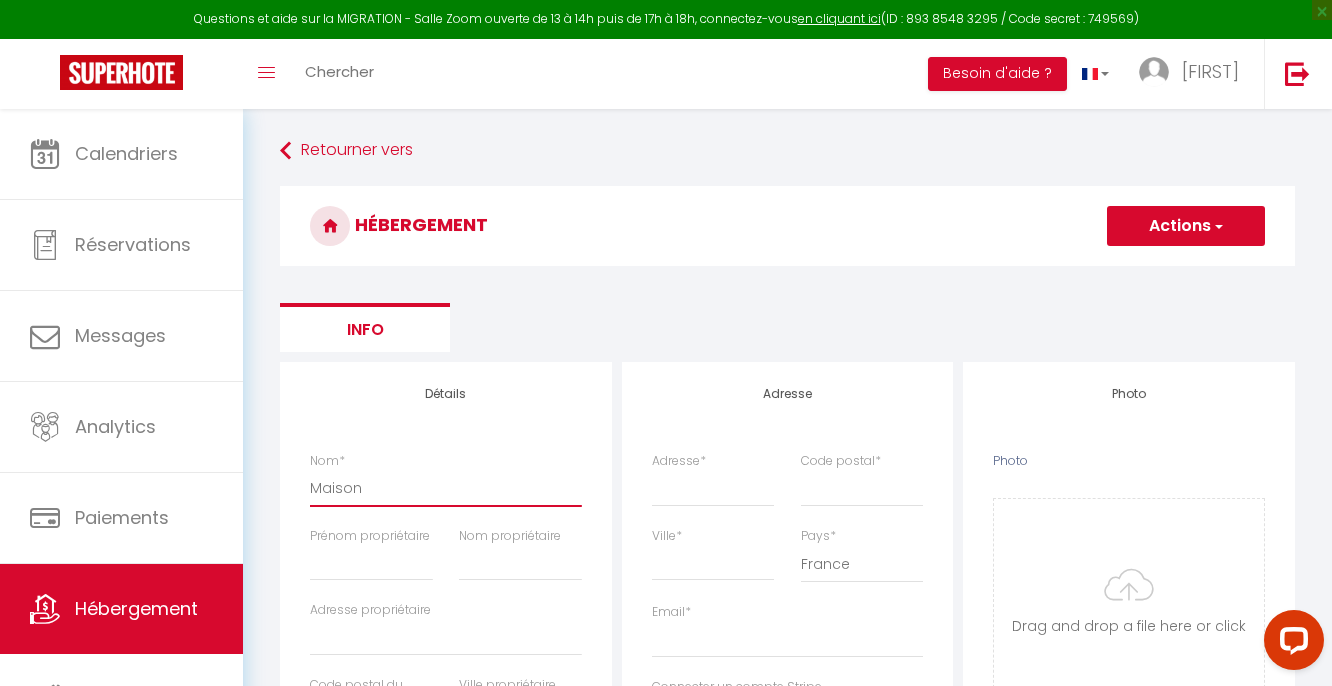 select 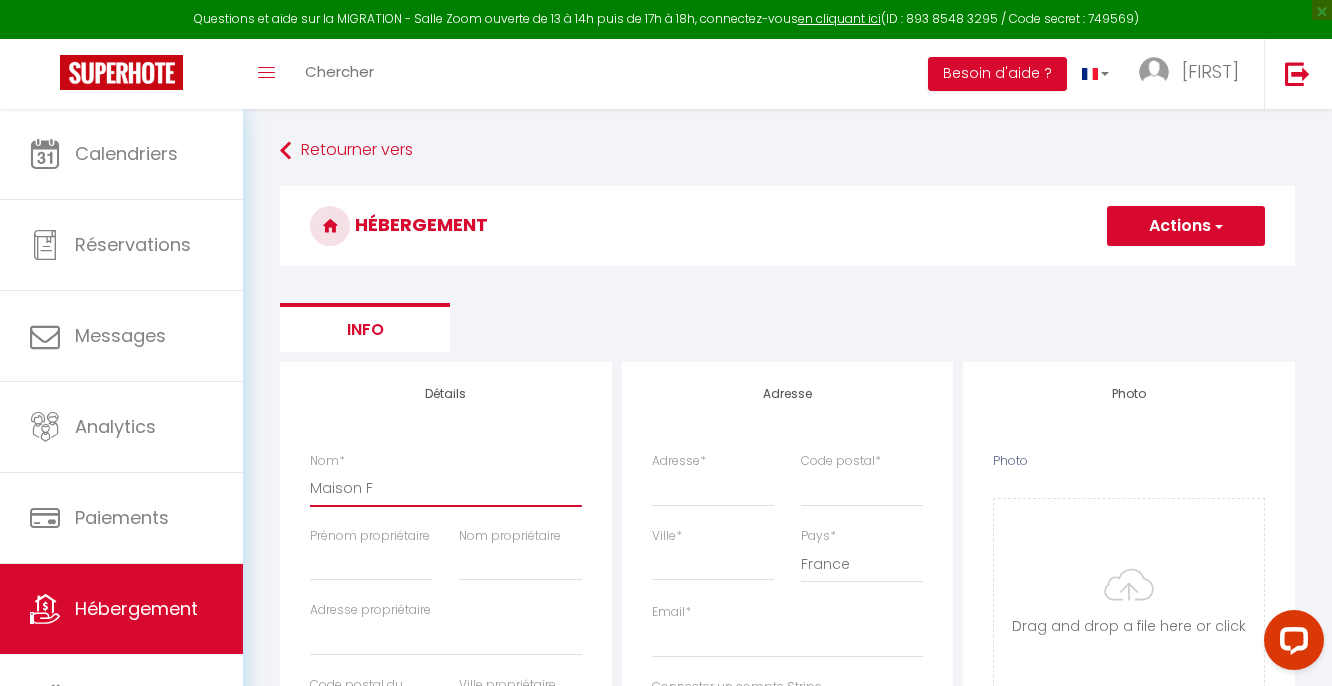 select 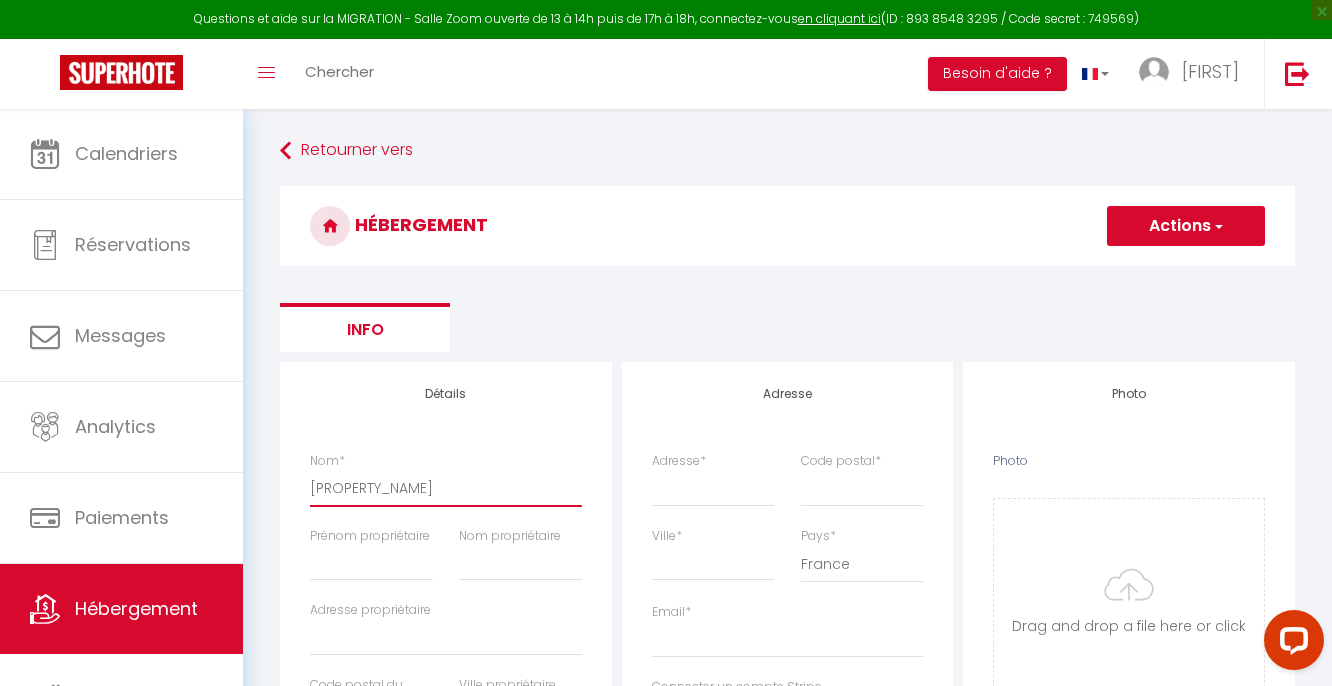 select 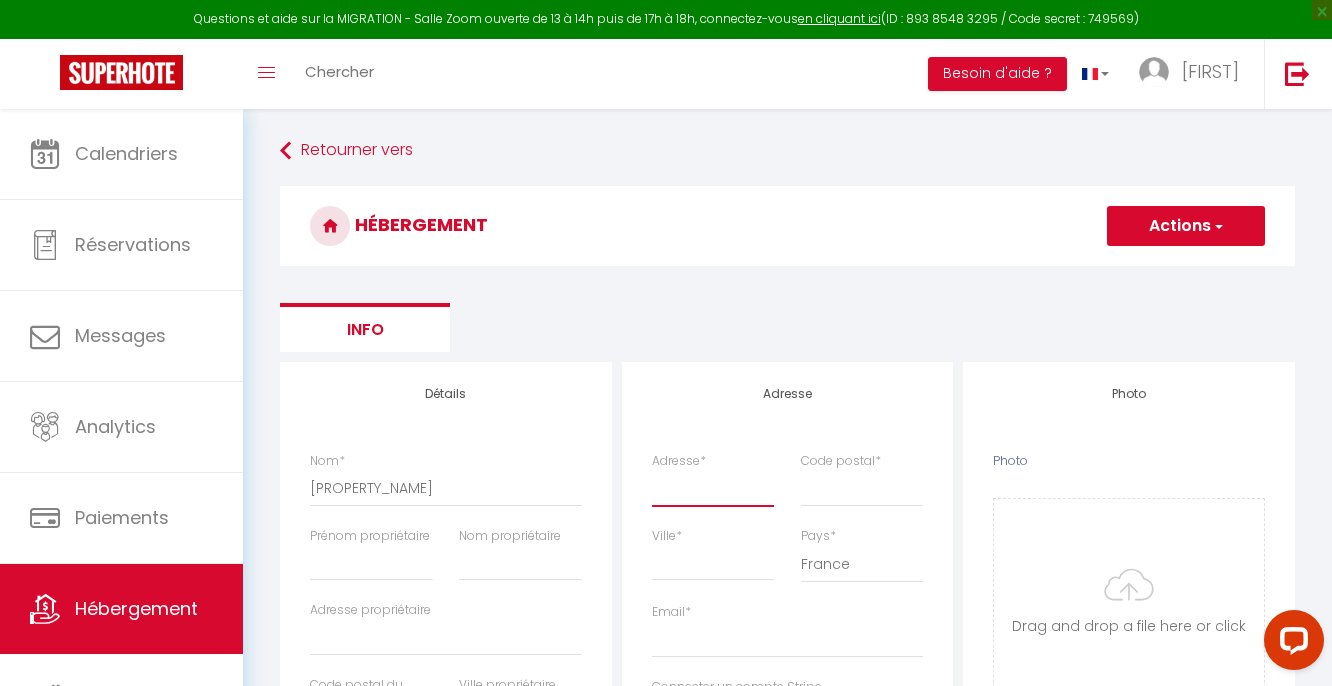 click on "Adresse
*" at bounding box center [713, 488] 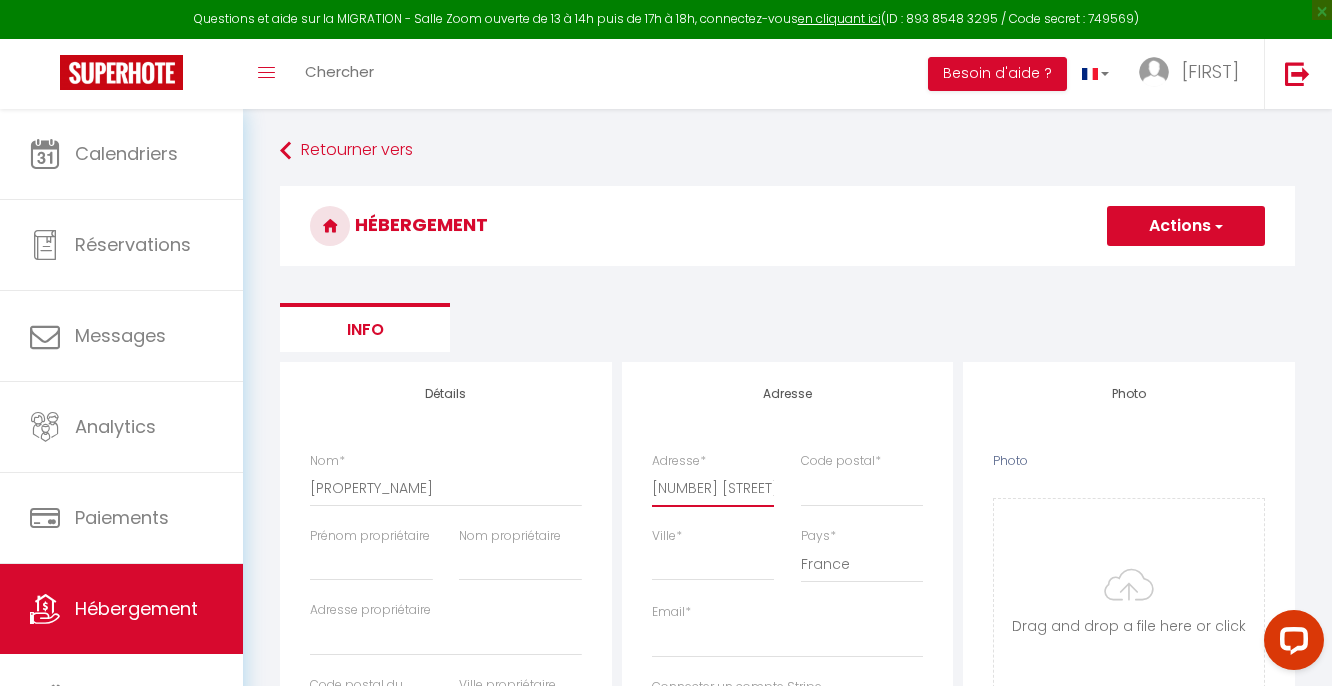 scroll, scrollTop: 0, scrollLeft: 13, axis: horizontal 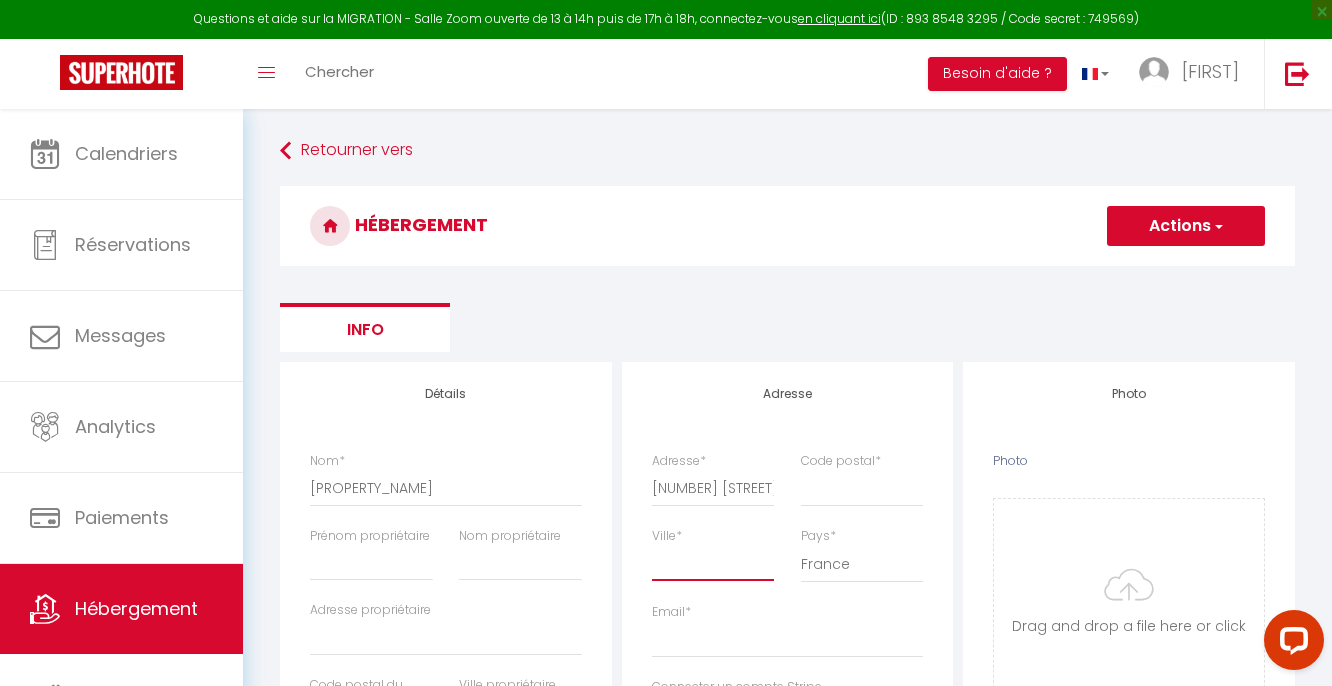 click on "Ville
*" at bounding box center (713, 563) 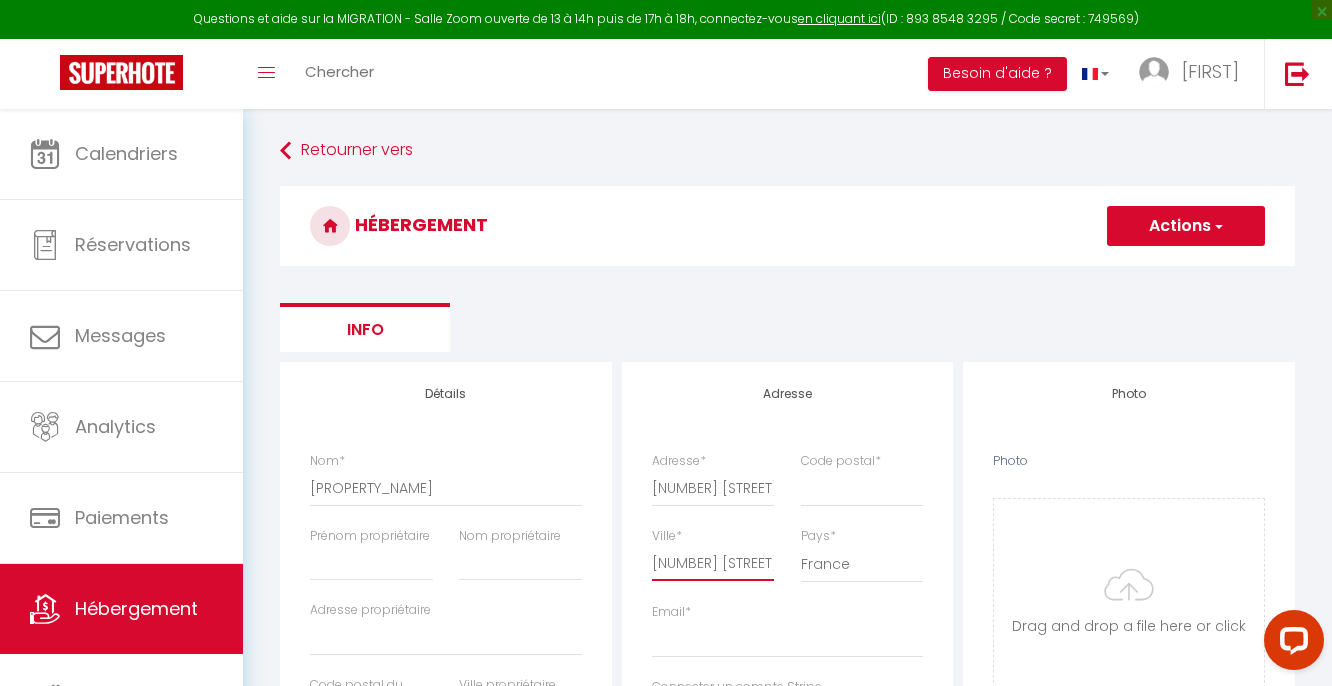 scroll, scrollTop: 0, scrollLeft: 95, axis: horizontal 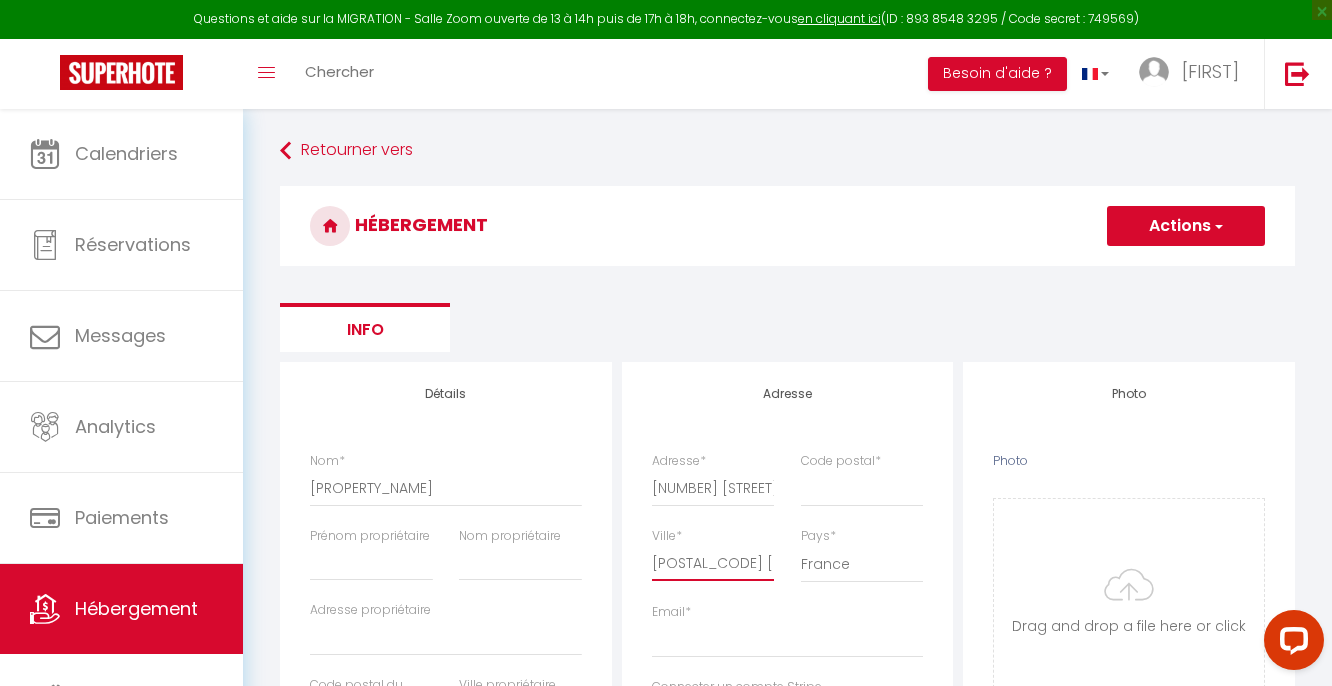 click on "40630 Sabres" at bounding box center [713, 563] 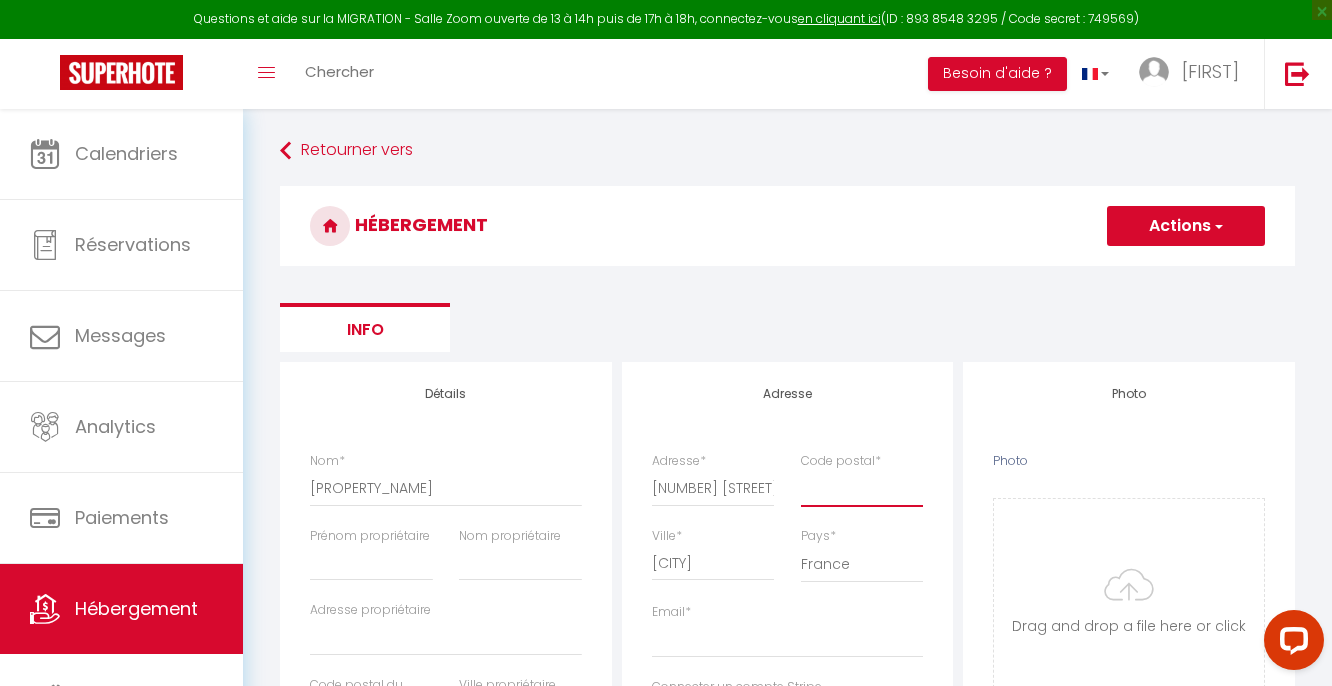 click on "Code postal
*" at bounding box center (862, 488) 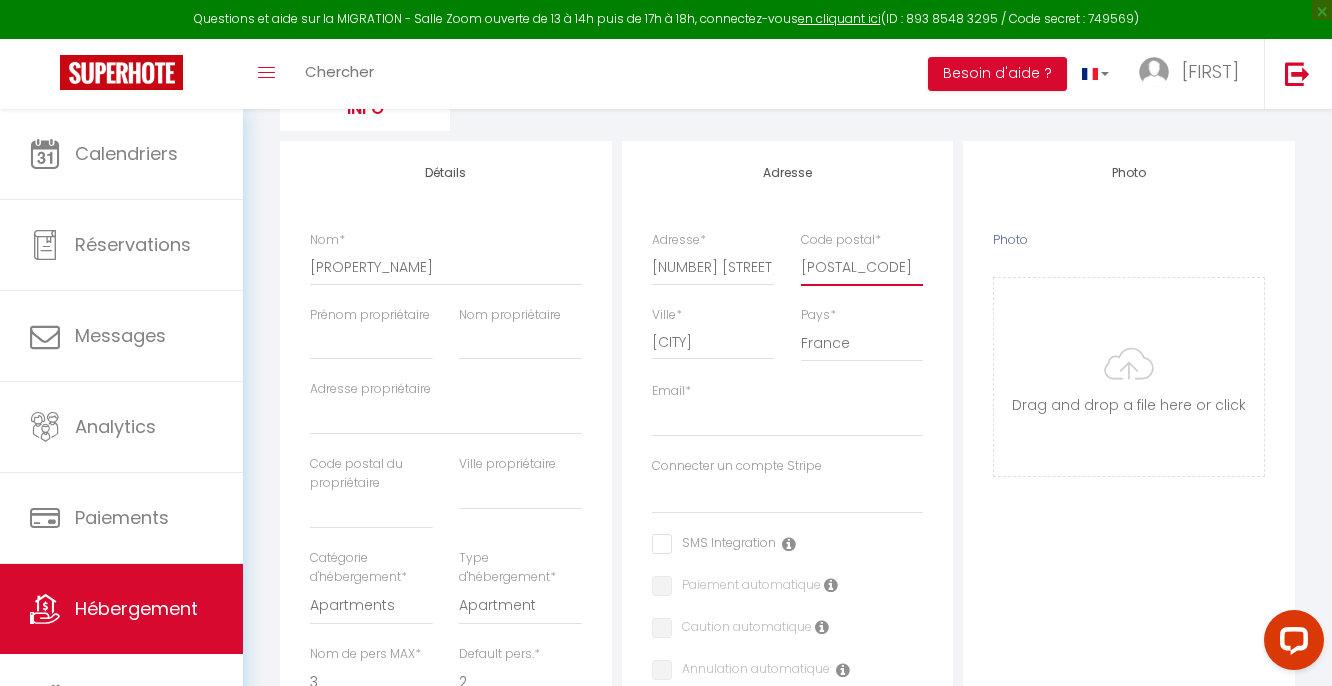 scroll, scrollTop: 227, scrollLeft: 0, axis: vertical 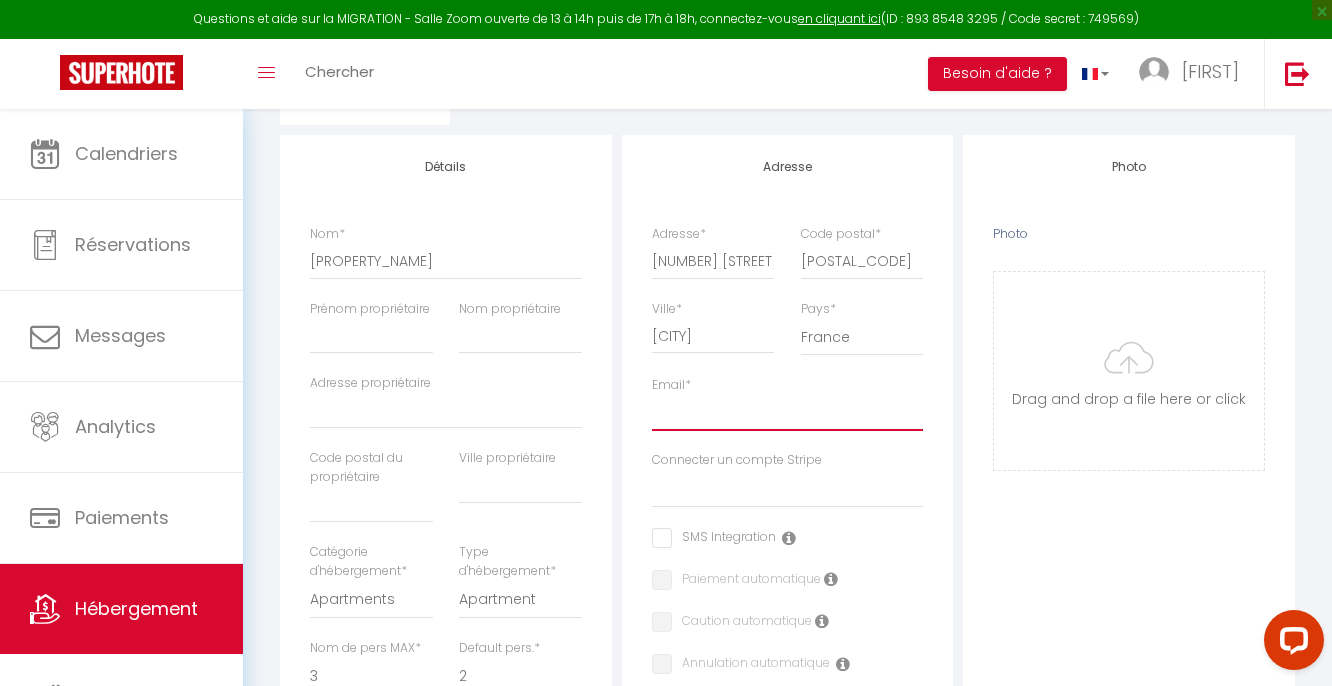 click on "Email
*" at bounding box center (788, 413) 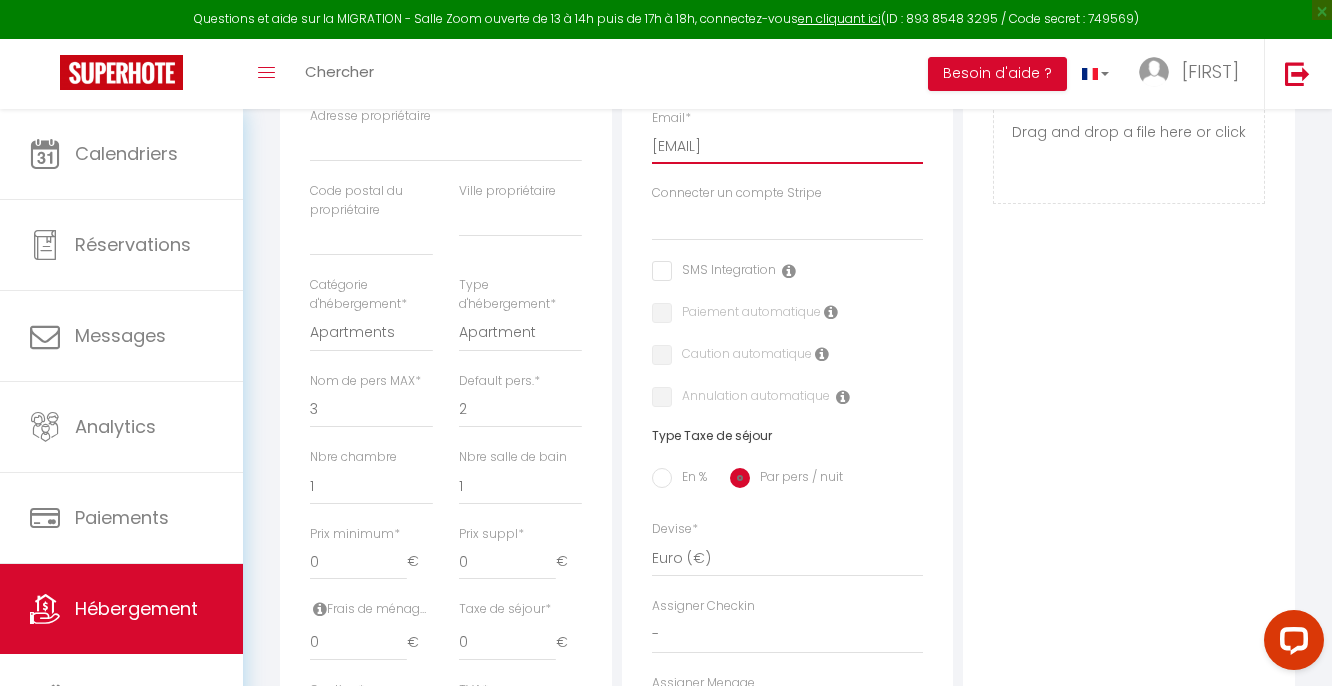 scroll, scrollTop: 515, scrollLeft: 0, axis: vertical 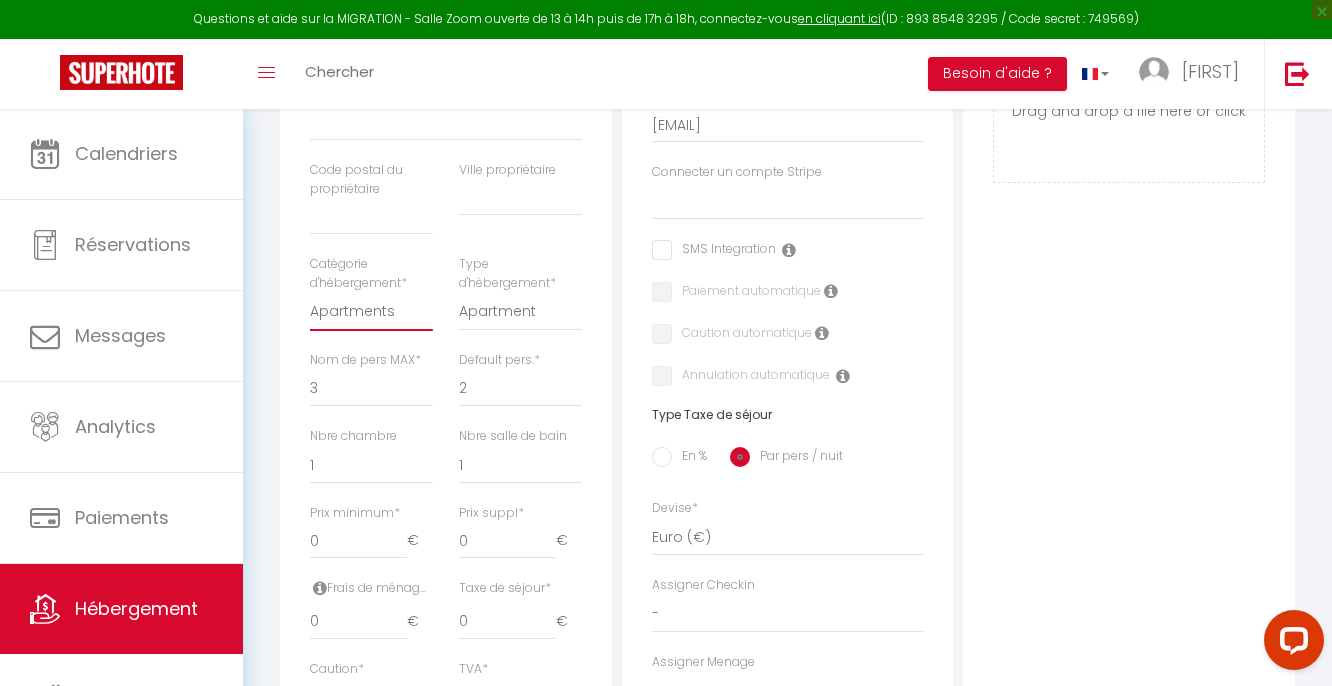 click on "Apartments
Houses
Secondary units
Unique Homes
BNB
Others" at bounding box center [371, 312] 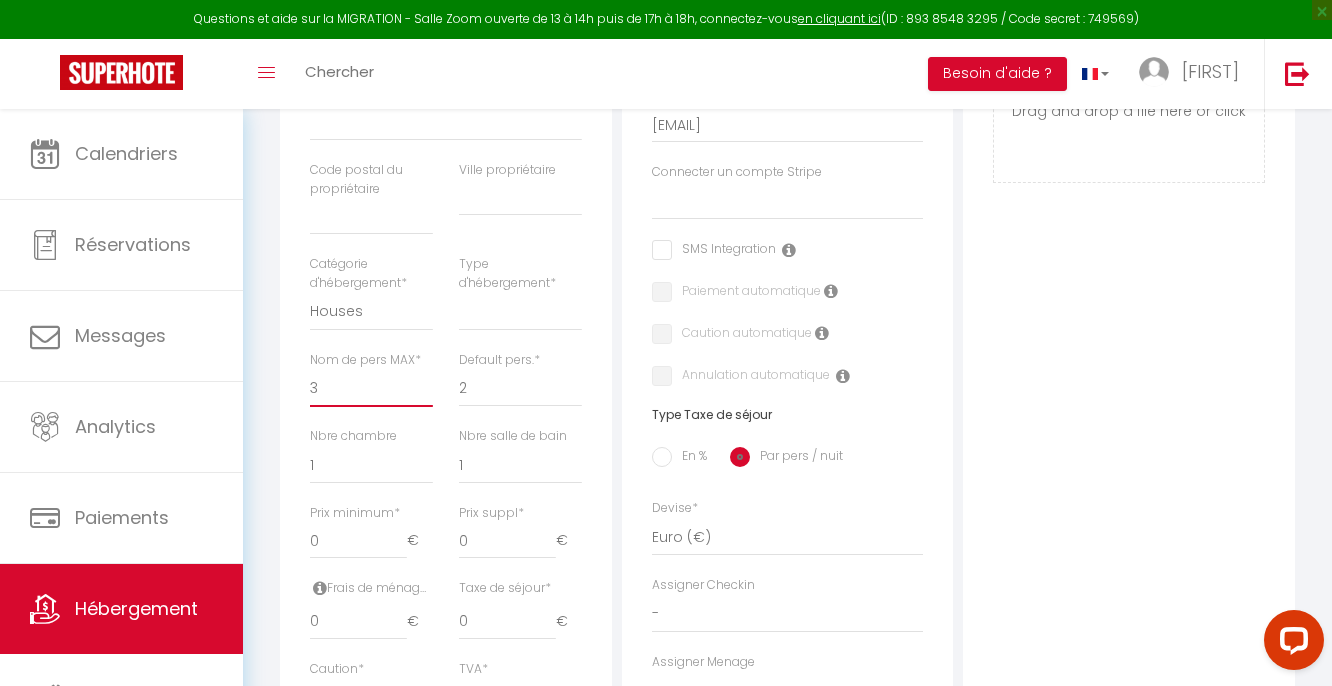 click on "1
2
3
4
5
6
7
8
9
10
11
12
13
14" at bounding box center [371, 388] 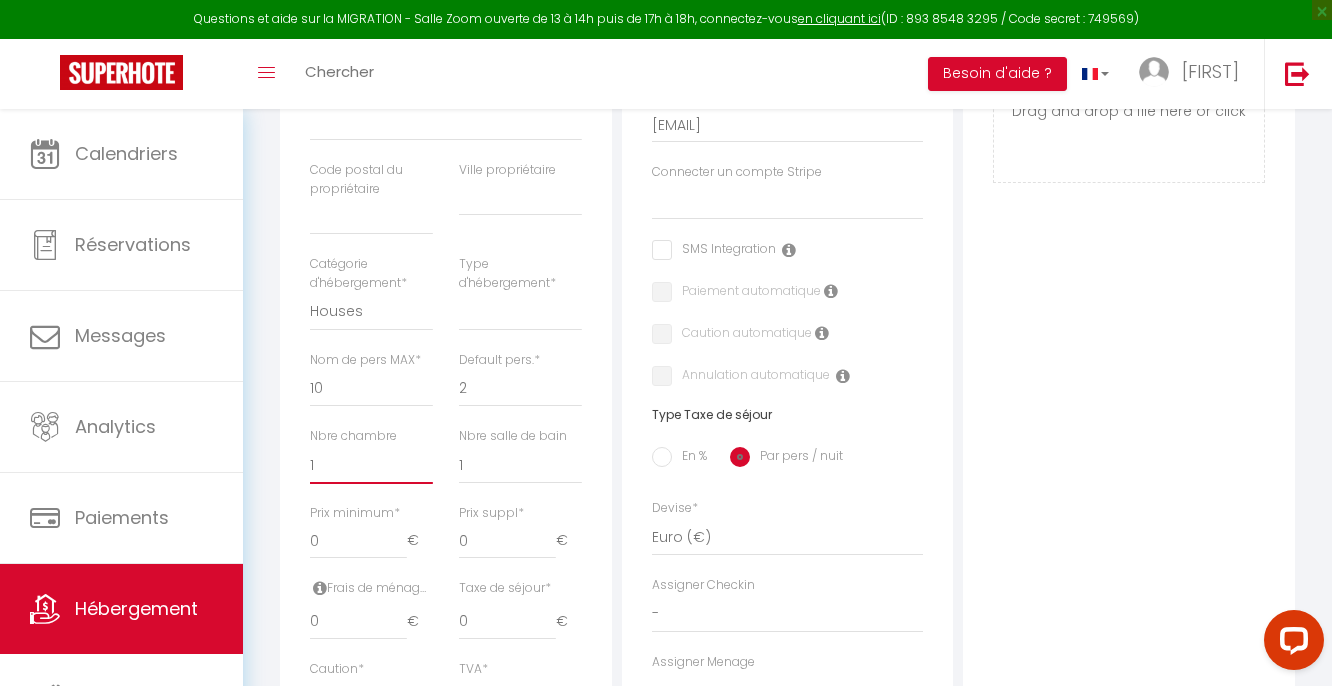 click on "0
1
2
3
4
5
6
7
8
9
10
11
12
13" at bounding box center [371, 465] 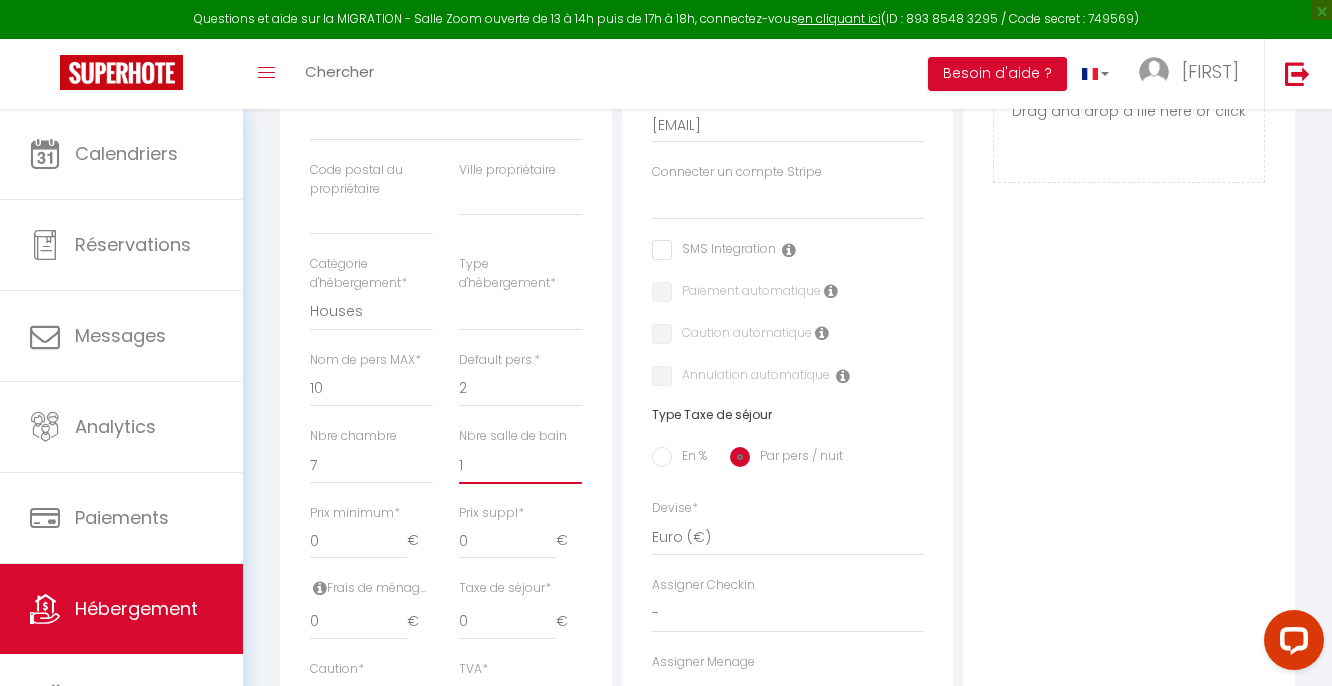click on "0
1
2
3
4
5
6
7
8
9
10
11
12
13" at bounding box center (520, 465) 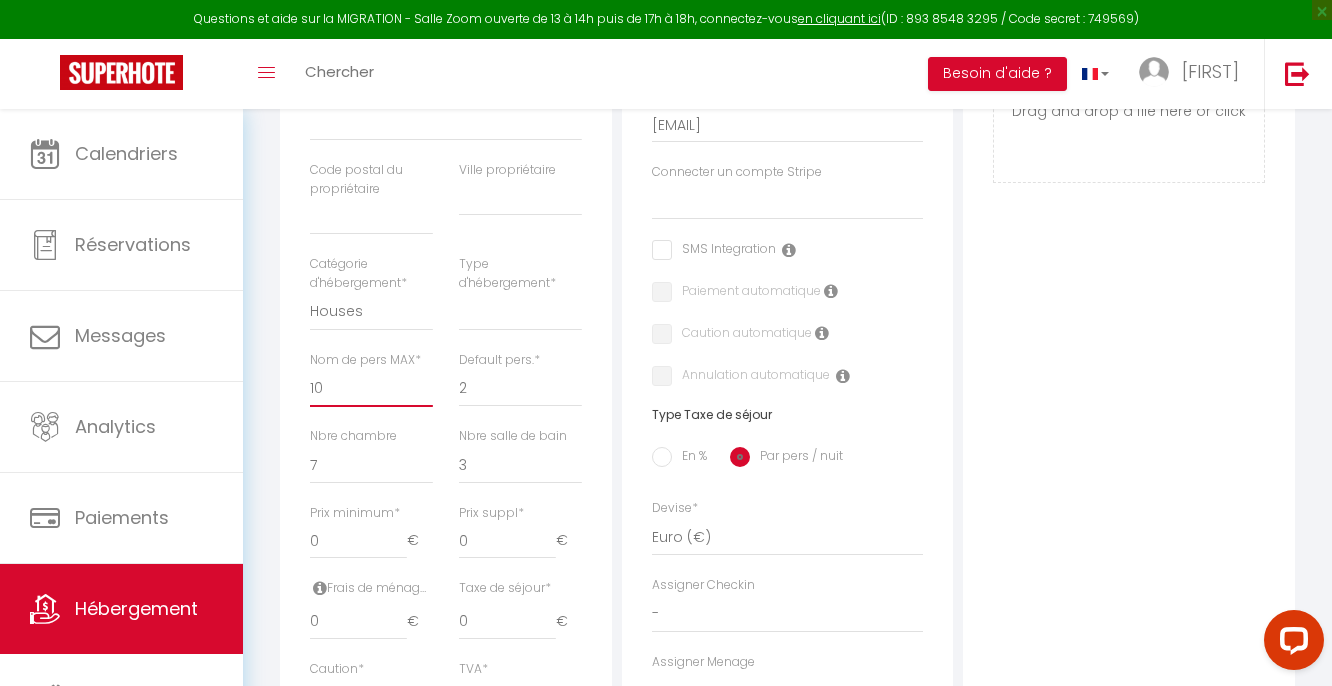 click on "1
2
3
4
5
6
7
8
9
10
11
12
13
14" at bounding box center [371, 388] 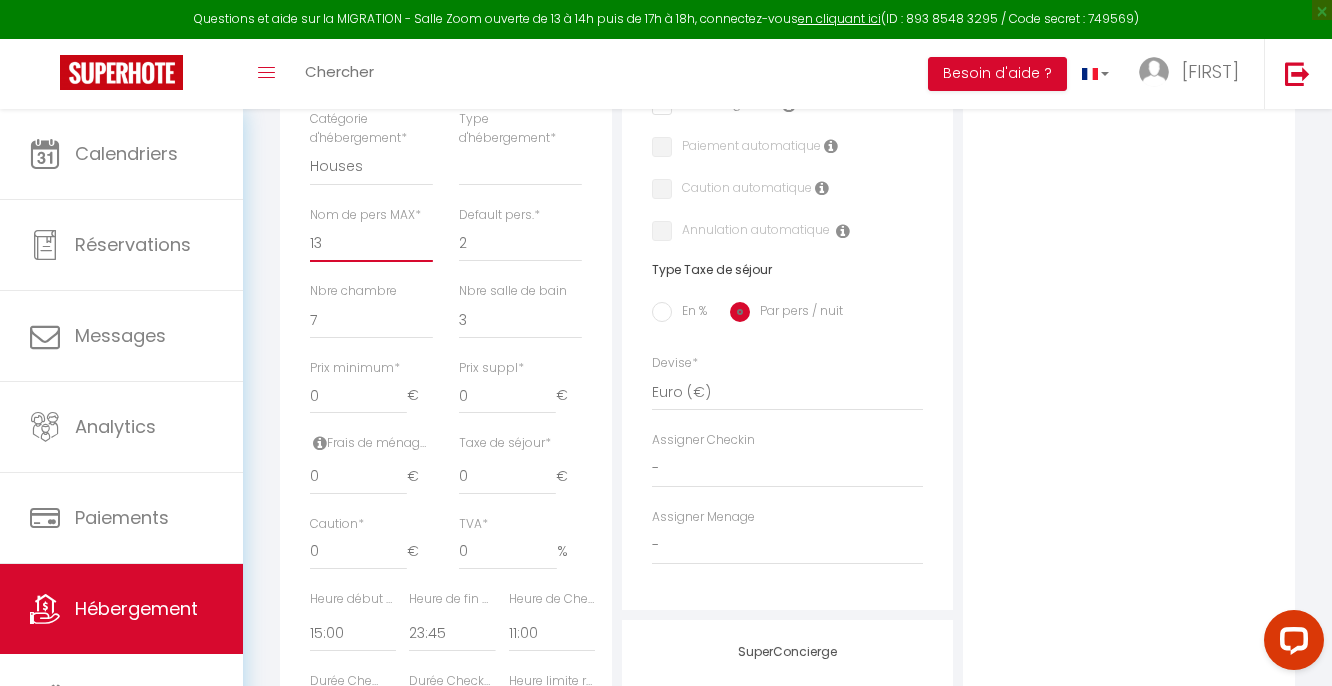 scroll, scrollTop: 680, scrollLeft: 0, axis: vertical 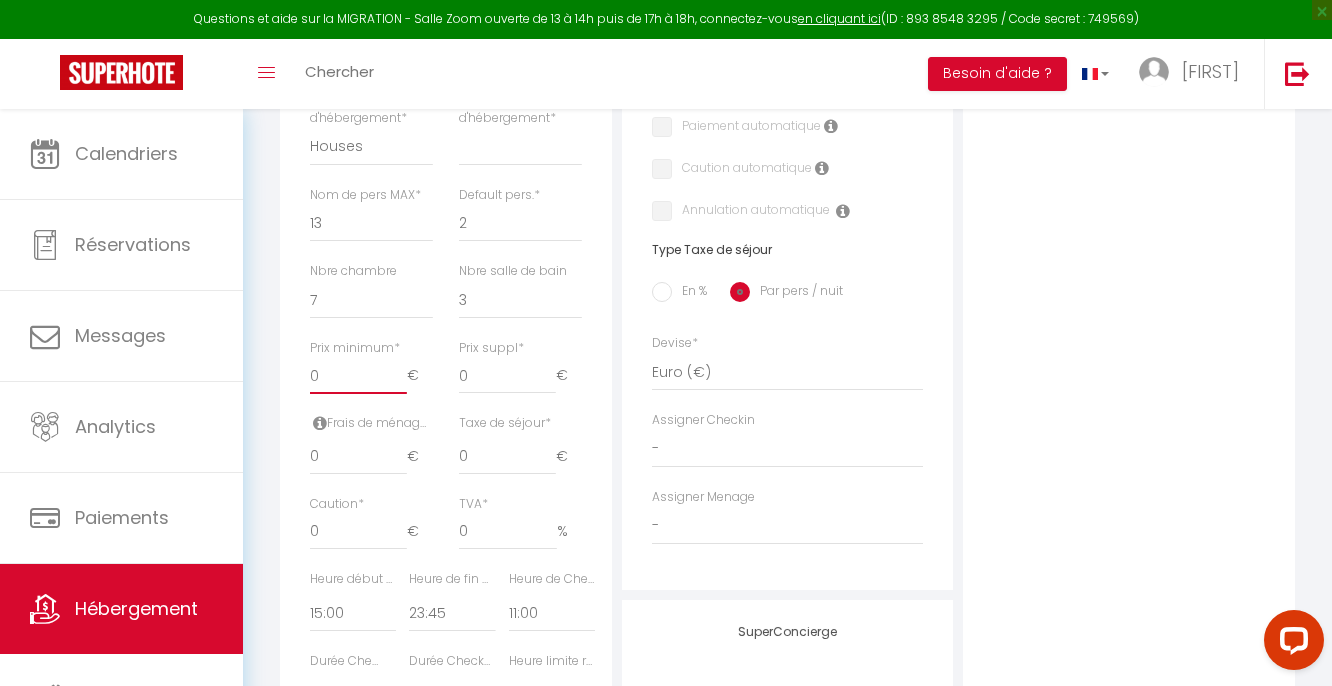 click on "0" at bounding box center (358, 376) 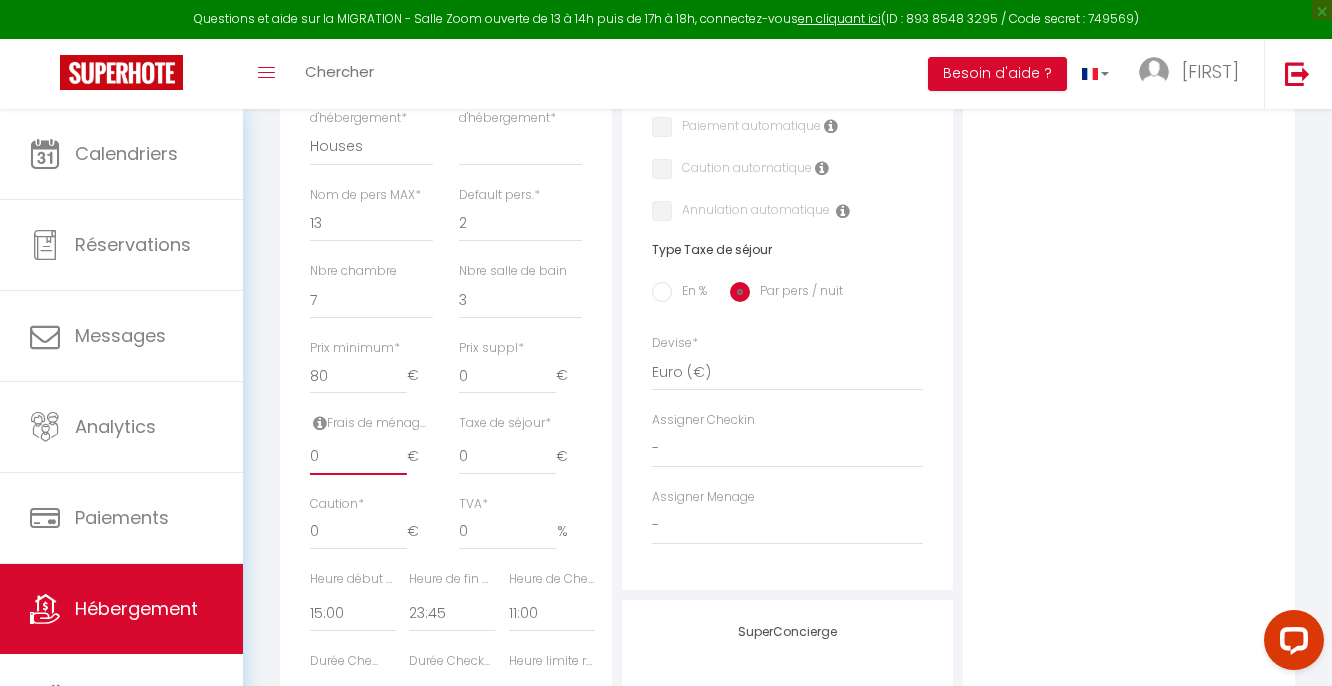click on "0" at bounding box center [358, 457] 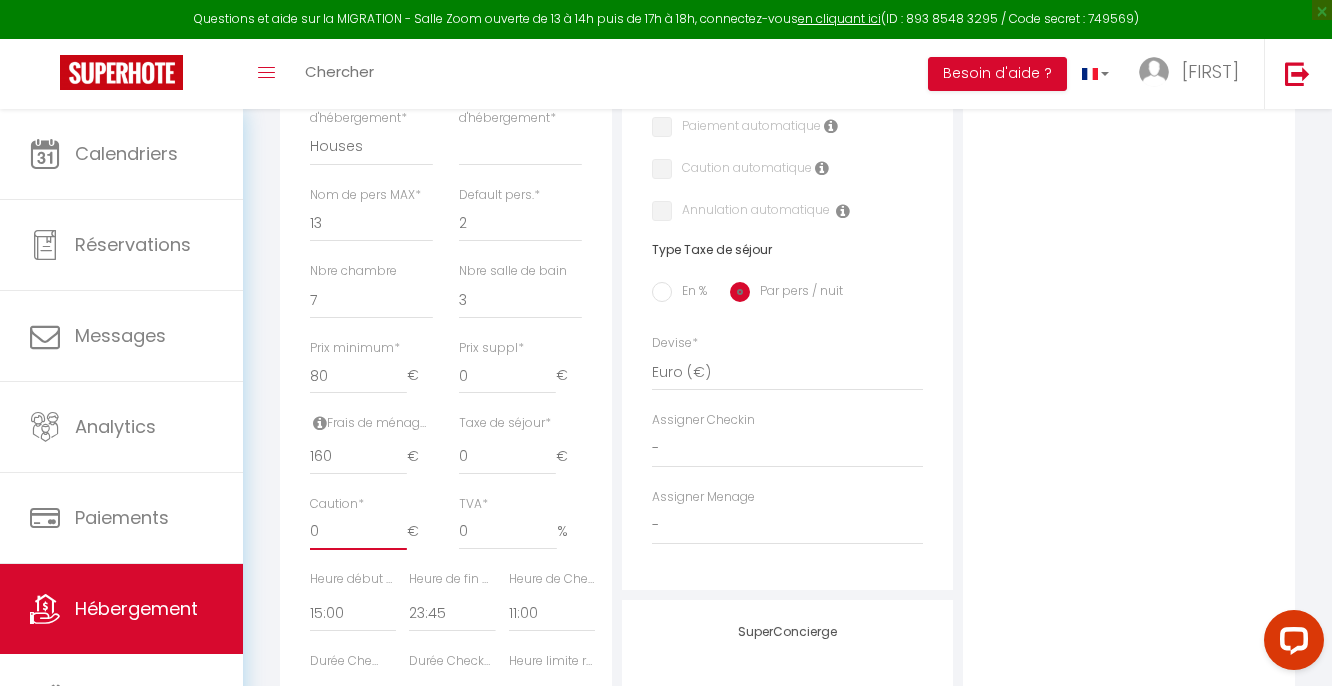click on "0" at bounding box center [358, 532] 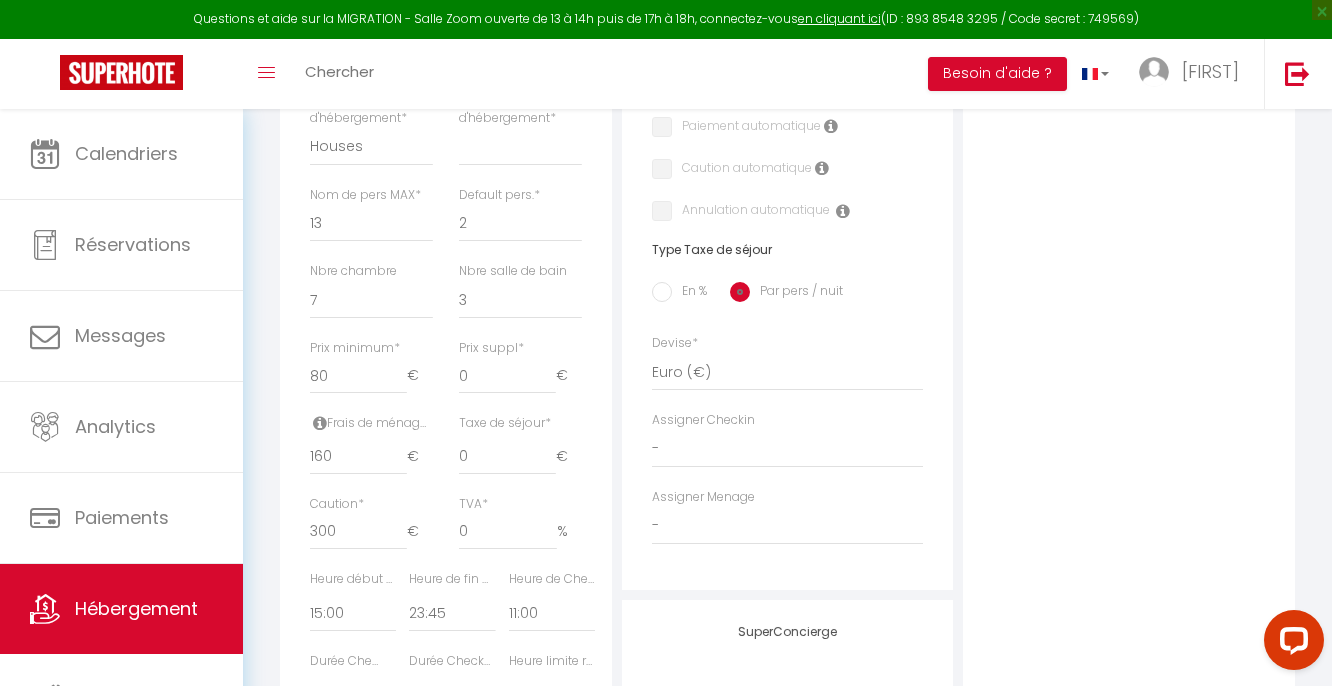 click on "Heure début Checkin
*
00:00
00:15
00:30
00:45
01:00
01:15
01:30
01:45
02:00
02:15
02:30
02:45" at bounding box center [346, 611] 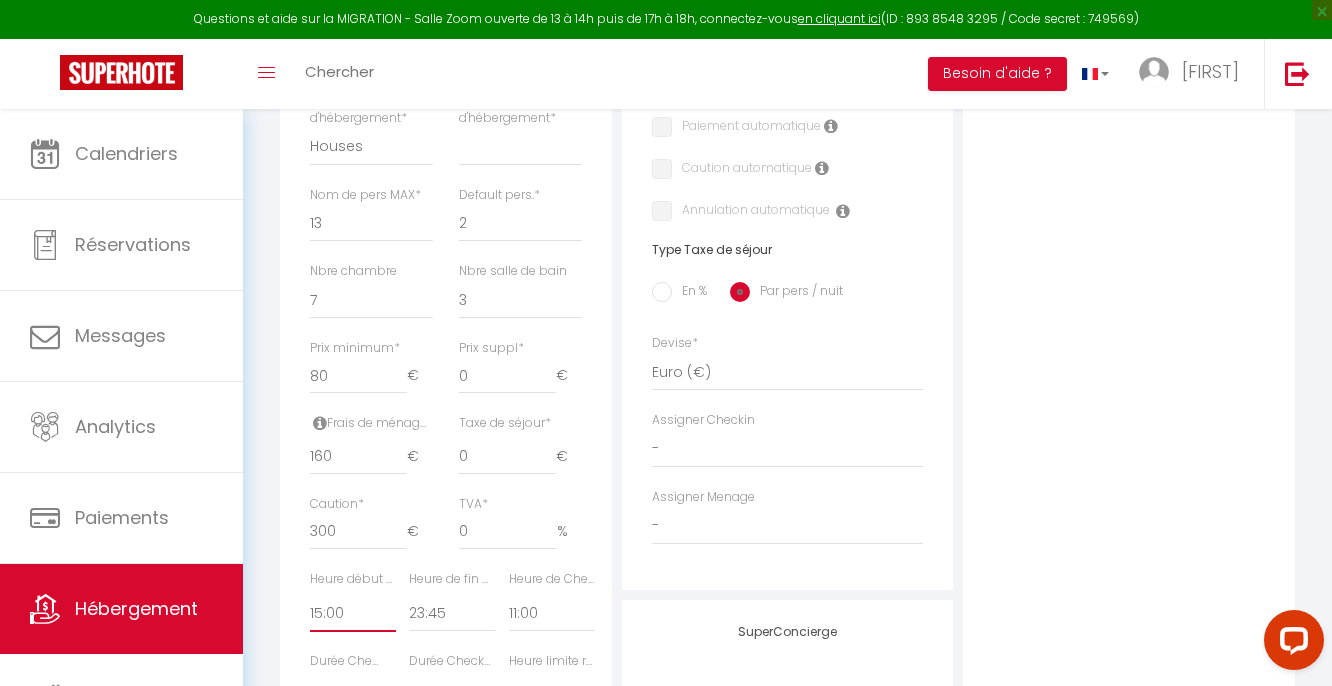 click on "00:00
00:15
00:30
00:45
01:00
01:15
01:30
01:45
02:00
02:15
02:30
02:45
03:00" at bounding box center (353, 613) 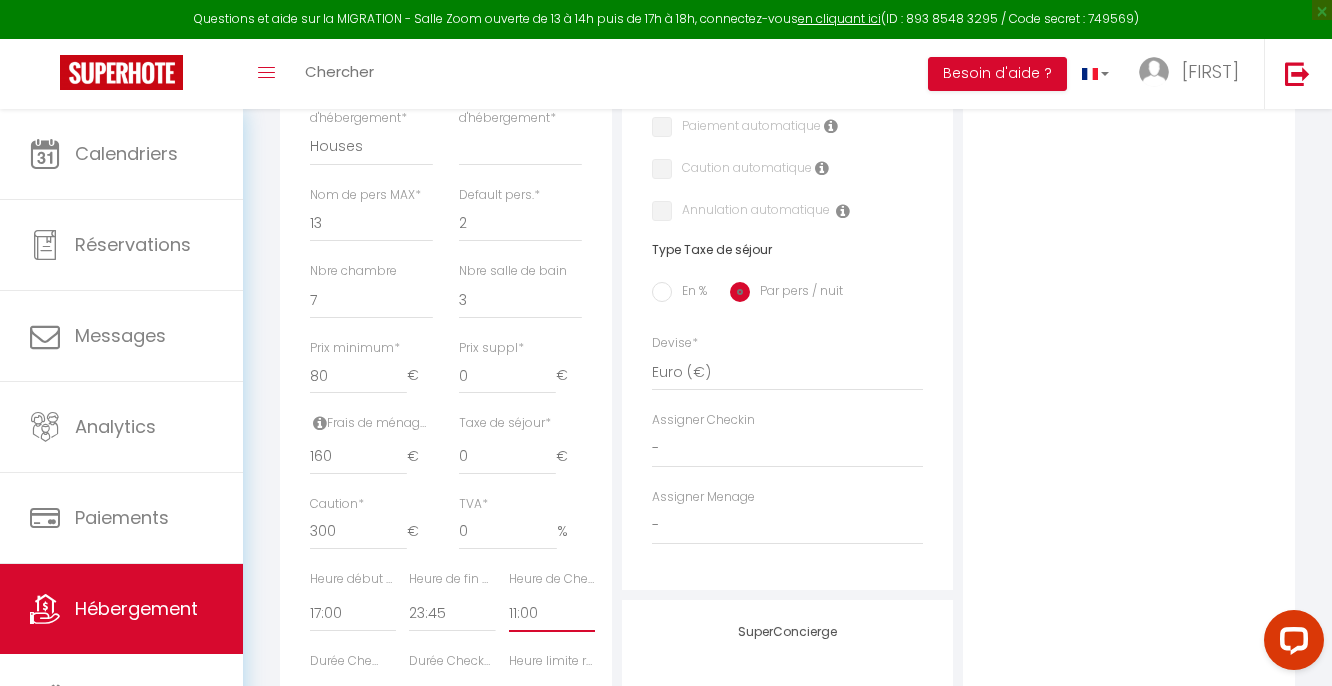 click on "00:00
00:15
00:30
00:45
01:00
01:15
01:30
01:45
02:00
02:15
02:30
02:45
03:00" at bounding box center [552, 613] 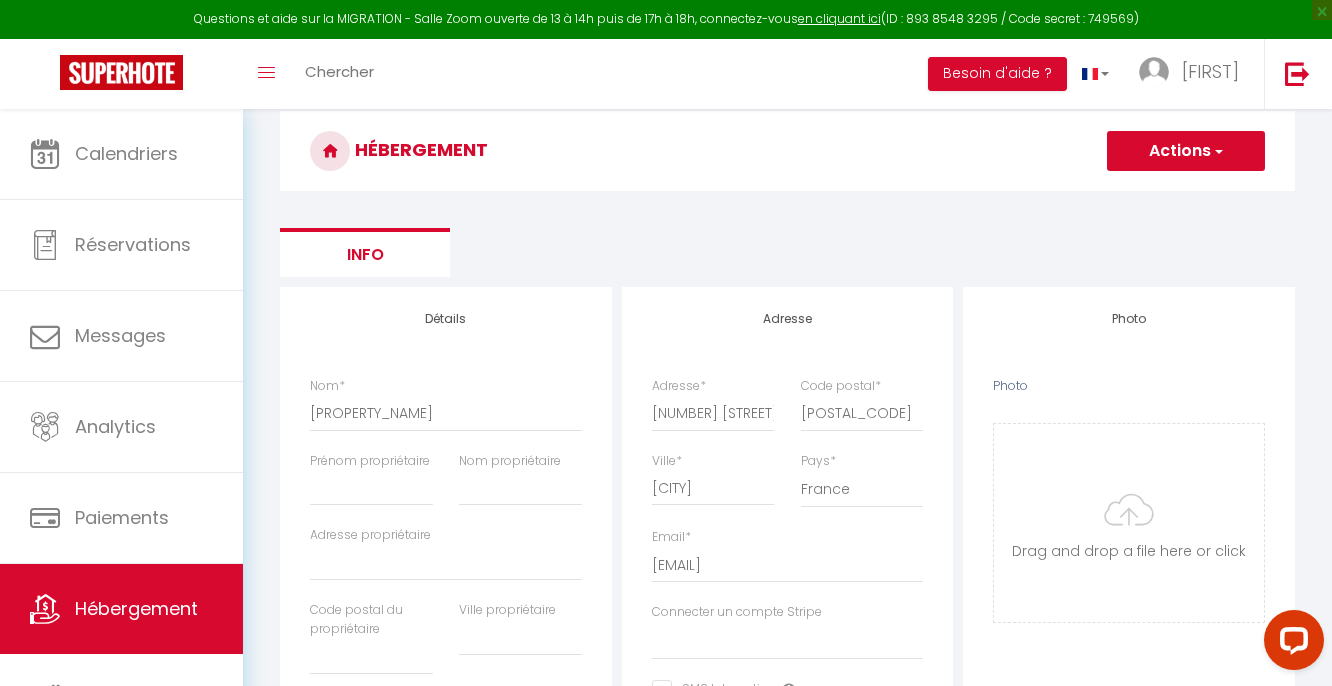 scroll, scrollTop: 0, scrollLeft: 0, axis: both 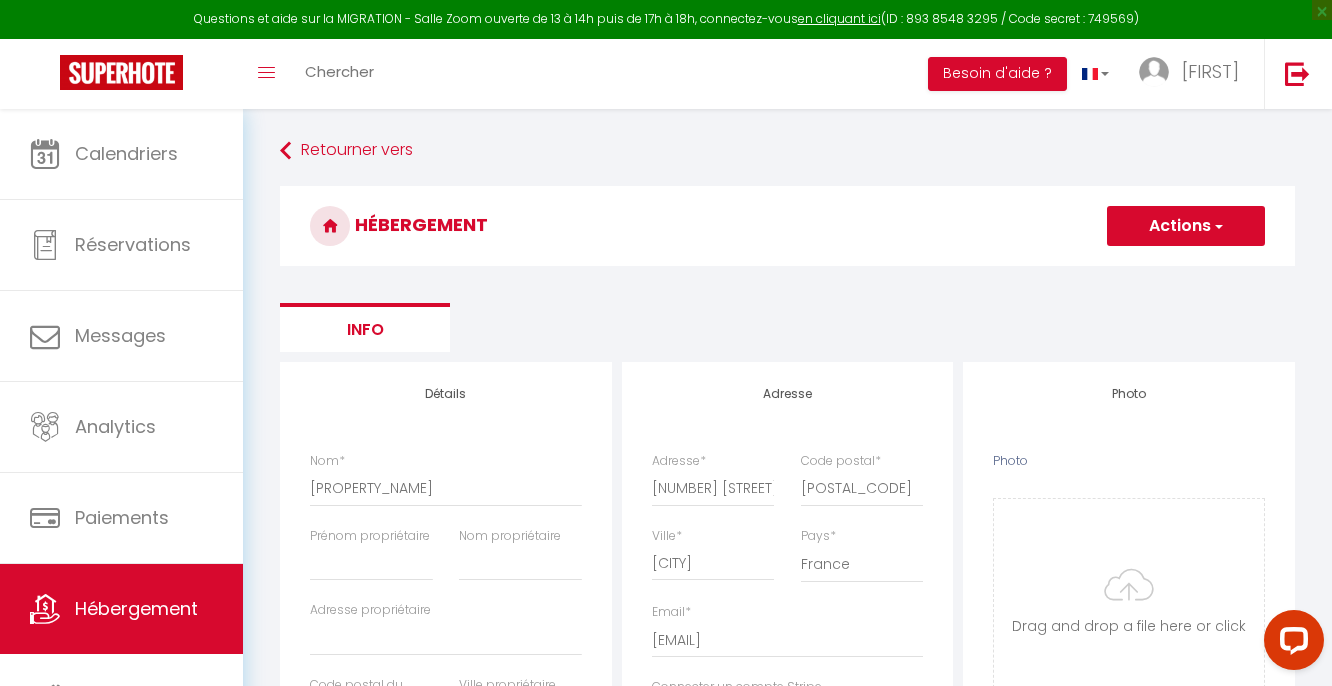 click on "Actions" at bounding box center (1186, 226) 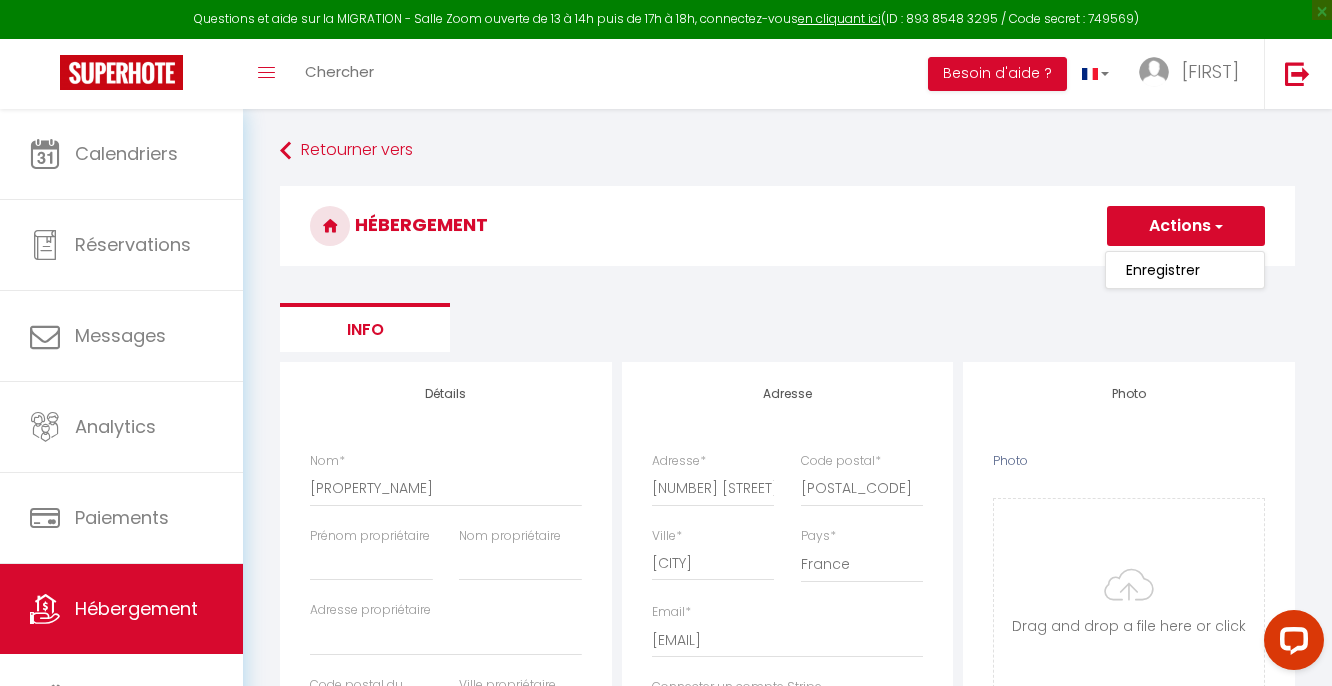 click on "Enregistrer" at bounding box center (1185, 270) 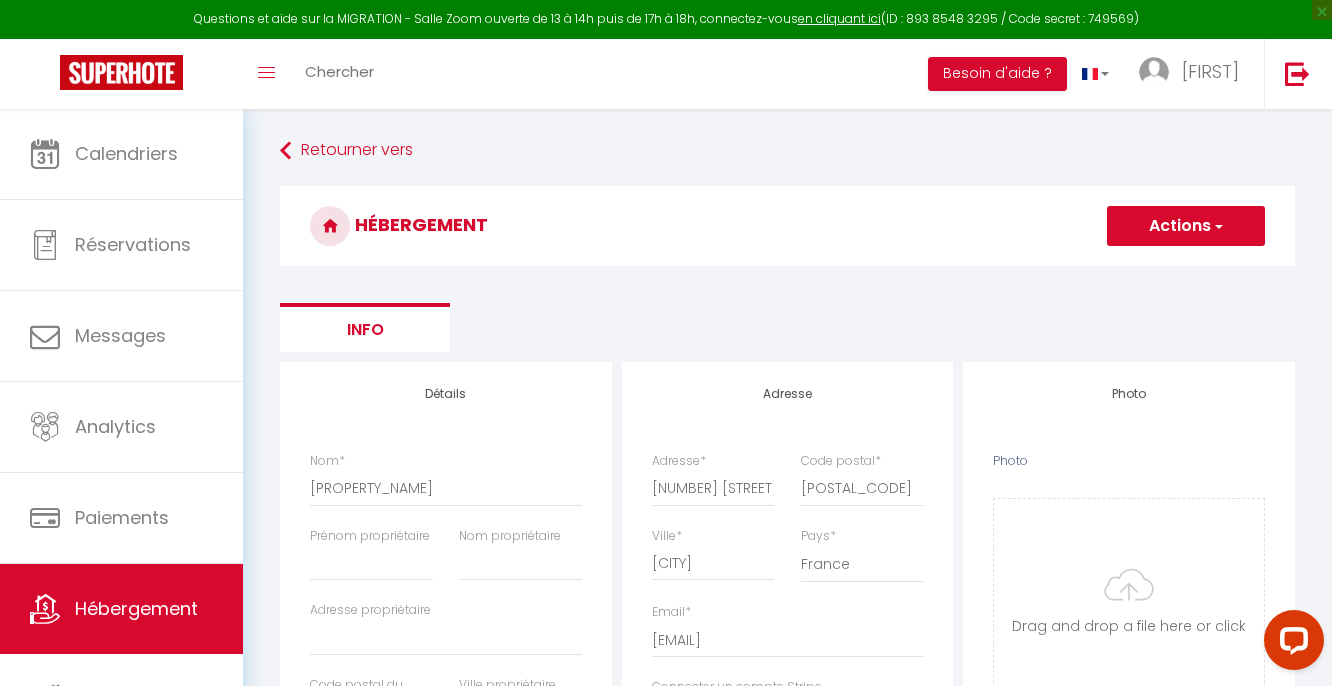 click on "HÉBERGEMENT" at bounding box center (787, 226) 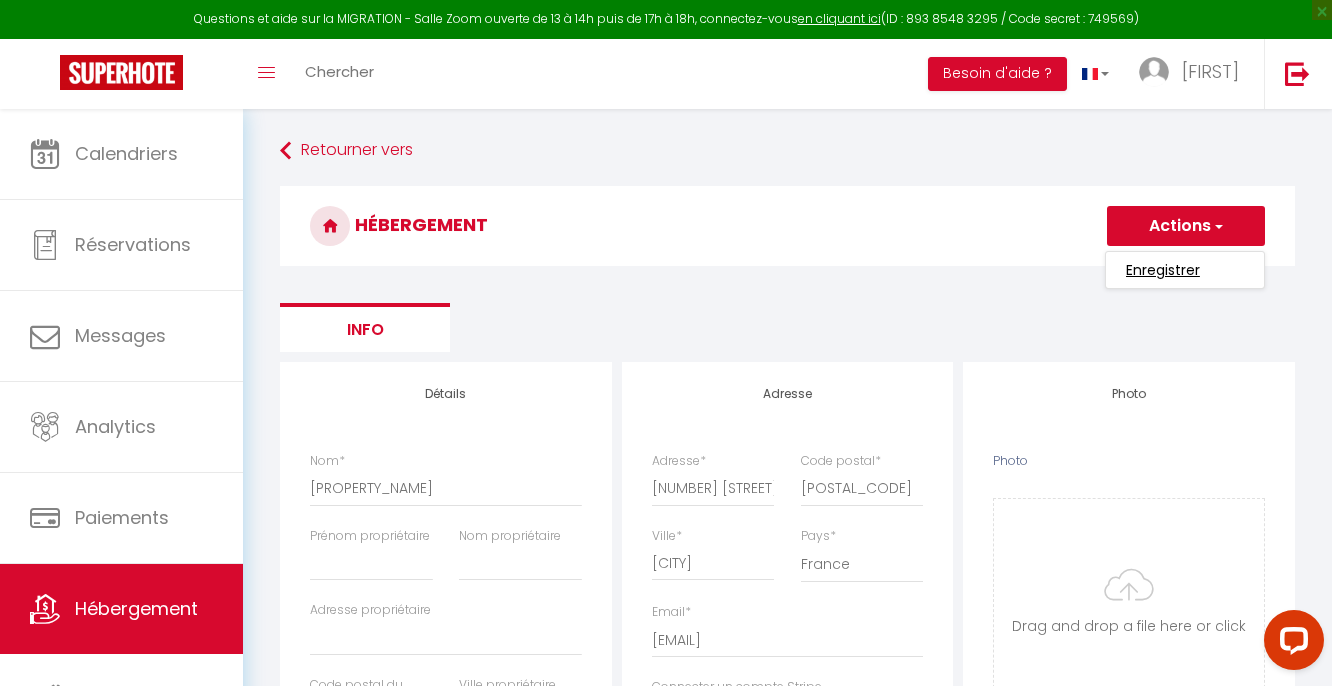 click on "Enregistrer" at bounding box center (1163, 270) 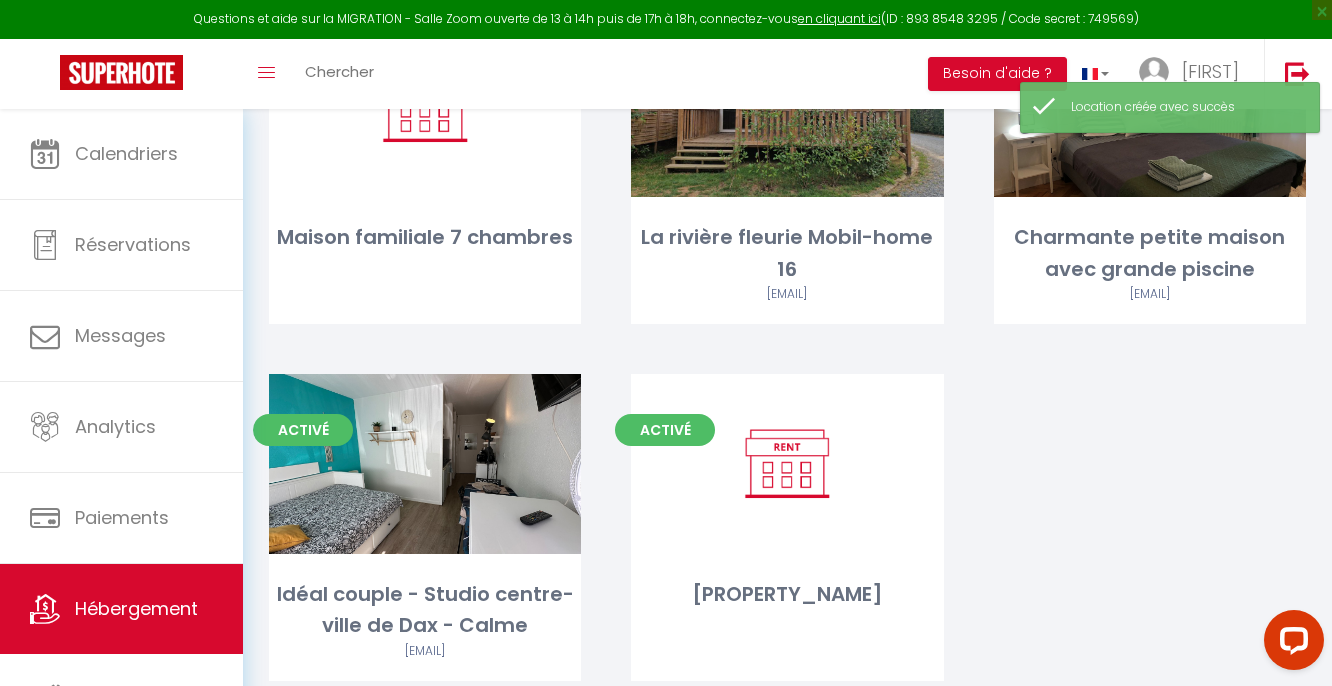scroll, scrollTop: 4368, scrollLeft: 0, axis: vertical 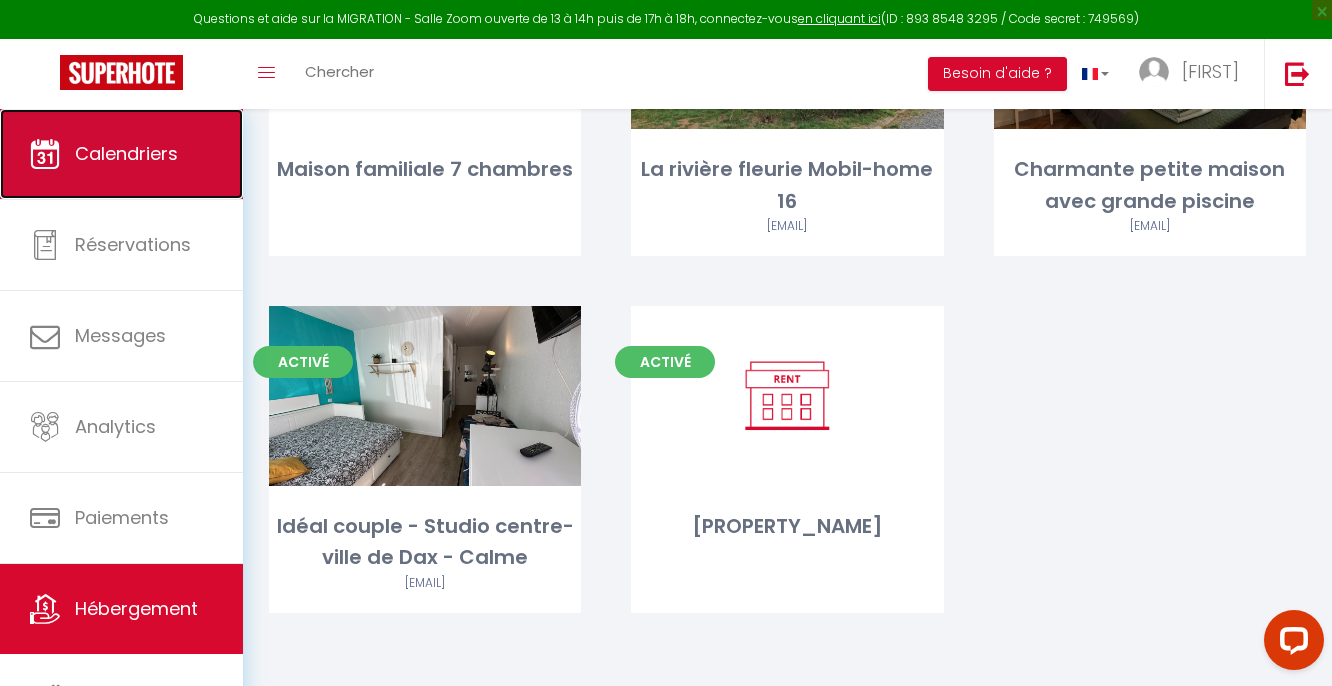 click on "Calendriers" at bounding box center (121, 154) 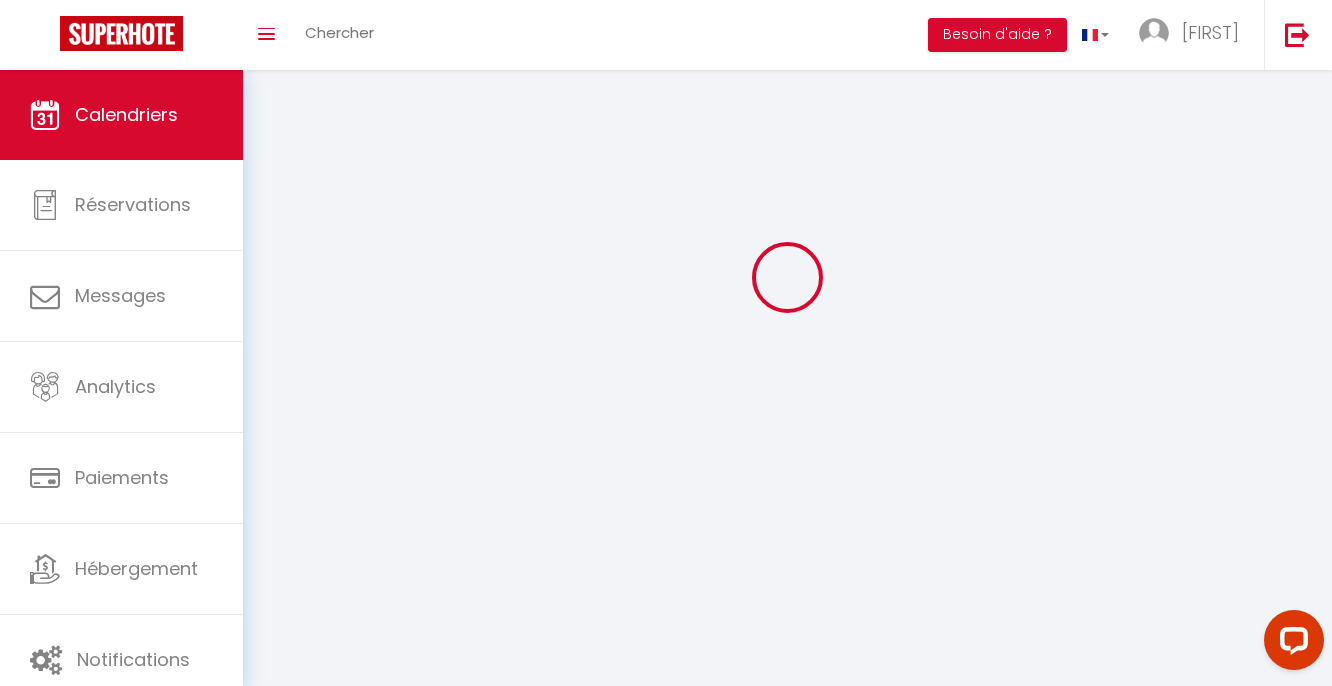 scroll, scrollTop: 0, scrollLeft: 0, axis: both 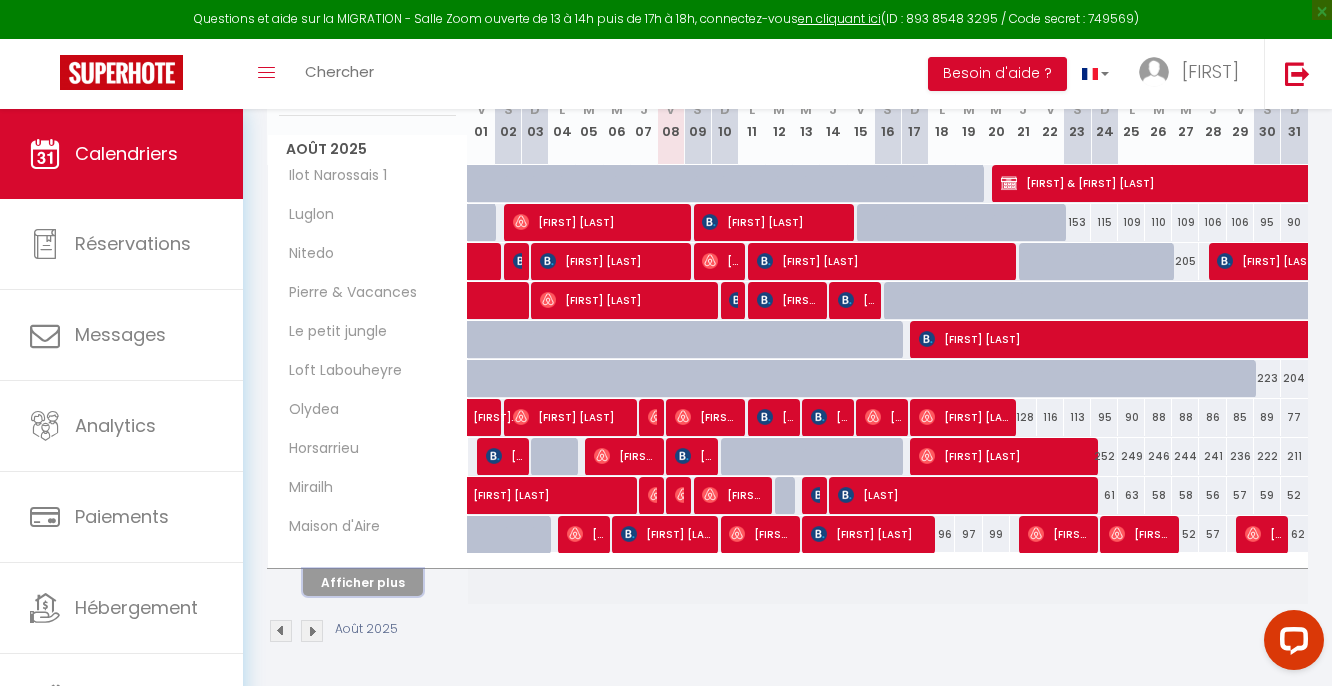 click on "Afficher plus" at bounding box center (363, 582) 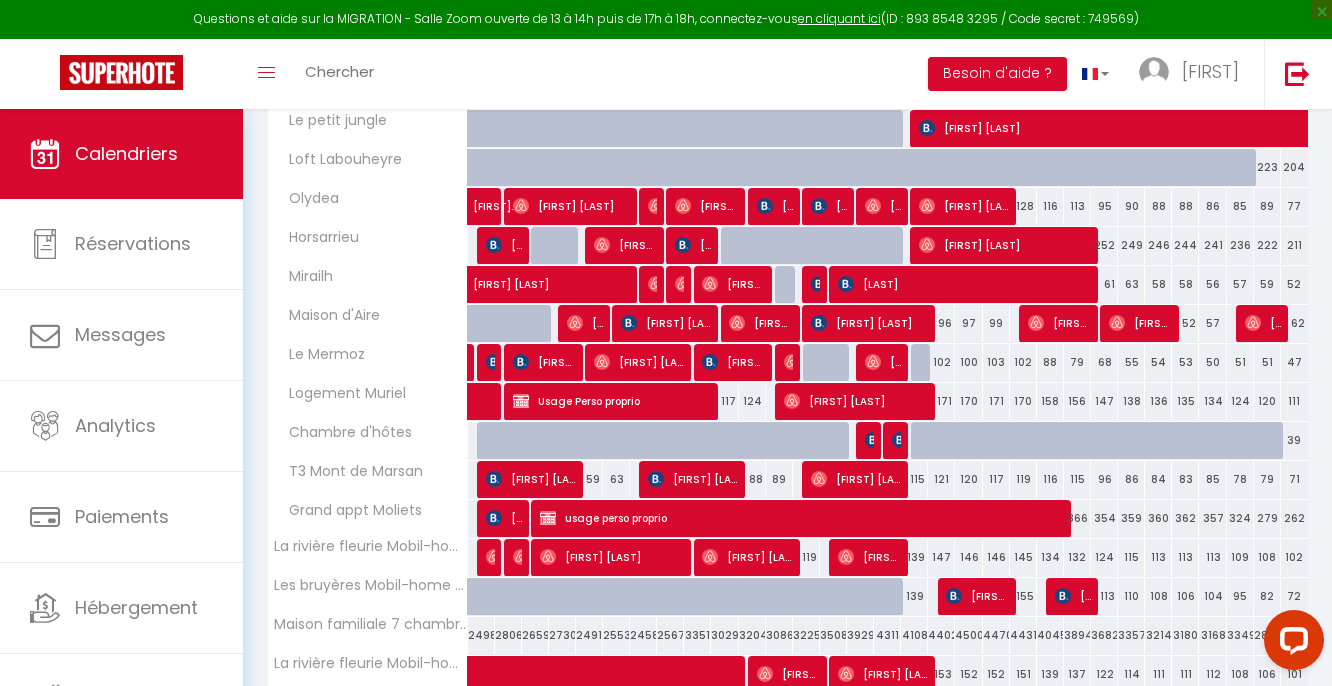 scroll, scrollTop: 681, scrollLeft: 0, axis: vertical 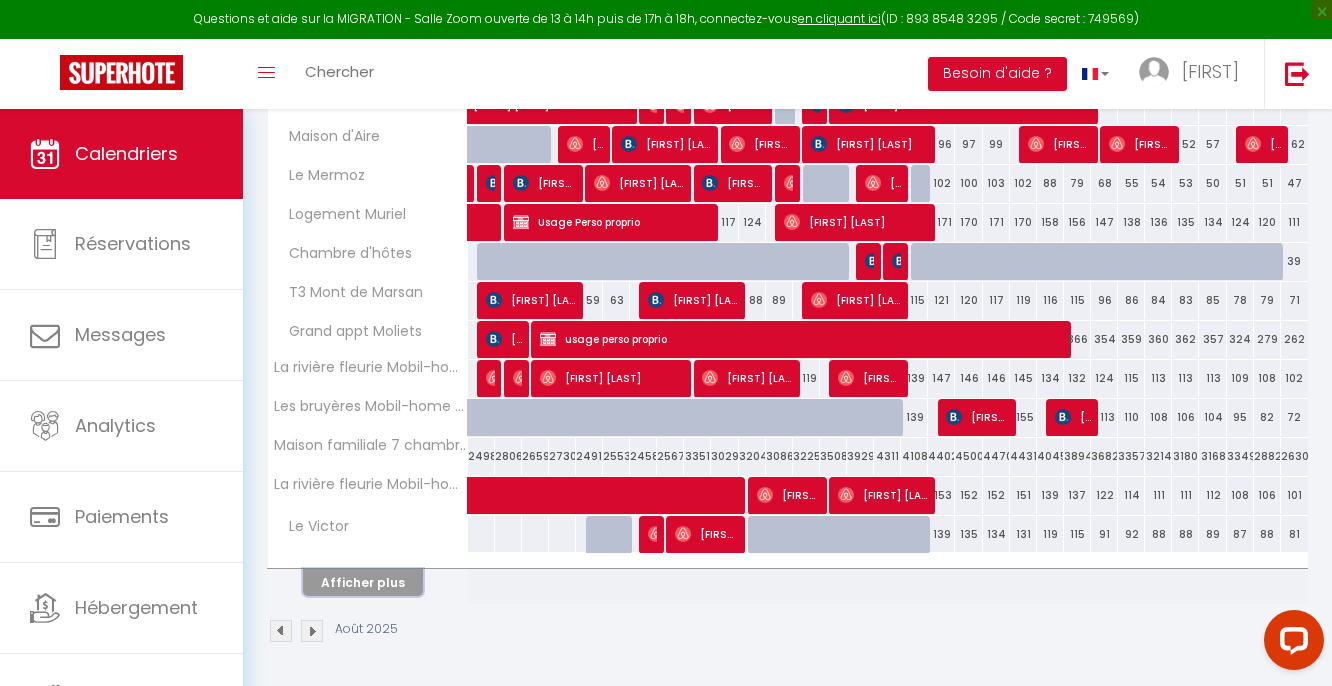 click on "Afficher plus" at bounding box center (363, 582) 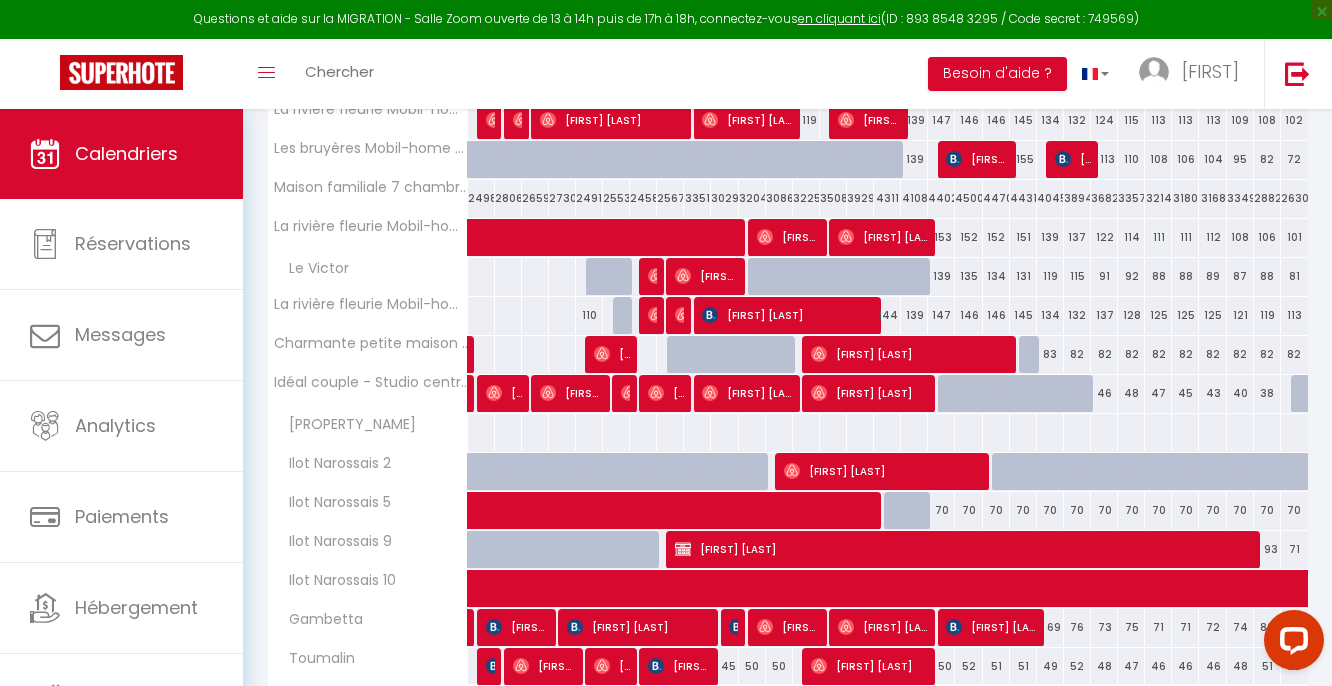 scroll, scrollTop: 1071, scrollLeft: 0, axis: vertical 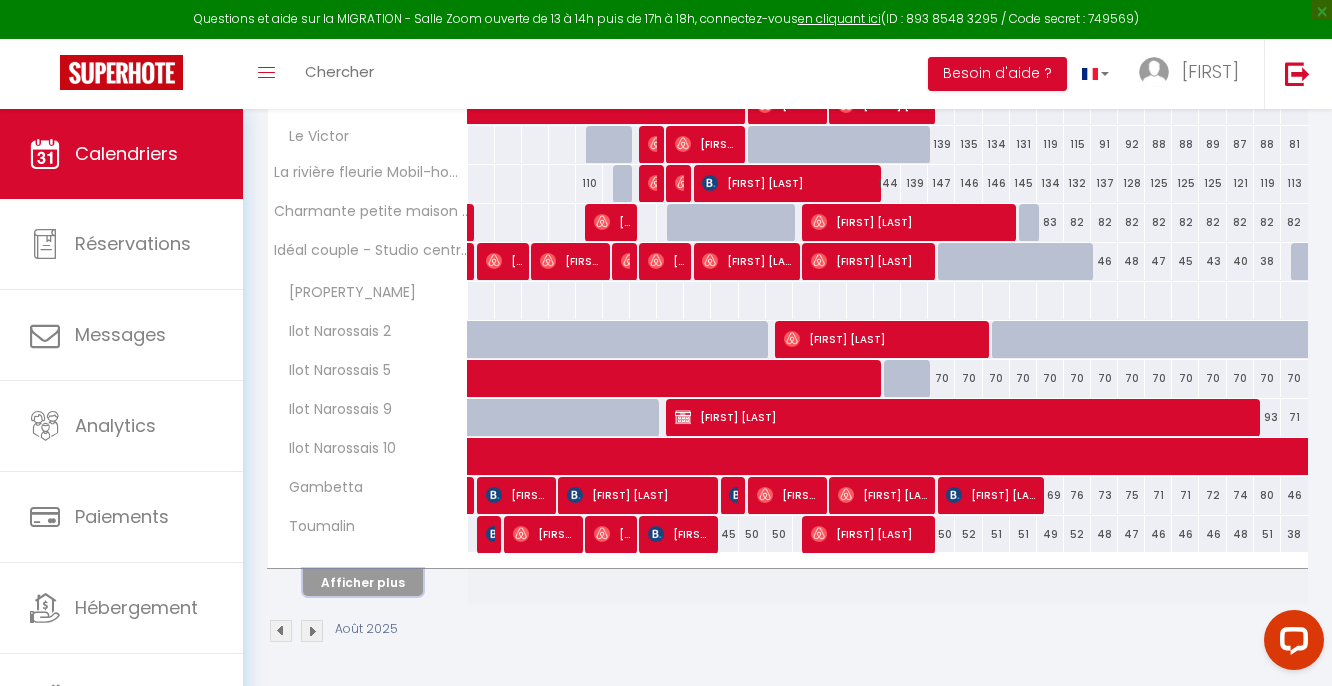click on "Afficher plus" at bounding box center [363, 582] 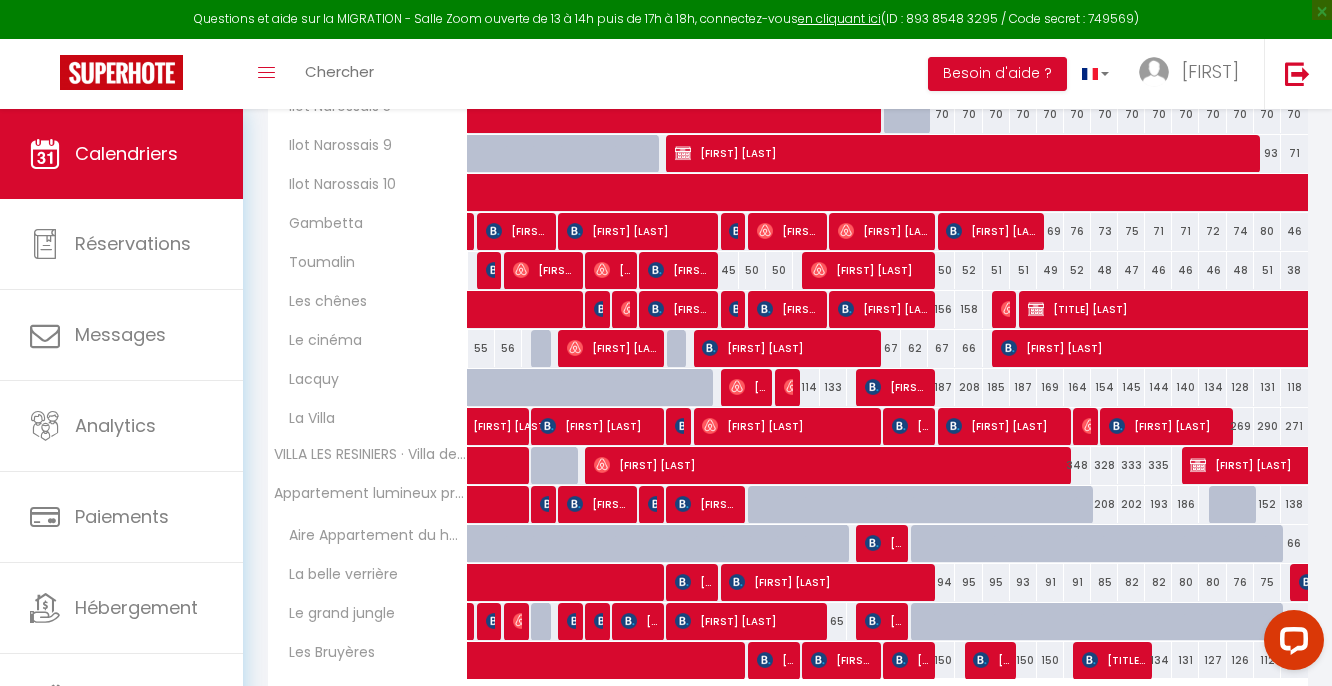 scroll, scrollTop: 1461, scrollLeft: 0, axis: vertical 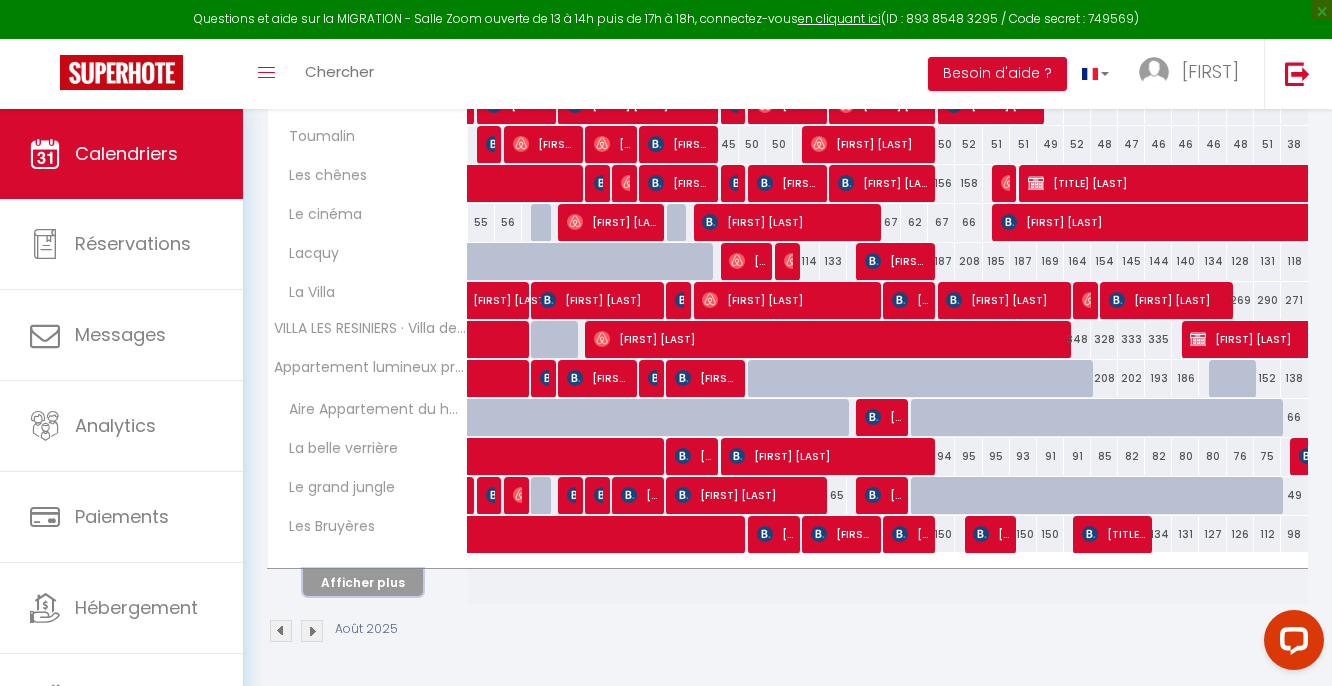 click on "Afficher plus" at bounding box center (363, 582) 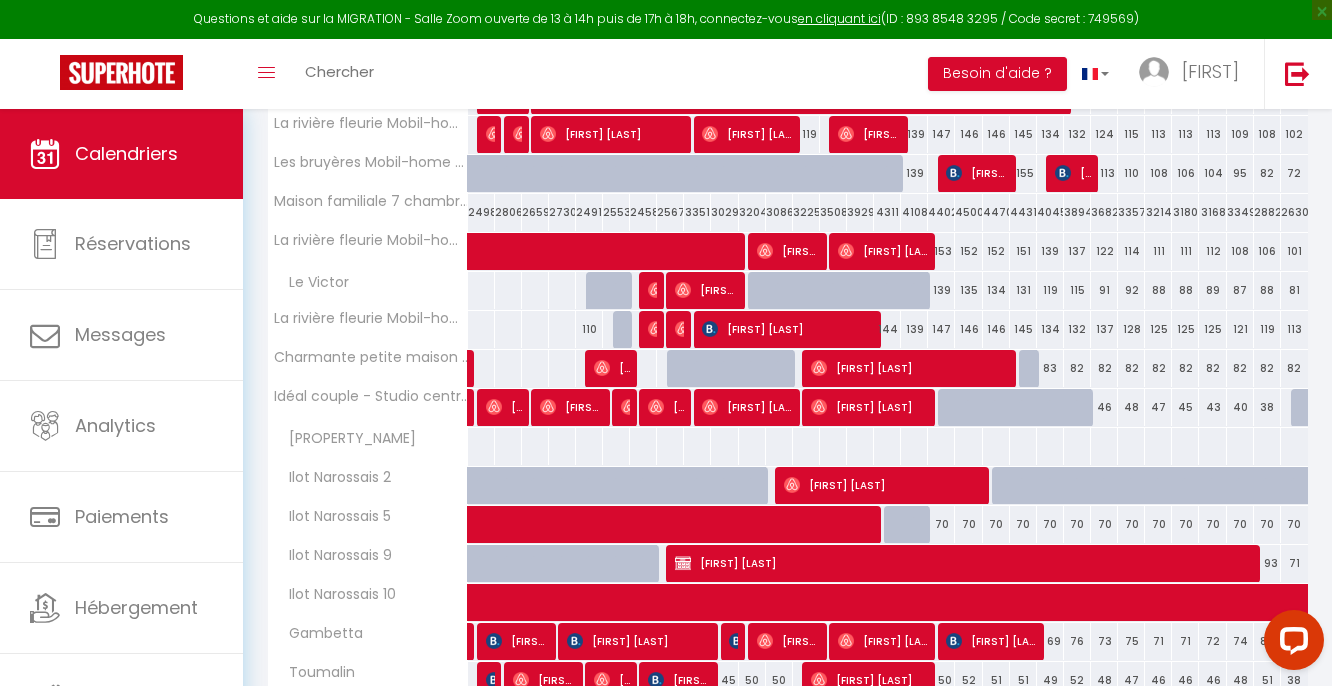 scroll, scrollTop: 900, scrollLeft: 0, axis: vertical 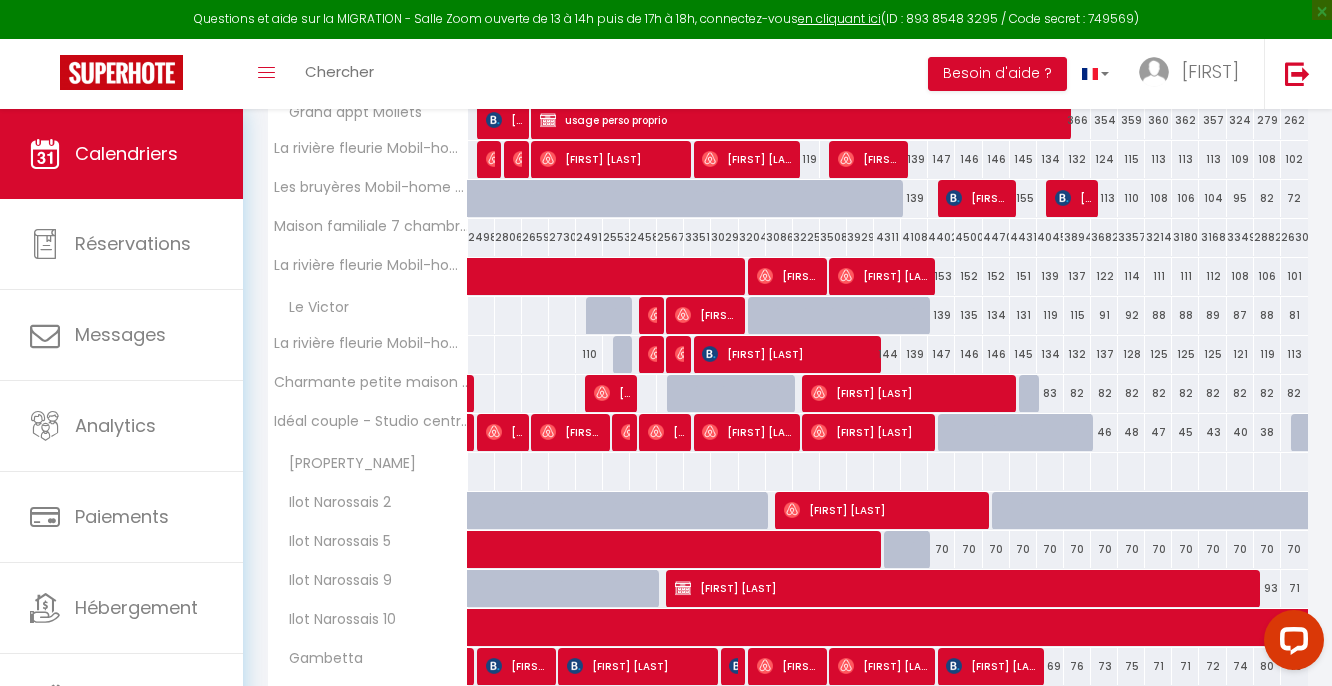 click on "Maison Familiale" at bounding box center [346, 464] 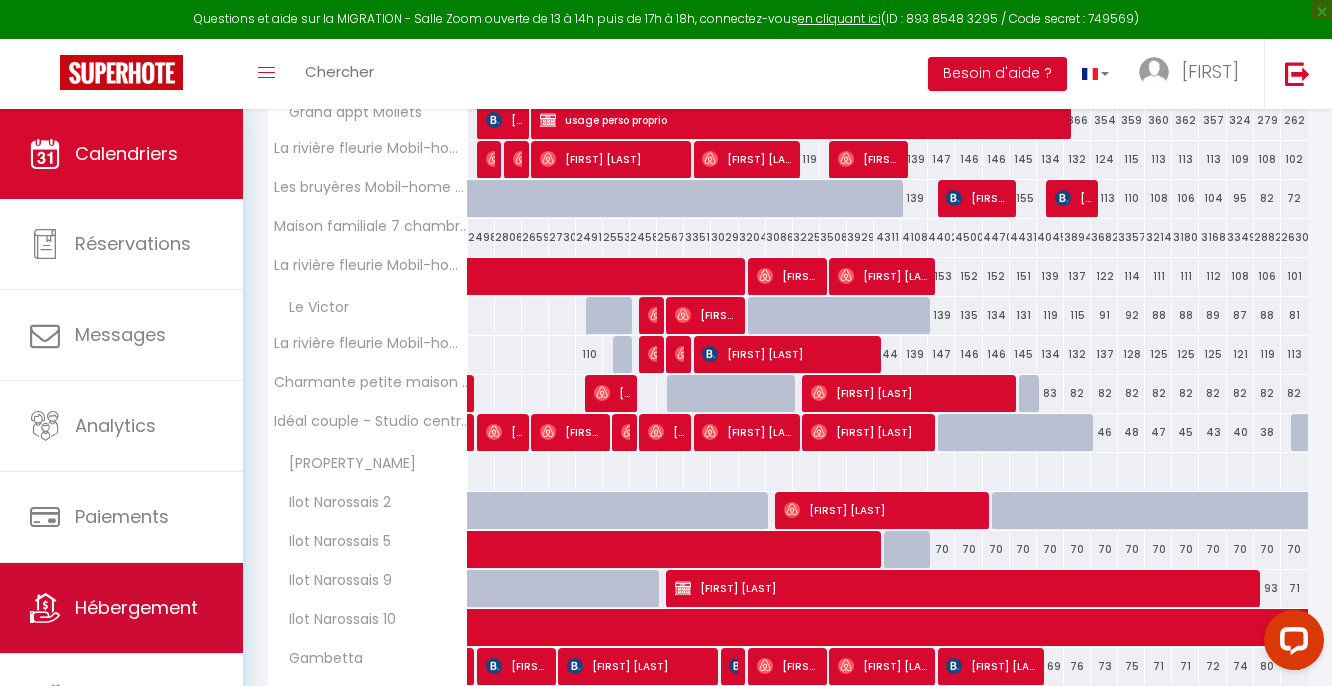 scroll, scrollTop: 1, scrollLeft: 0, axis: vertical 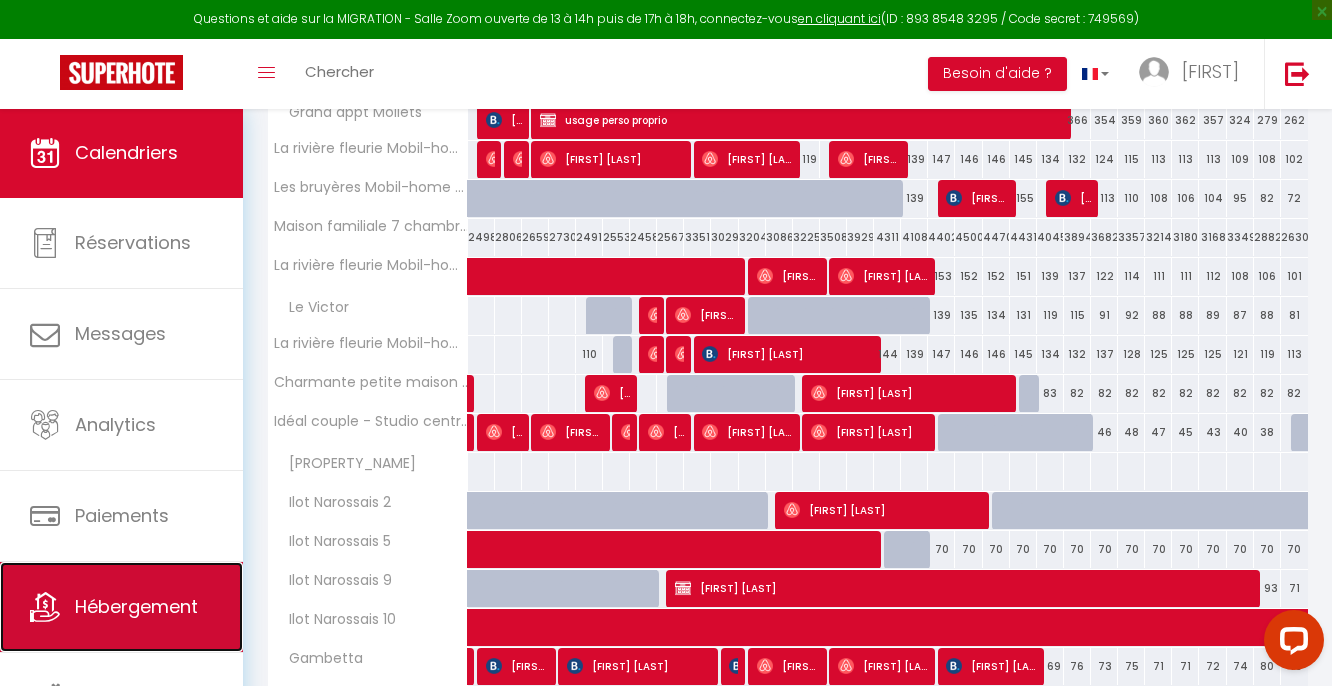 click on "Hébergement" at bounding box center [136, 606] 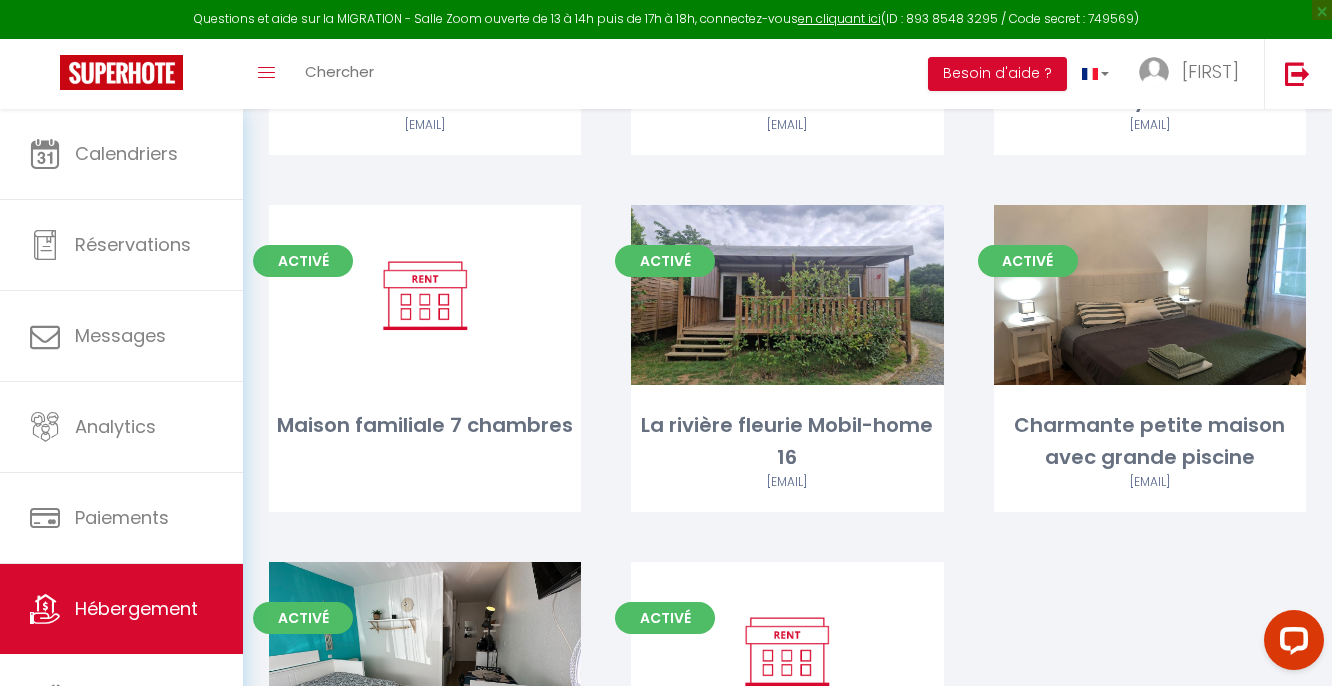 scroll, scrollTop: 4117, scrollLeft: 0, axis: vertical 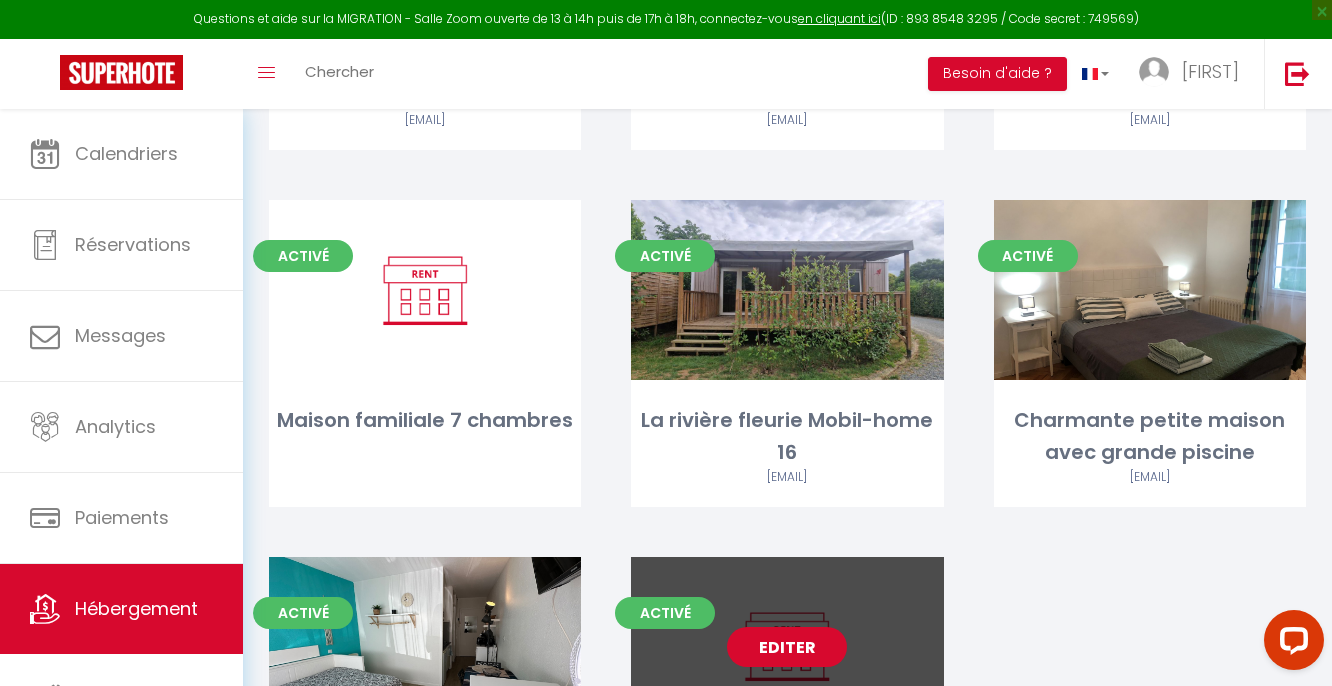 click on "Editer" at bounding box center (787, 647) 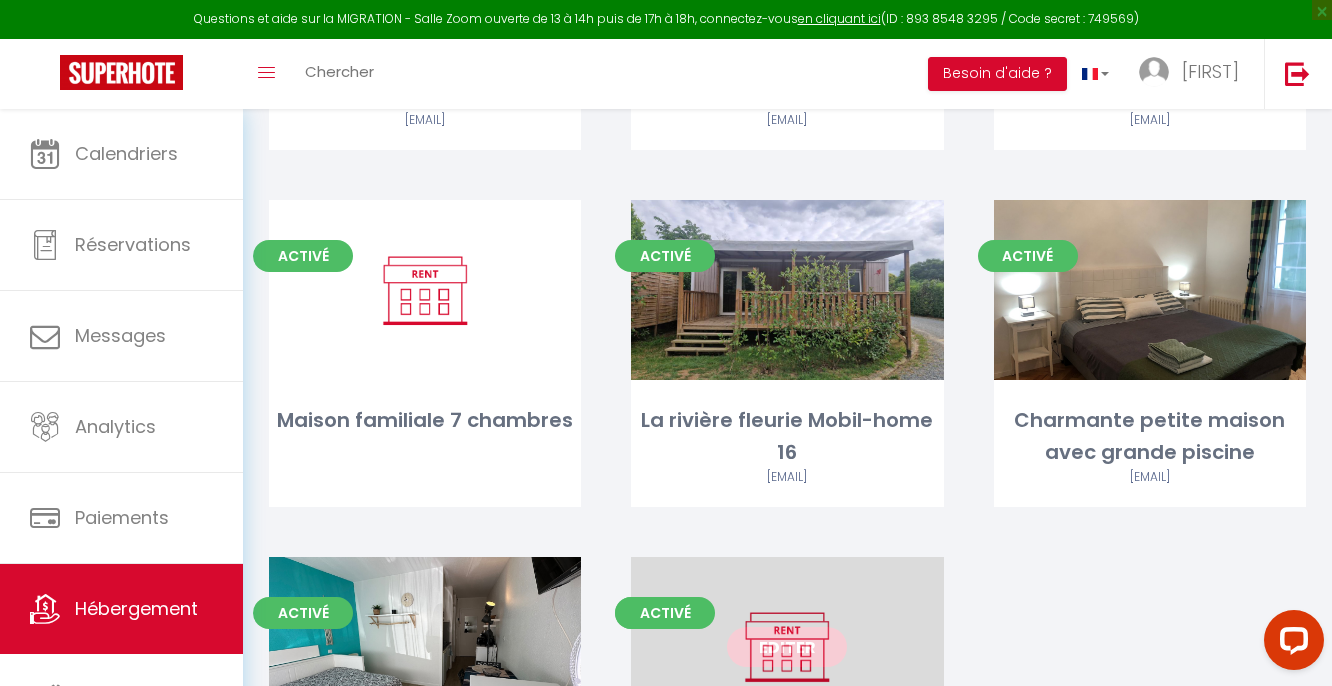 click on "Editer" at bounding box center [787, 647] 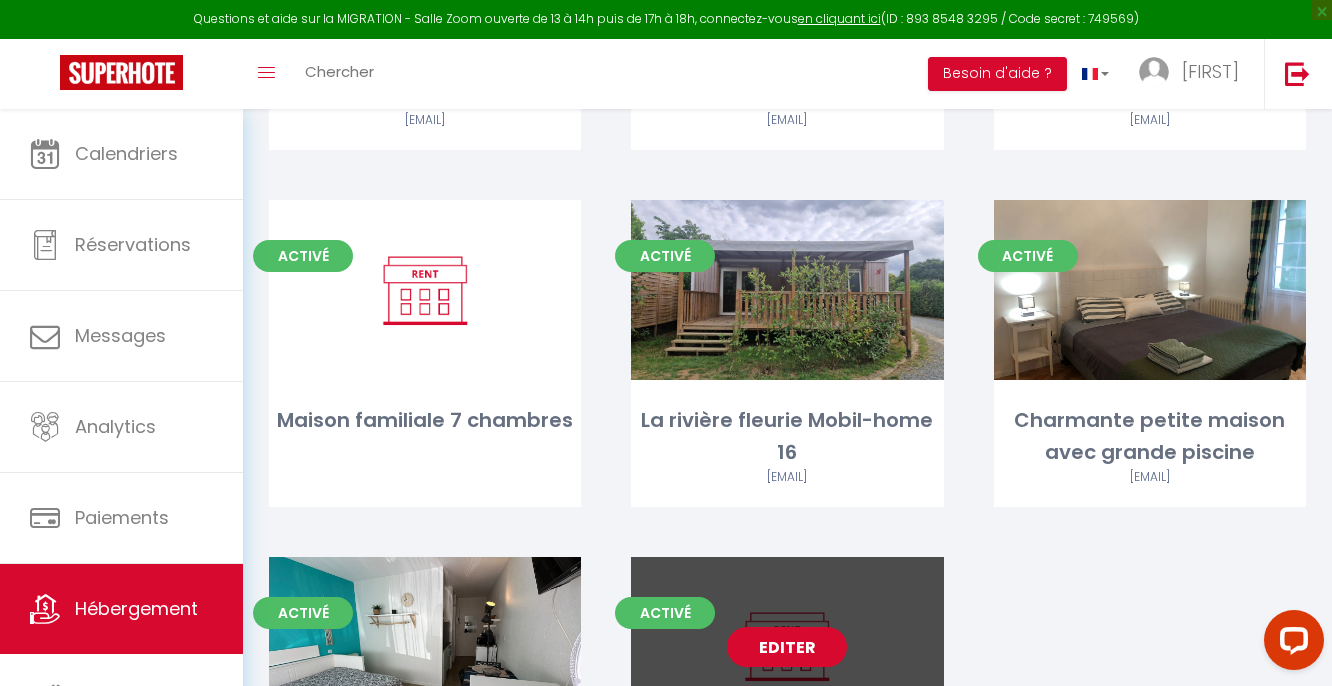 click on "Editer" at bounding box center [787, 647] 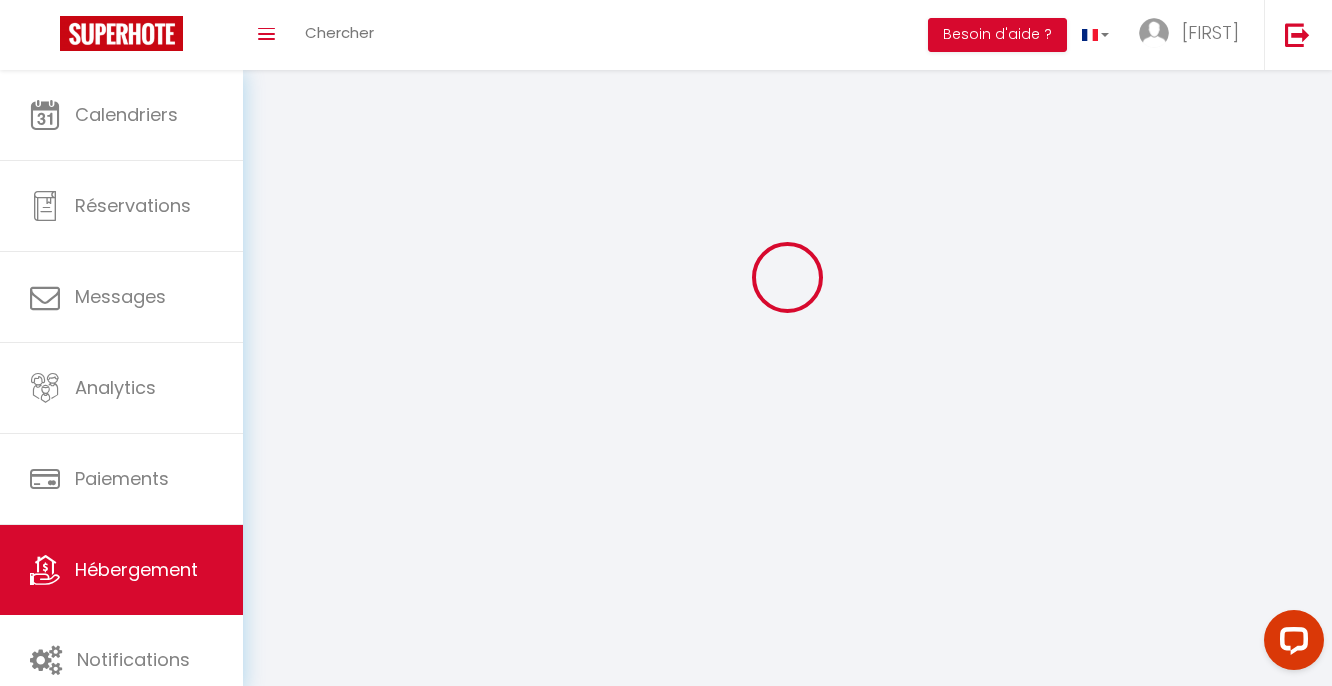 scroll, scrollTop: 0, scrollLeft: 0, axis: both 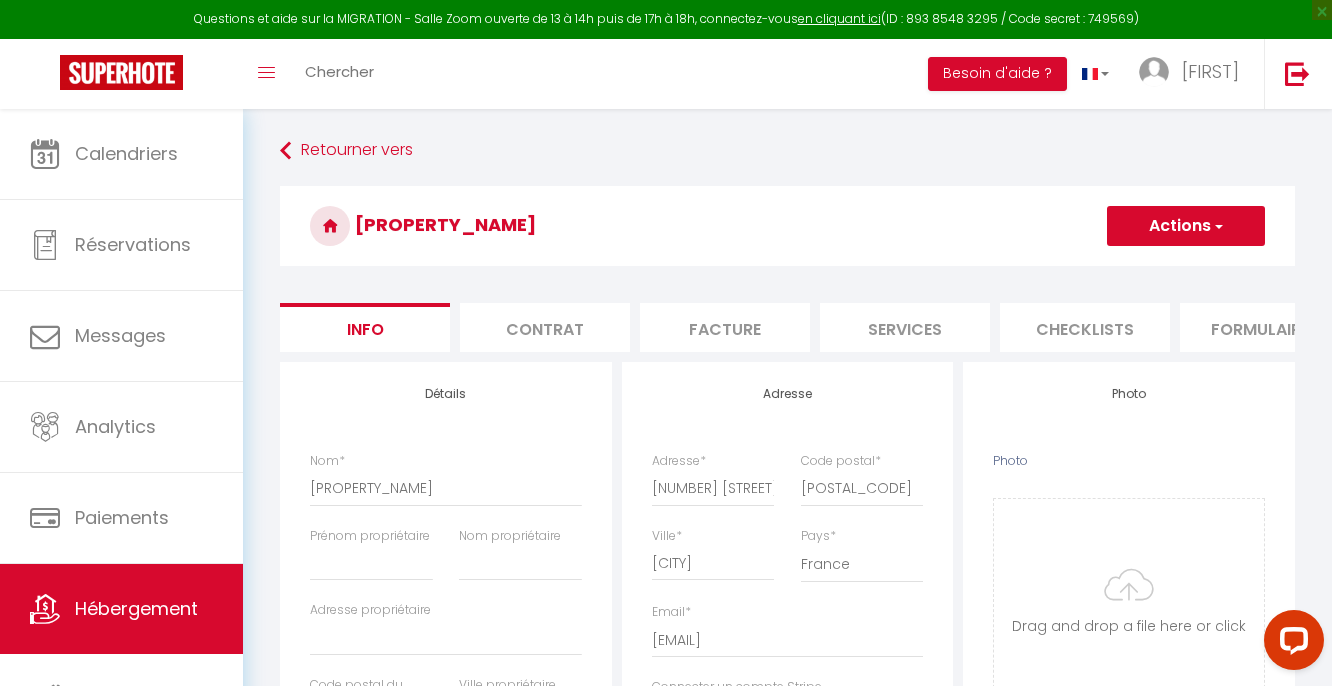 click on "Actions" at bounding box center (1186, 226) 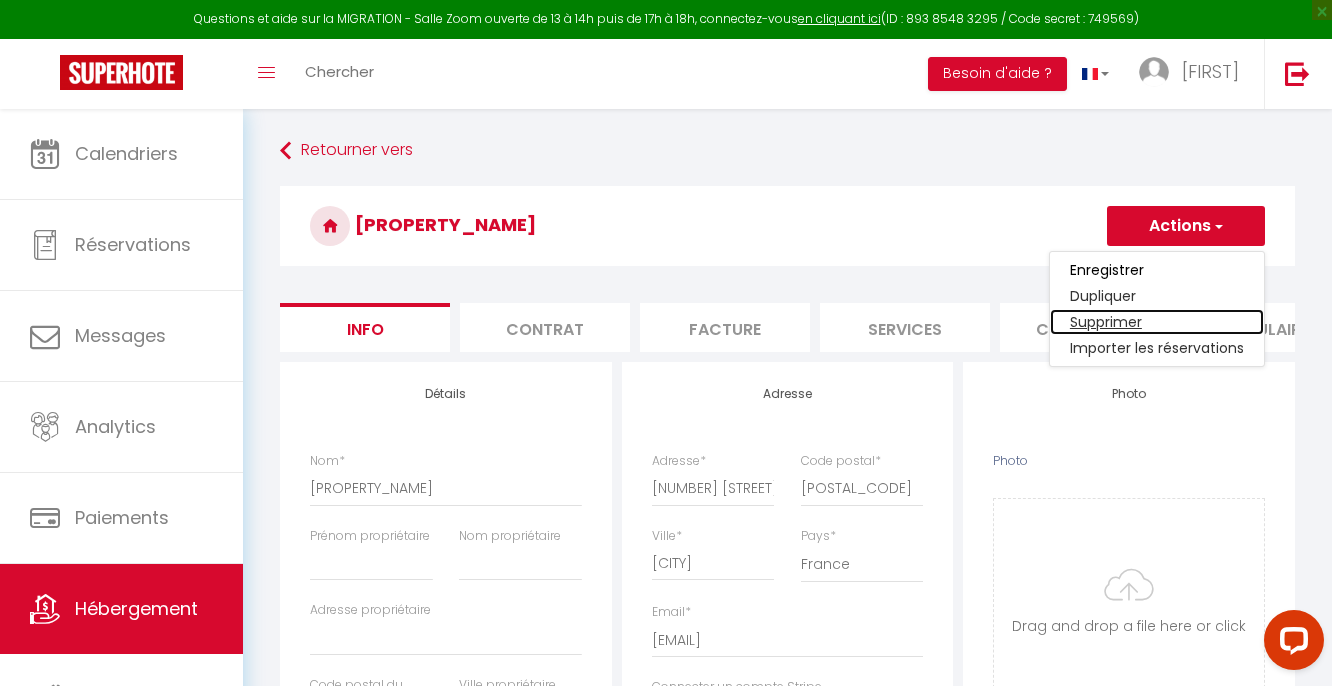 click on "Supprimer" at bounding box center (1157, 322) 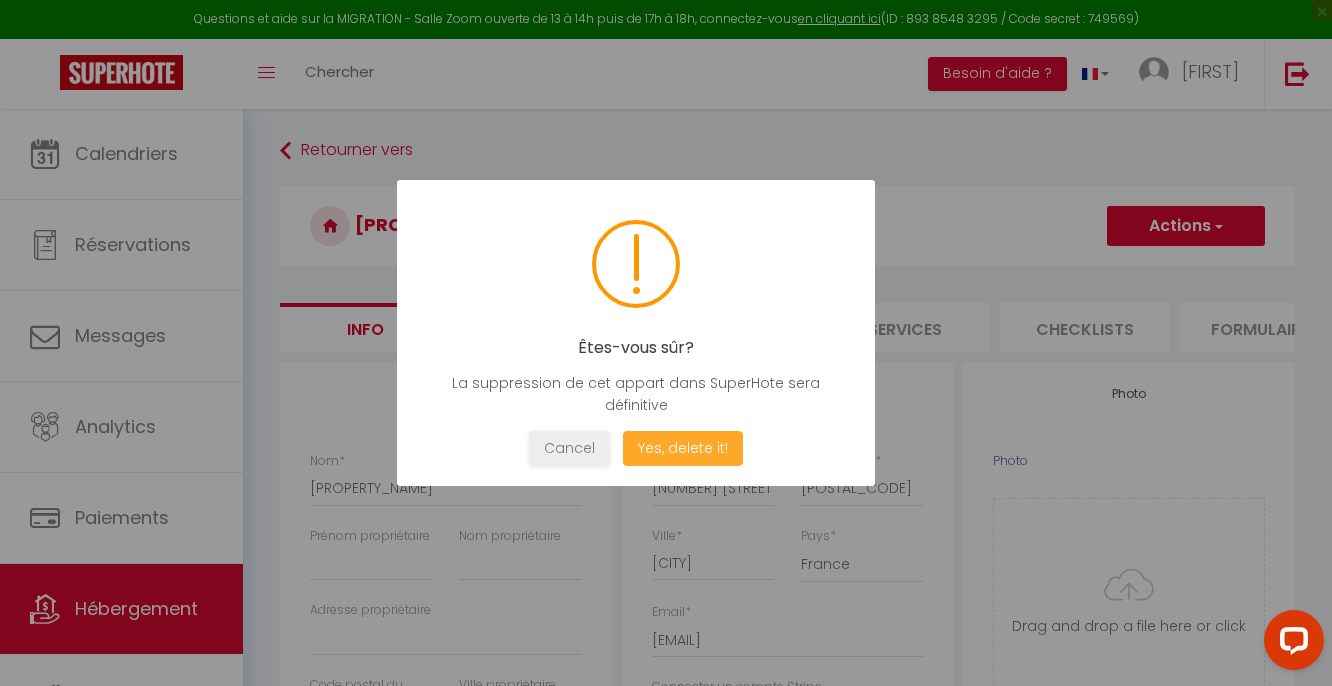 click on "Yes, delete it!" at bounding box center (683, 448) 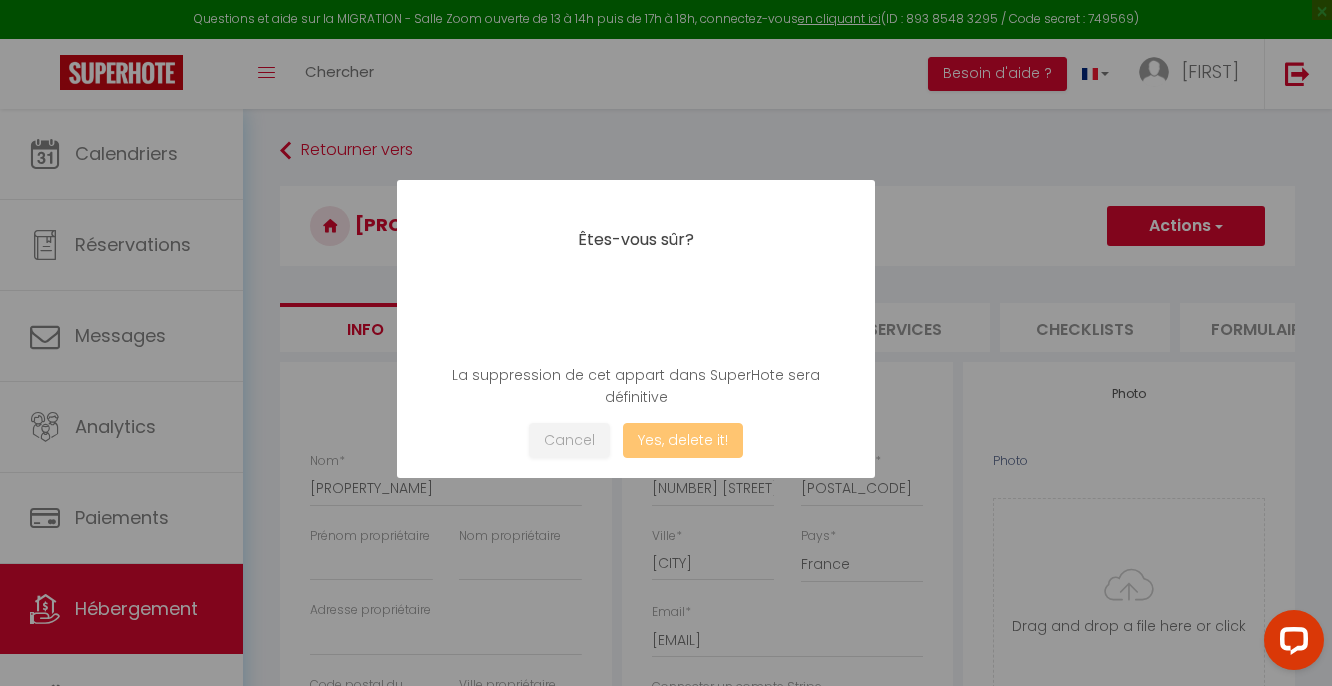 click on "Yes, delete it!" at bounding box center (683, 440) 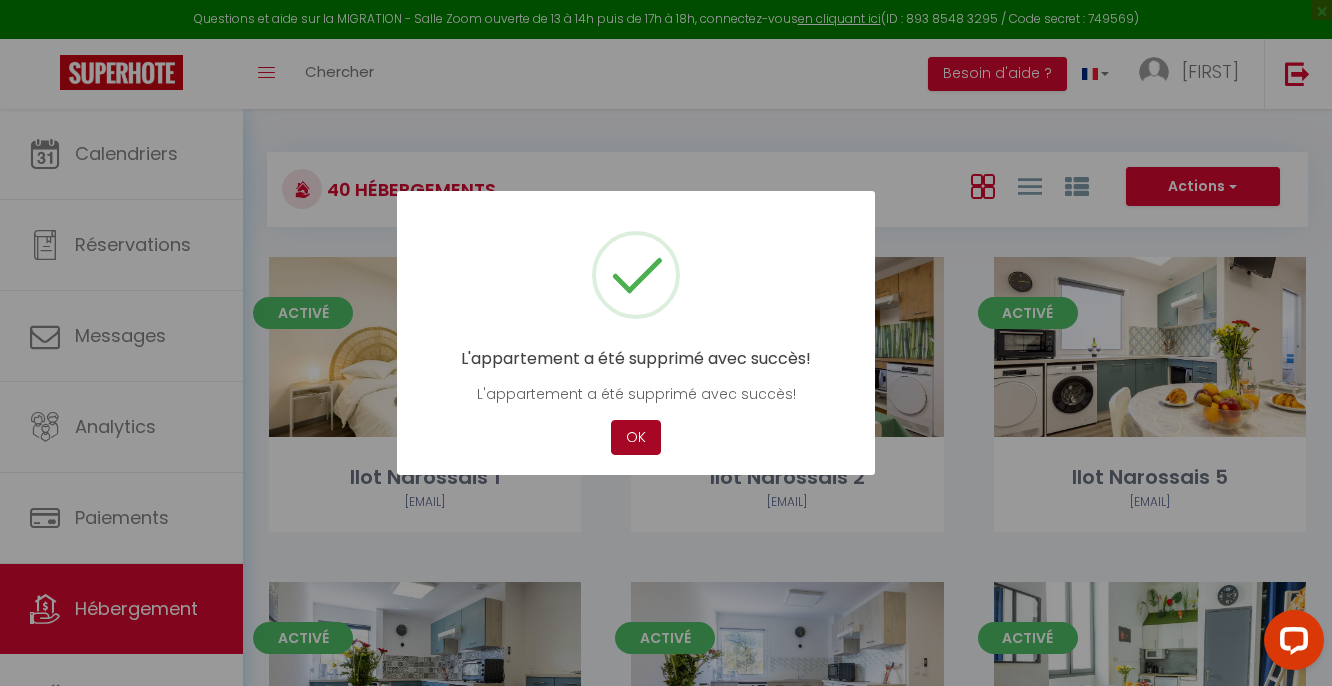 click on "OK" at bounding box center (636, 437) 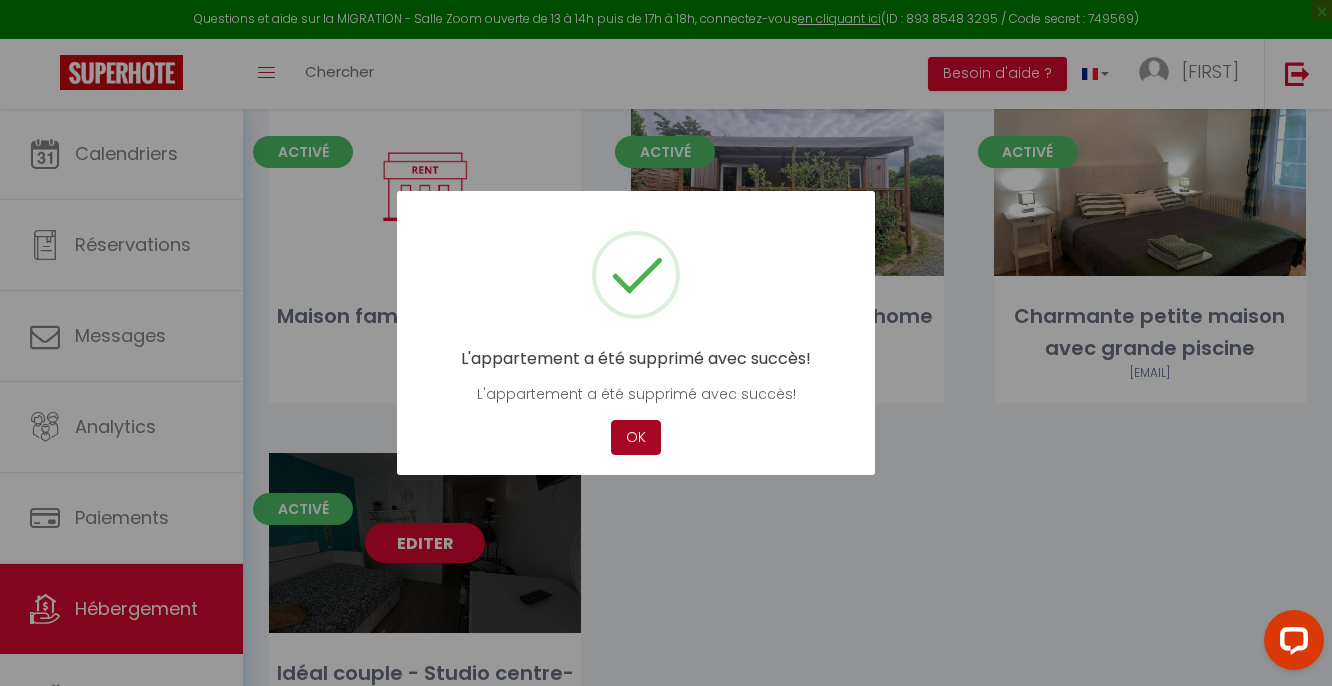 scroll, scrollTop: 4130, scrollLeft: 0, axis: vertical 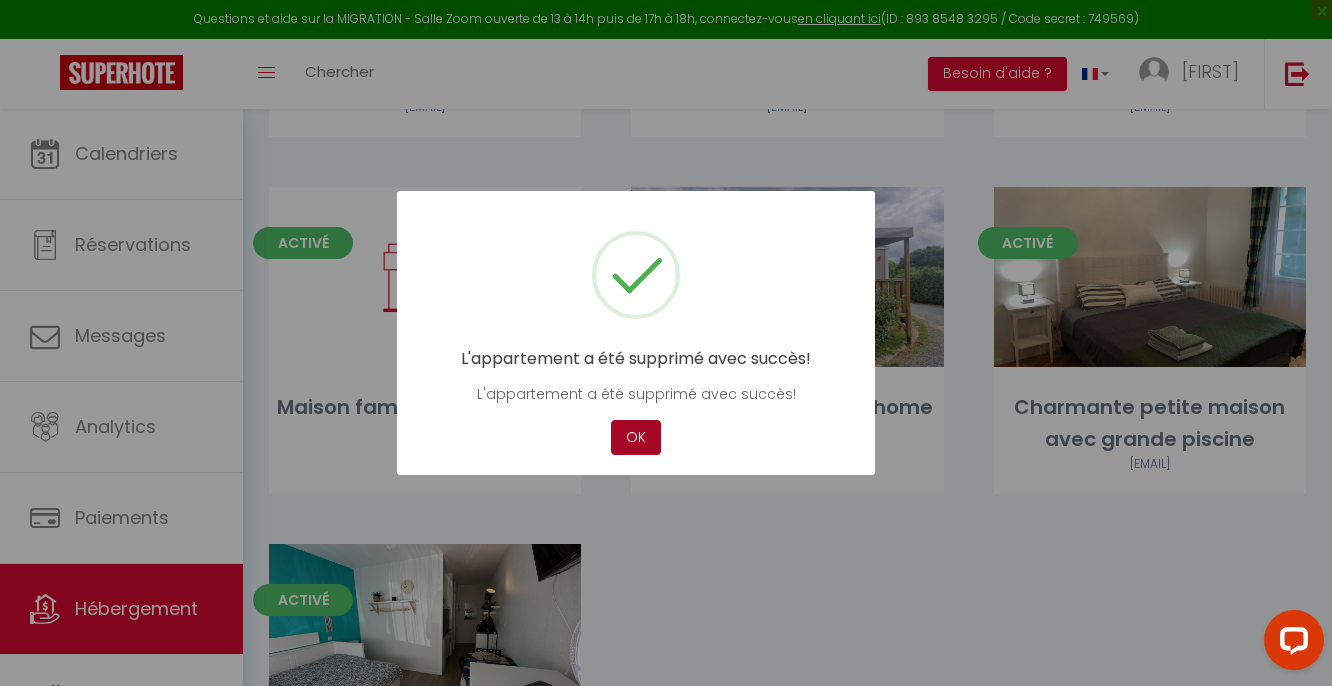 click on "OK" at bounding box center [636, 437] 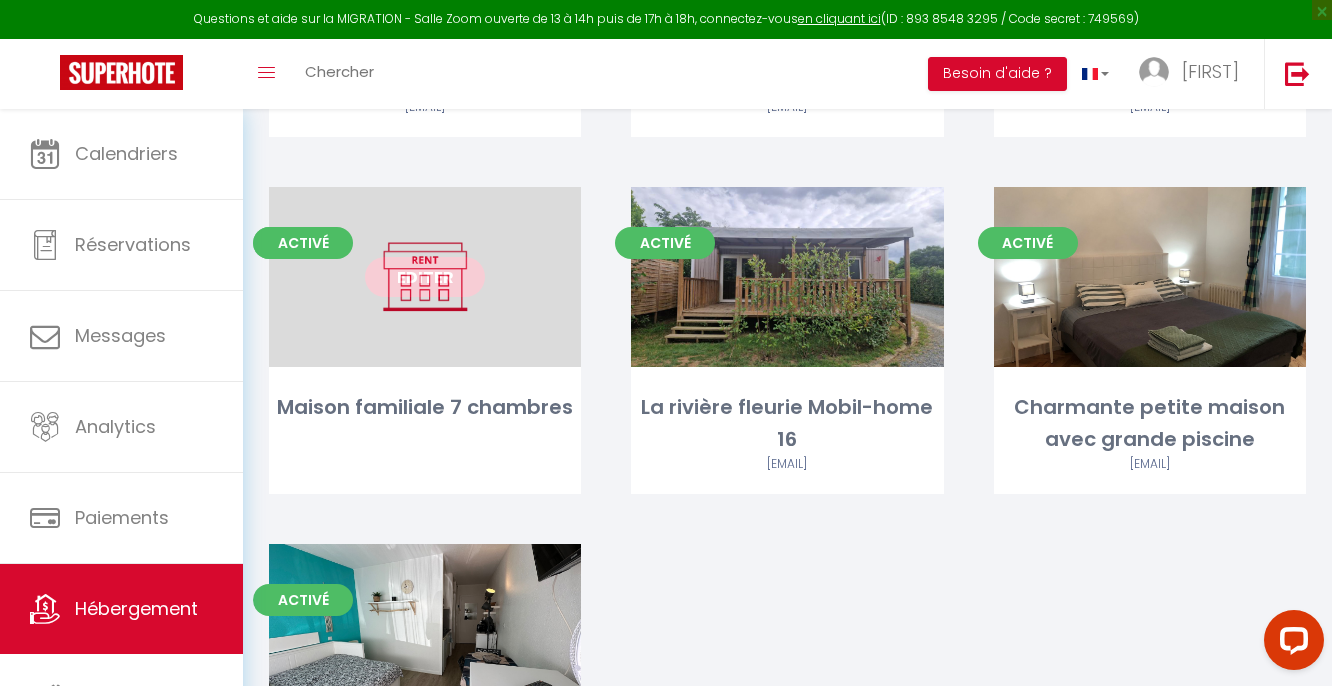 click on "Editer" at bounding box center [425, 277] 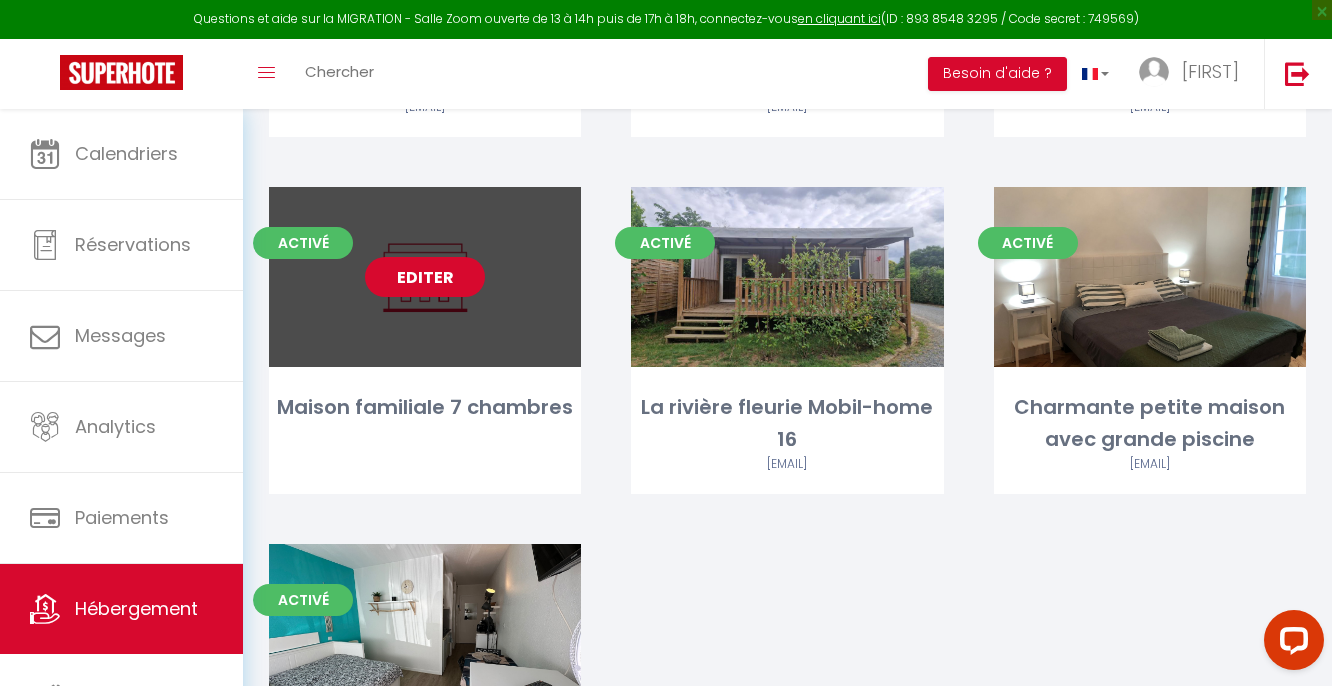 click on "Editer" at bounding box center [425, 277] 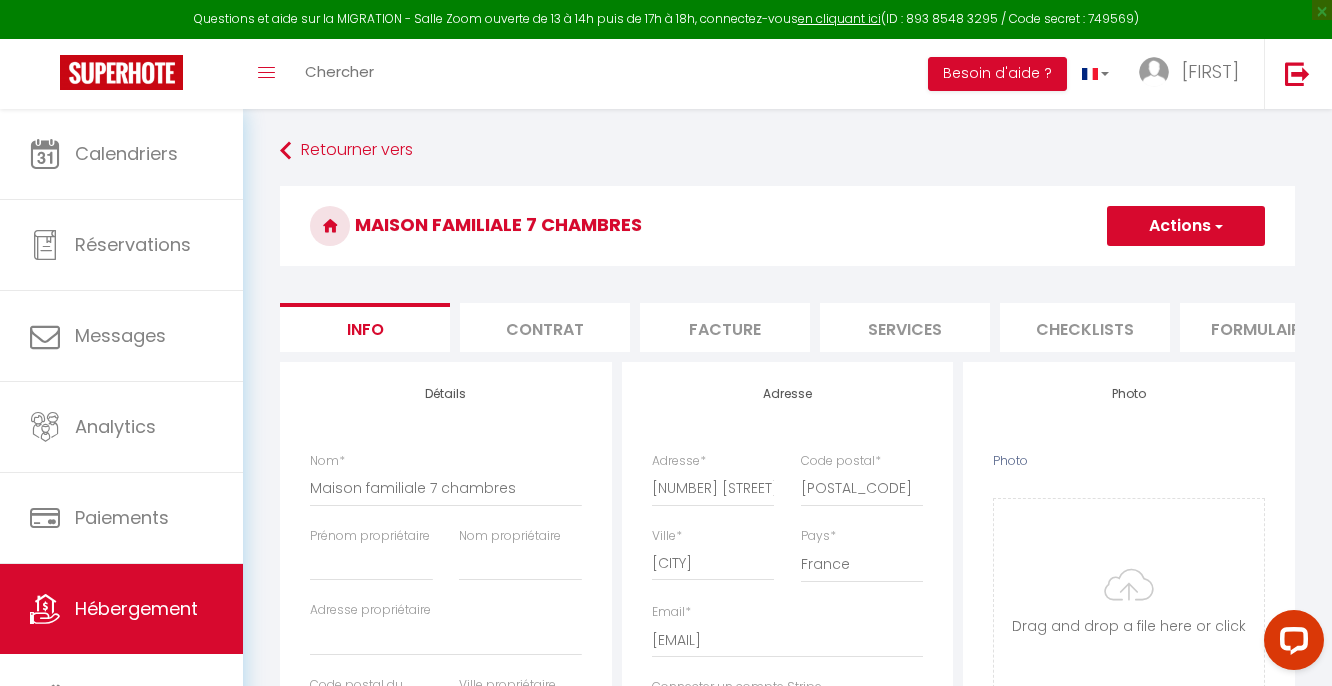 click on "Contrat" at bounding box center [545, 327] 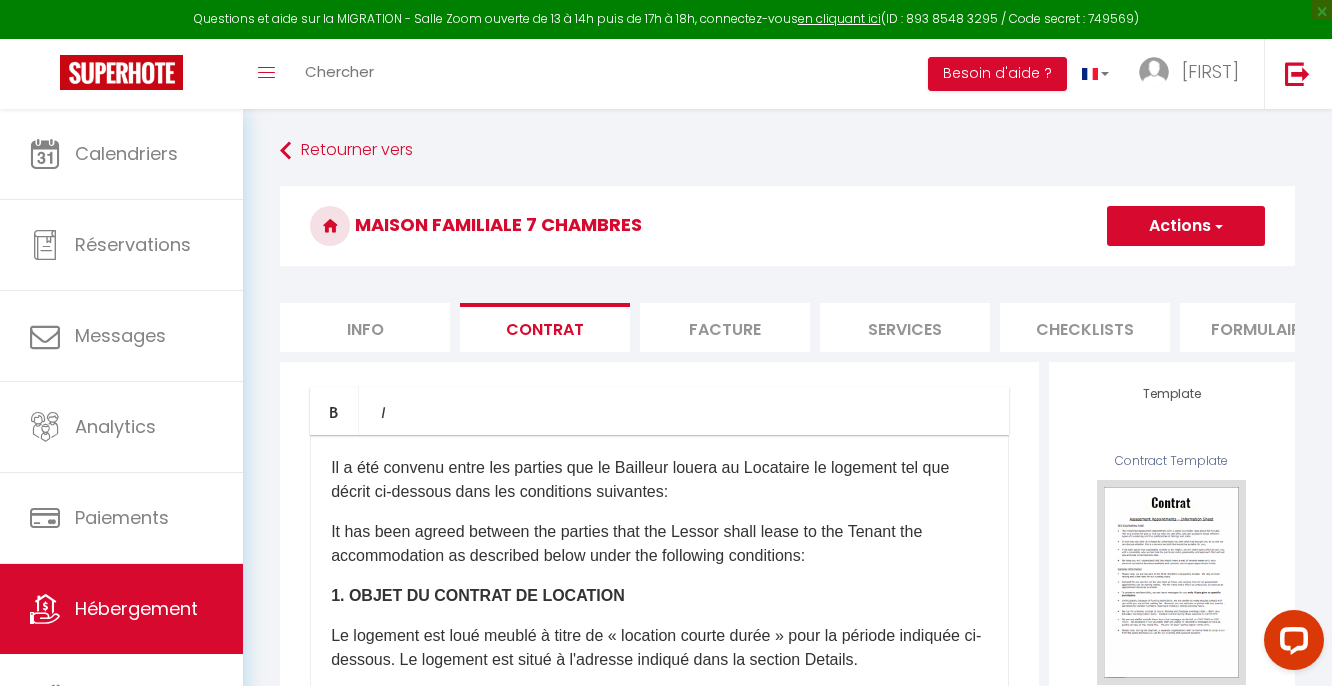 click on "Facture" at bounding box center (725, 327) 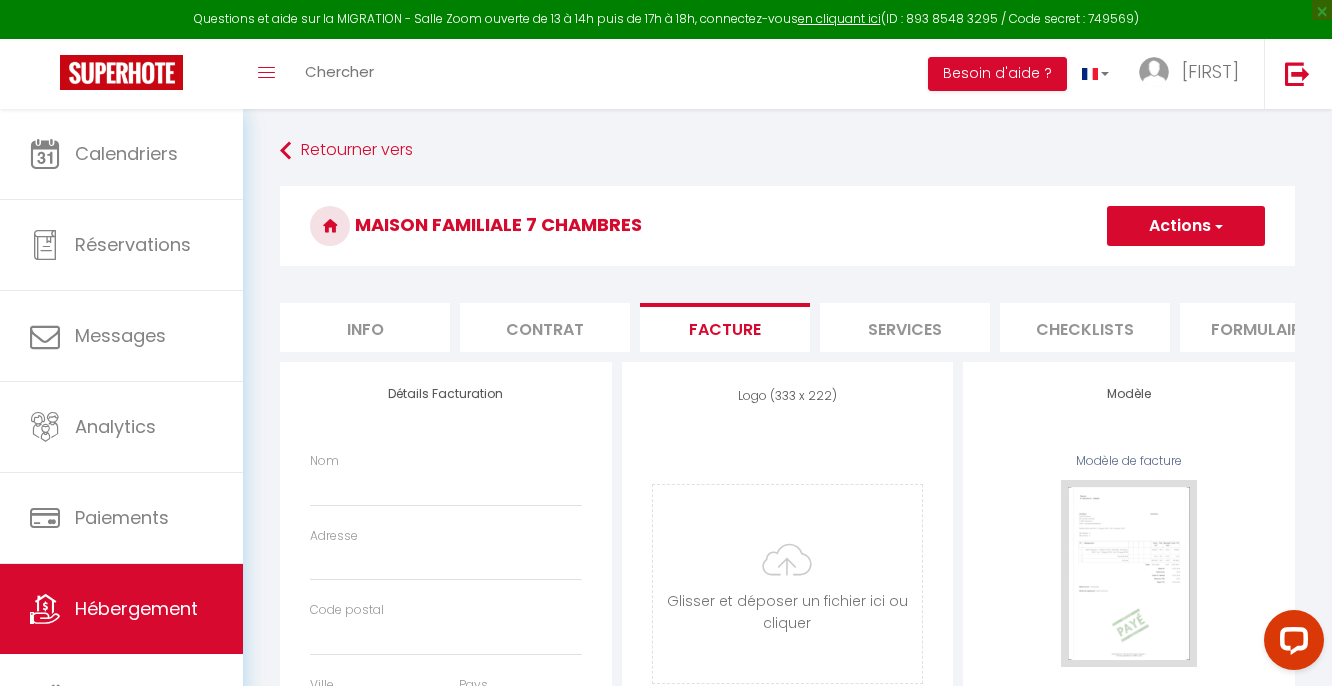click on "Services" at bounding box center (905, 327) 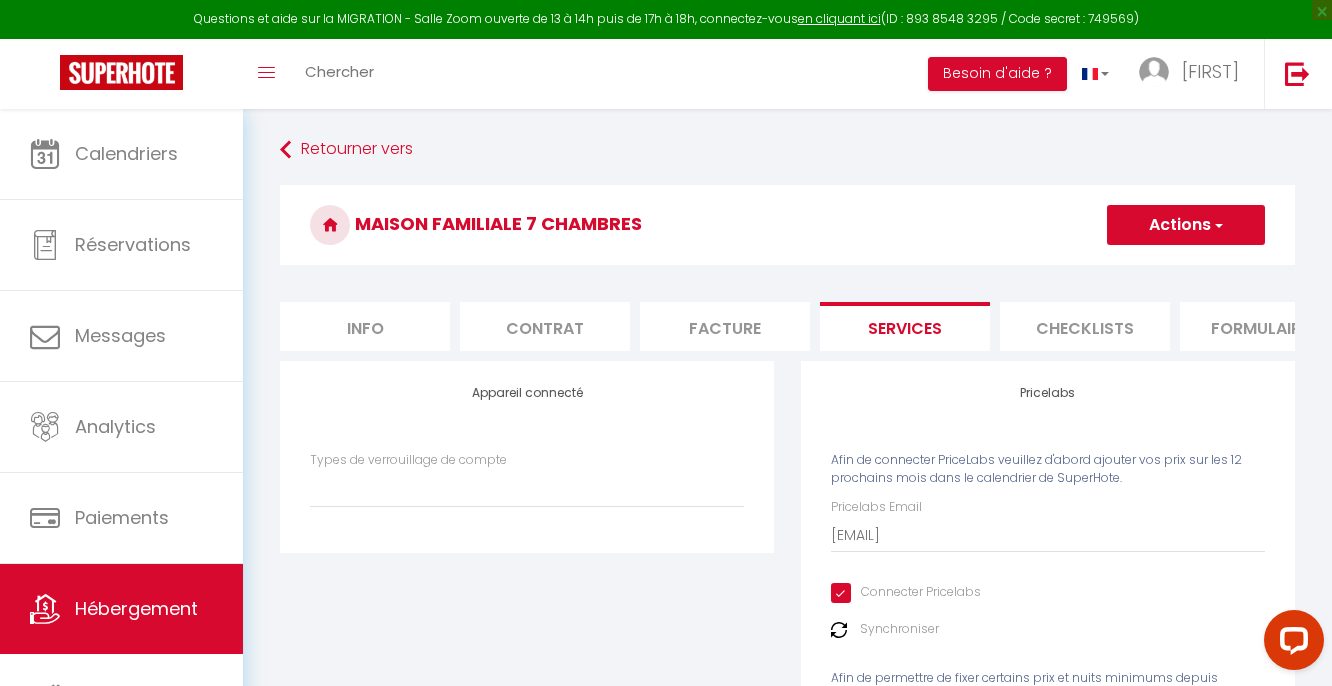 scroll, scrollTop: 0, scrollLeft: 0, axis: both 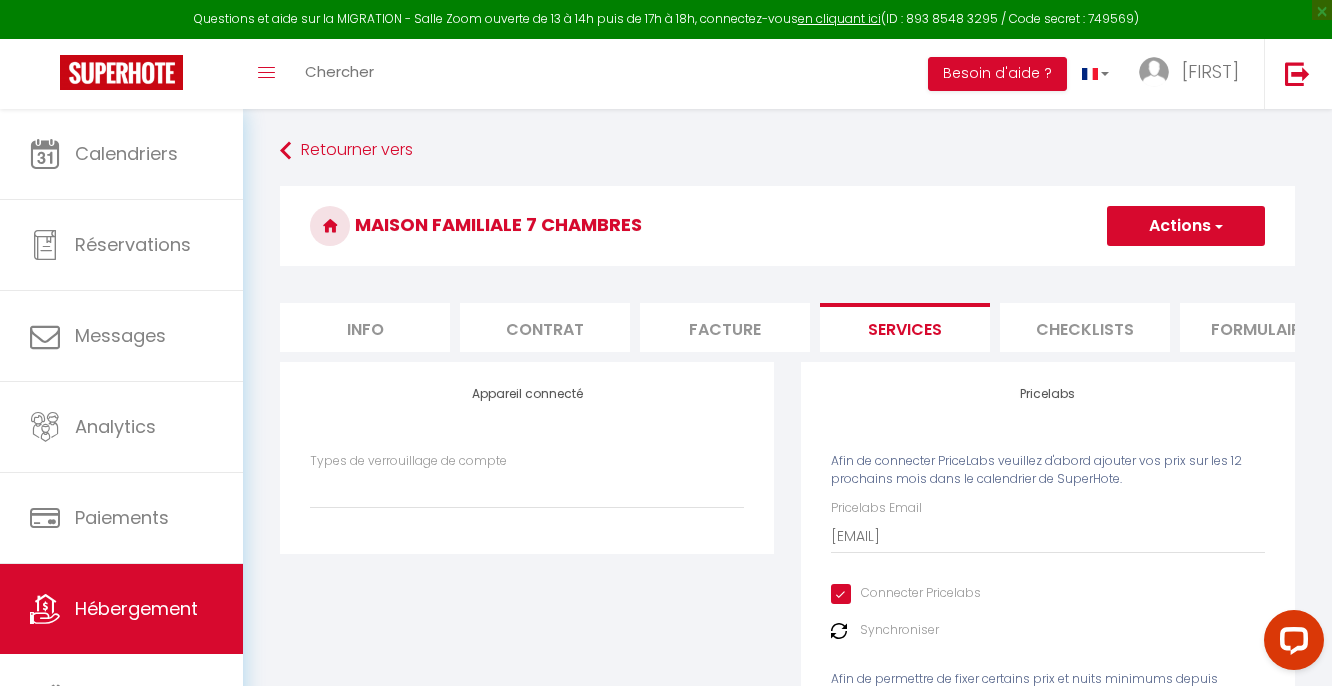 click on "Actions" at bounding box center [1186, 226] 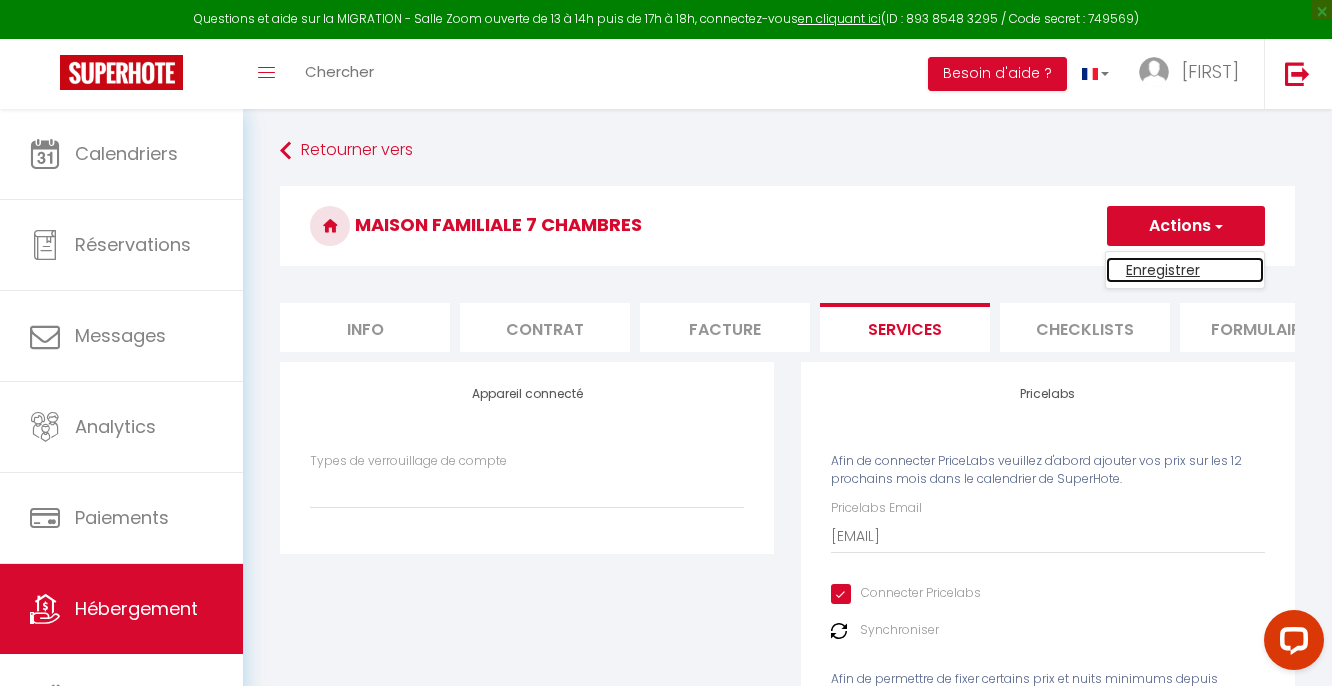 click on "Enregistrer" at bounding box center [1185, 270] 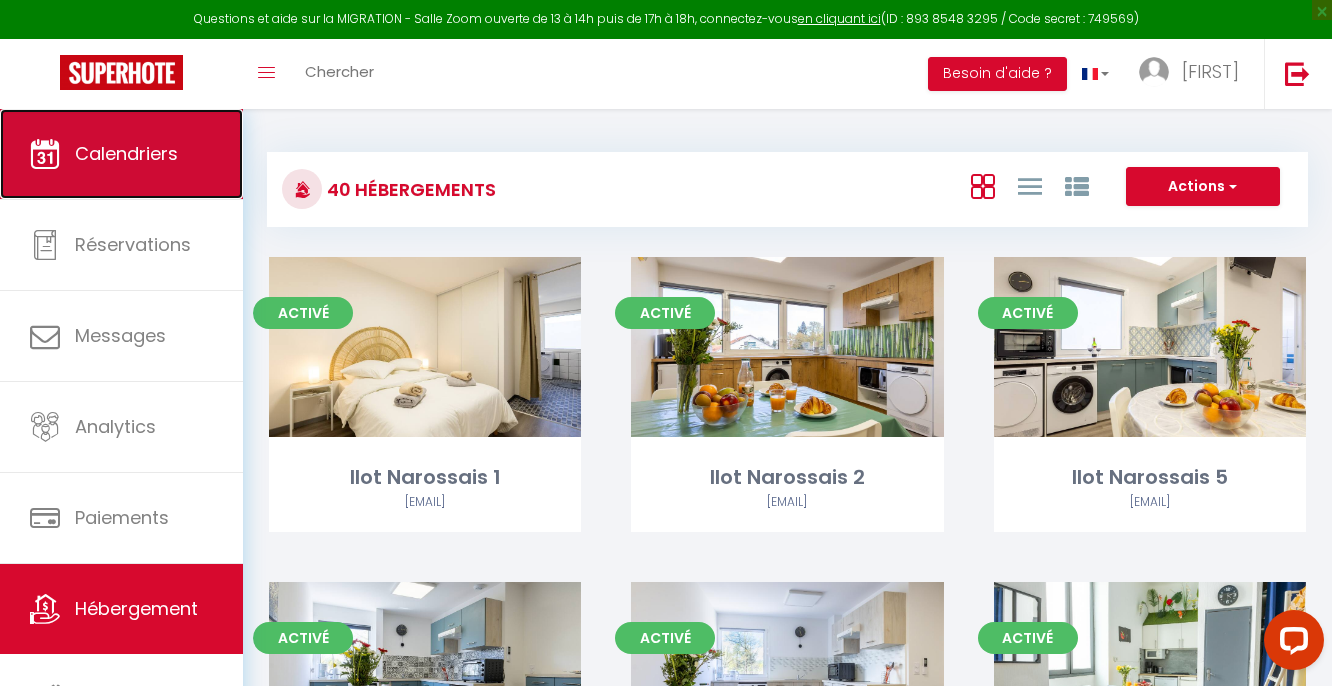 click on "Calendriers" at bounding box center (126, 153) 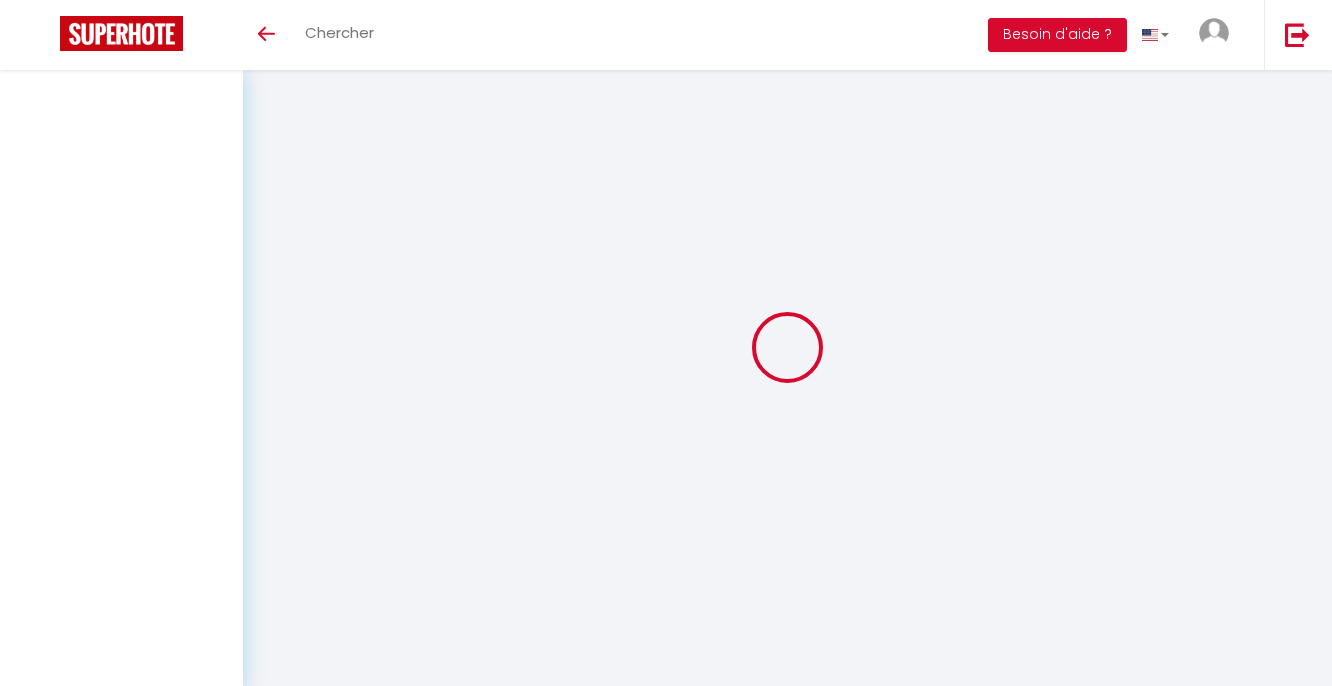 scroll, scrollTop: 0, scrollLeft: 0, axis: both 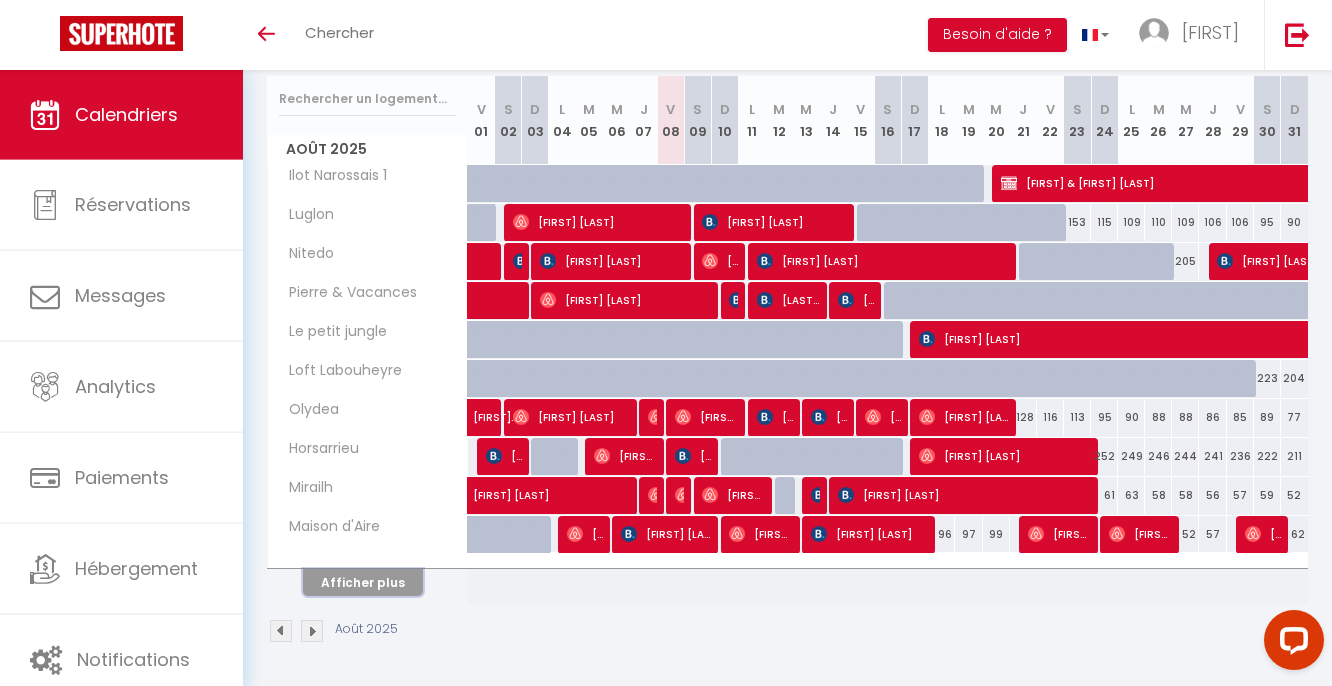 click on "Afficher plus" at bounding box center [363, 582] 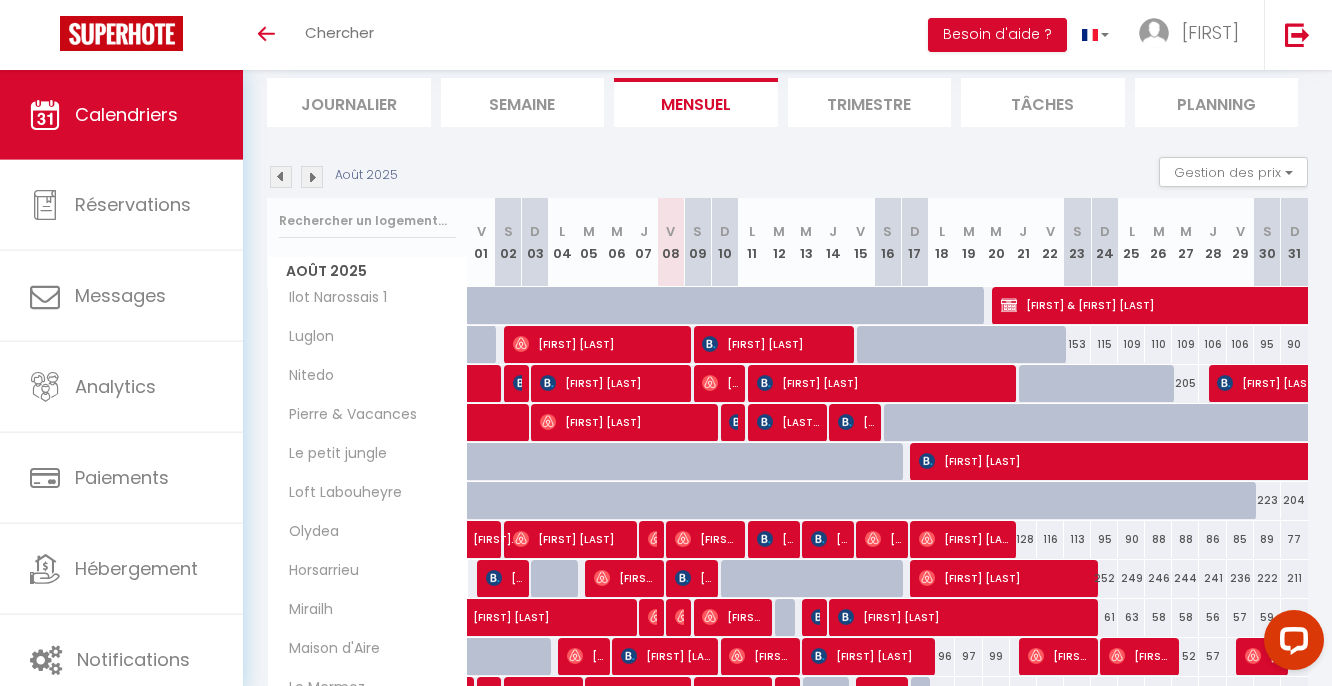 scroll, scrollTop: 0, scrollLeft: 0, axis: both 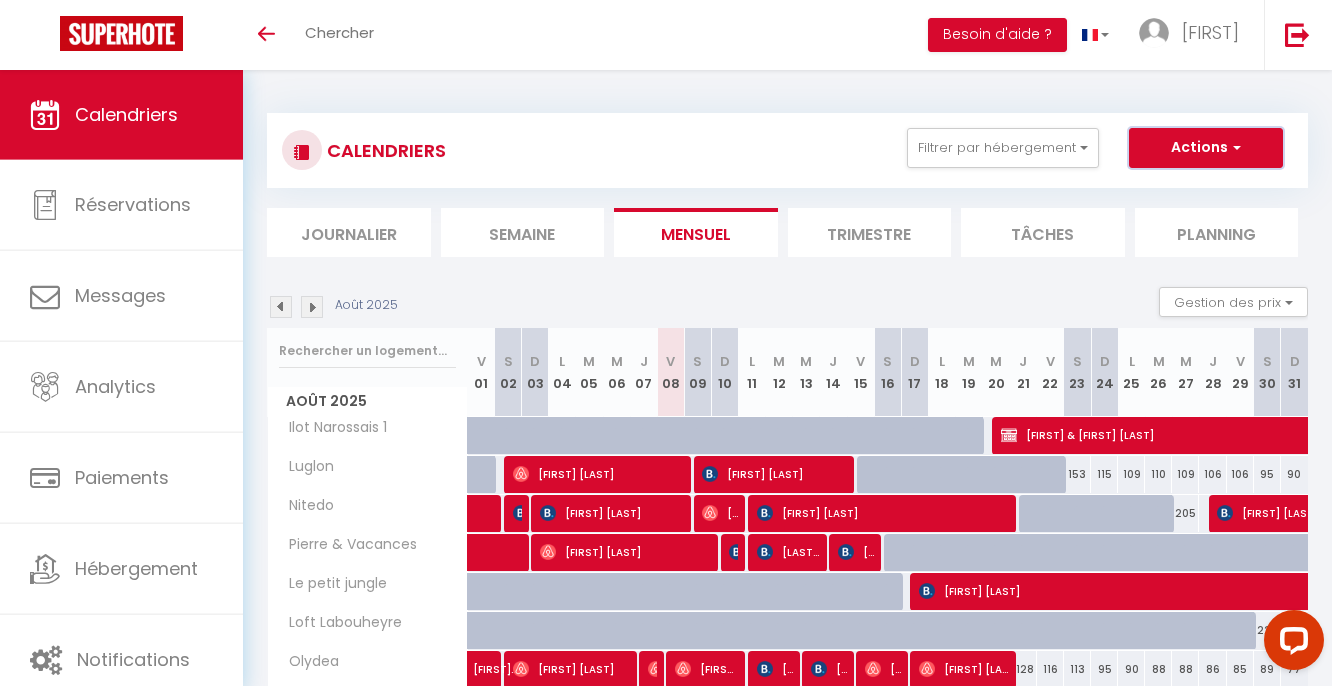 click on "Actions" at bounding box center [1206, 148] 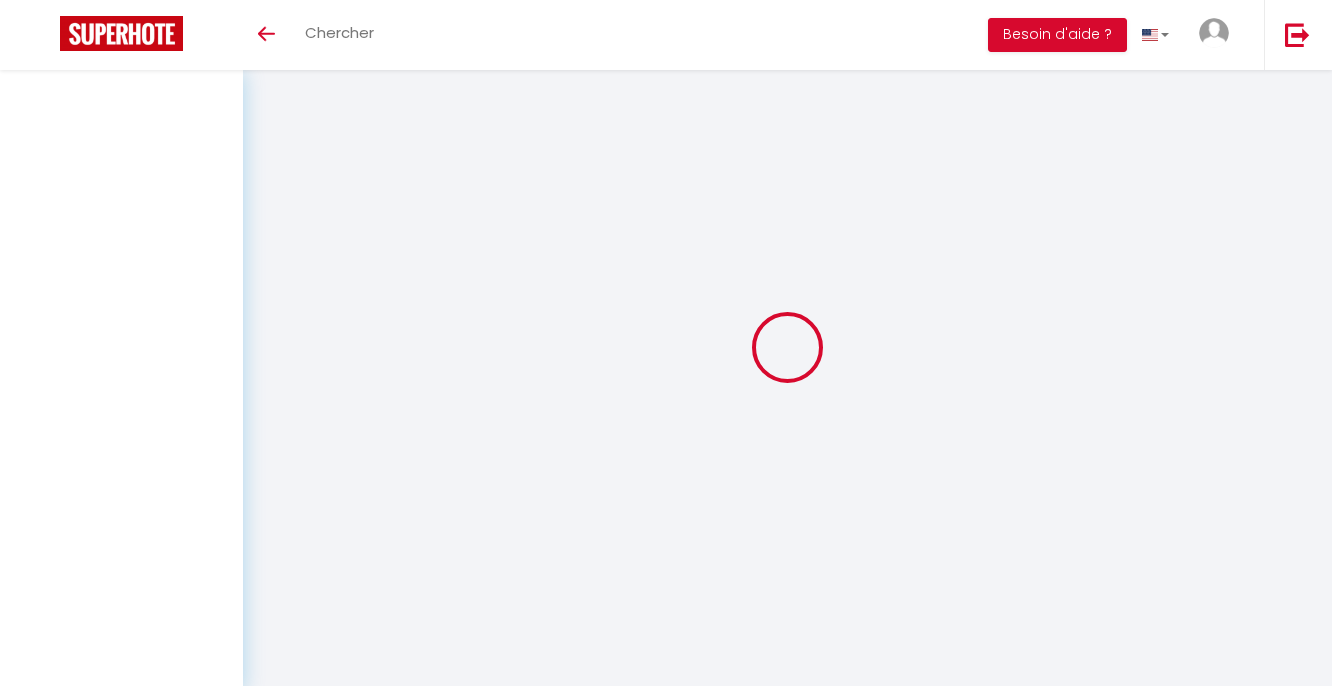 scroll, scrollTop: 0, scrollLeft: 0, axis: both 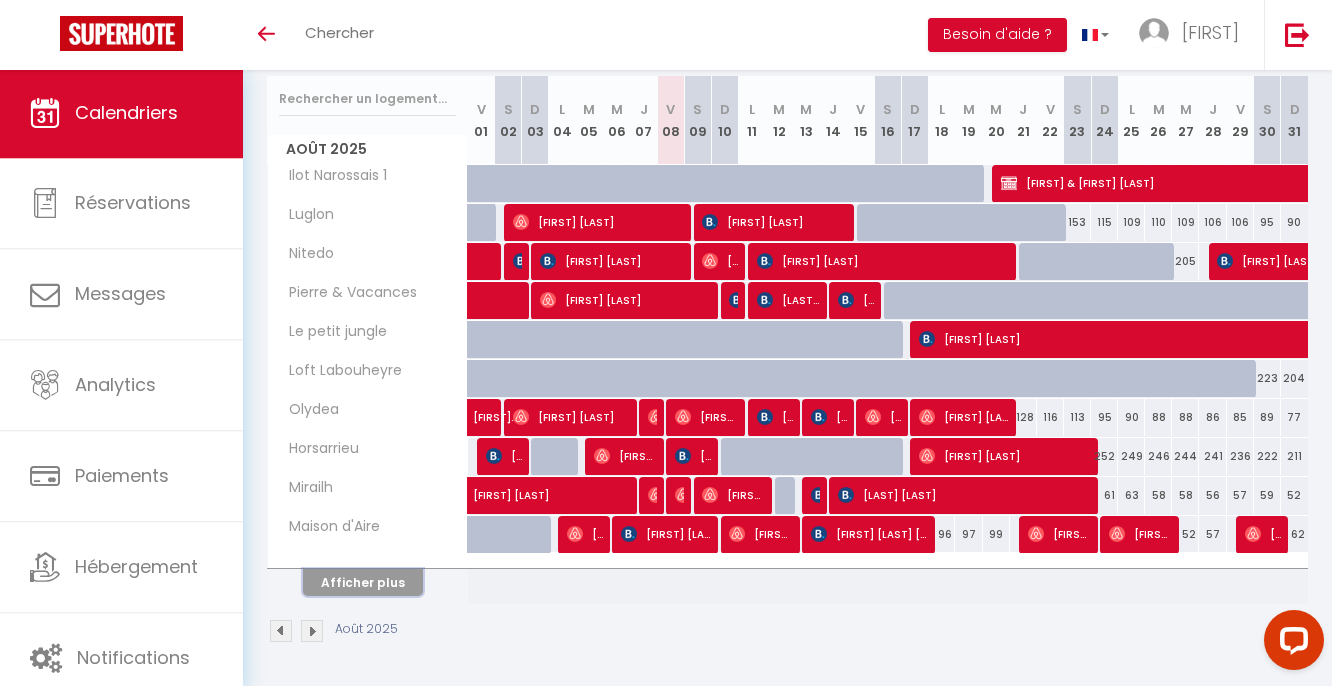 click on "Afficher plus" at bounding box center (363, 582) 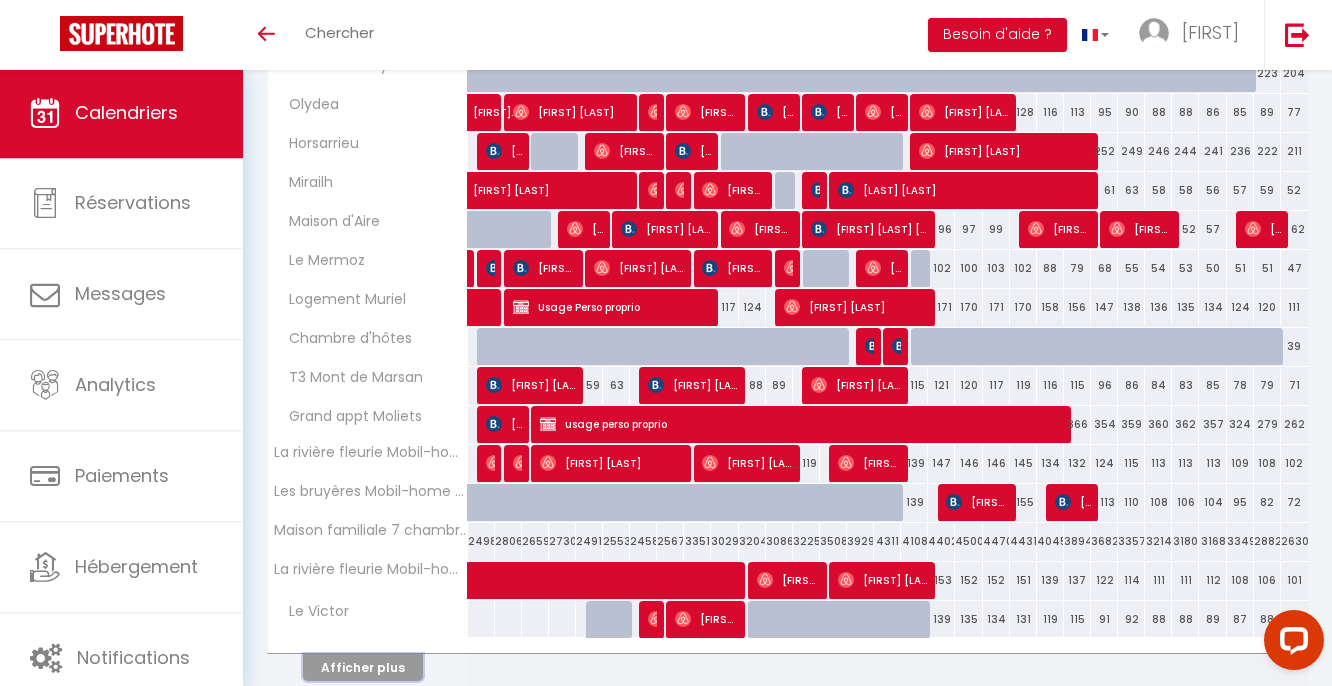 scroll, scrollTop: 609, scrollLeft: 0, axis: vertical 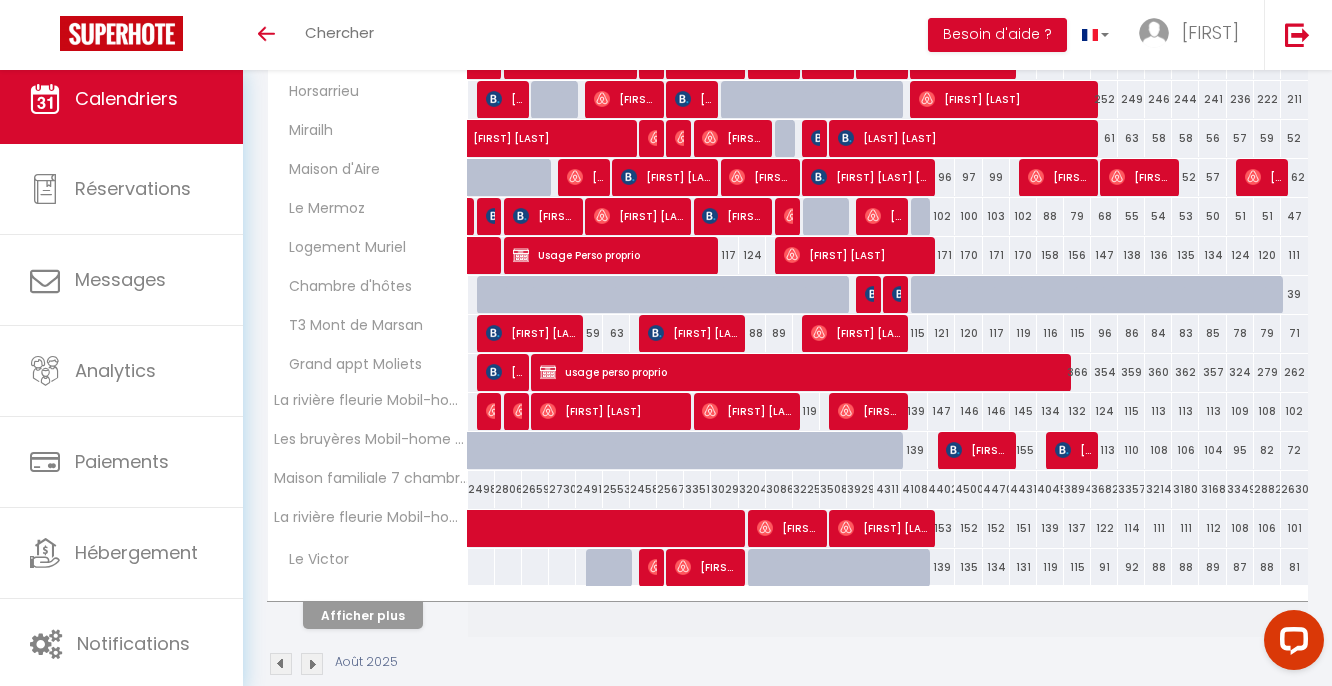 click on "2498" at bounding box center (481, 489) 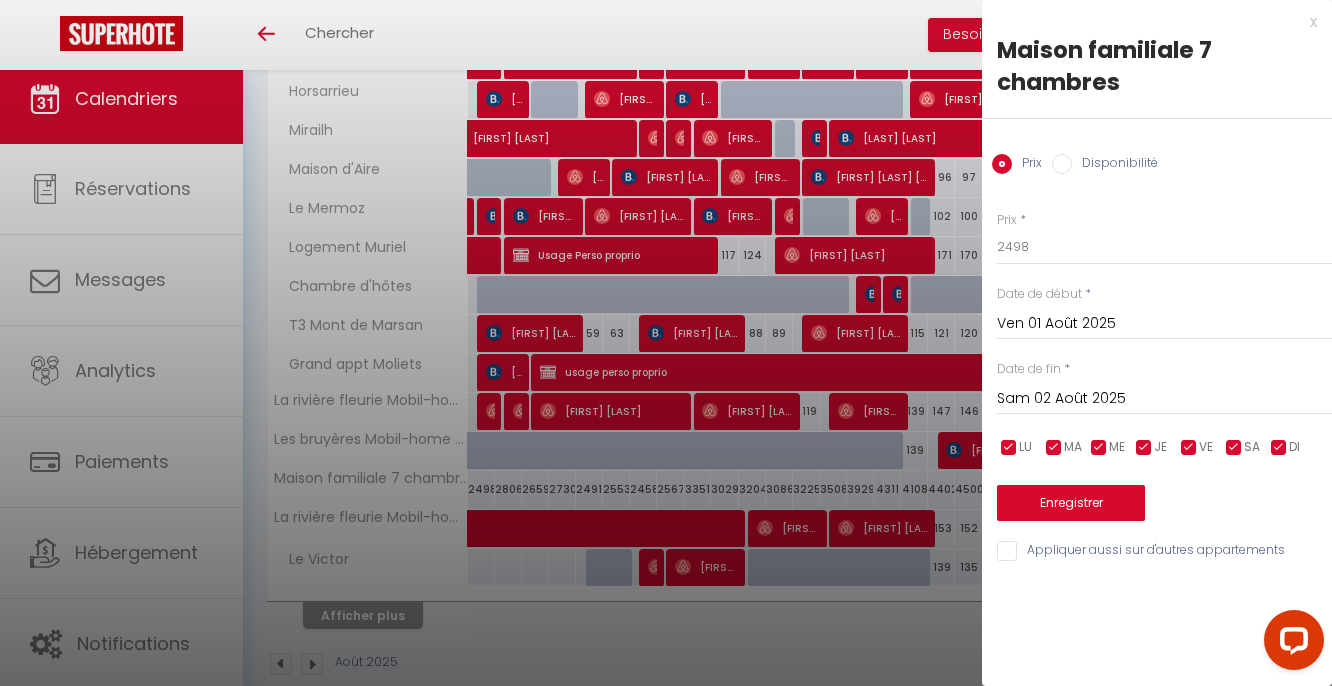 click on "Disponibilité" at bounding box center (1062, 164) 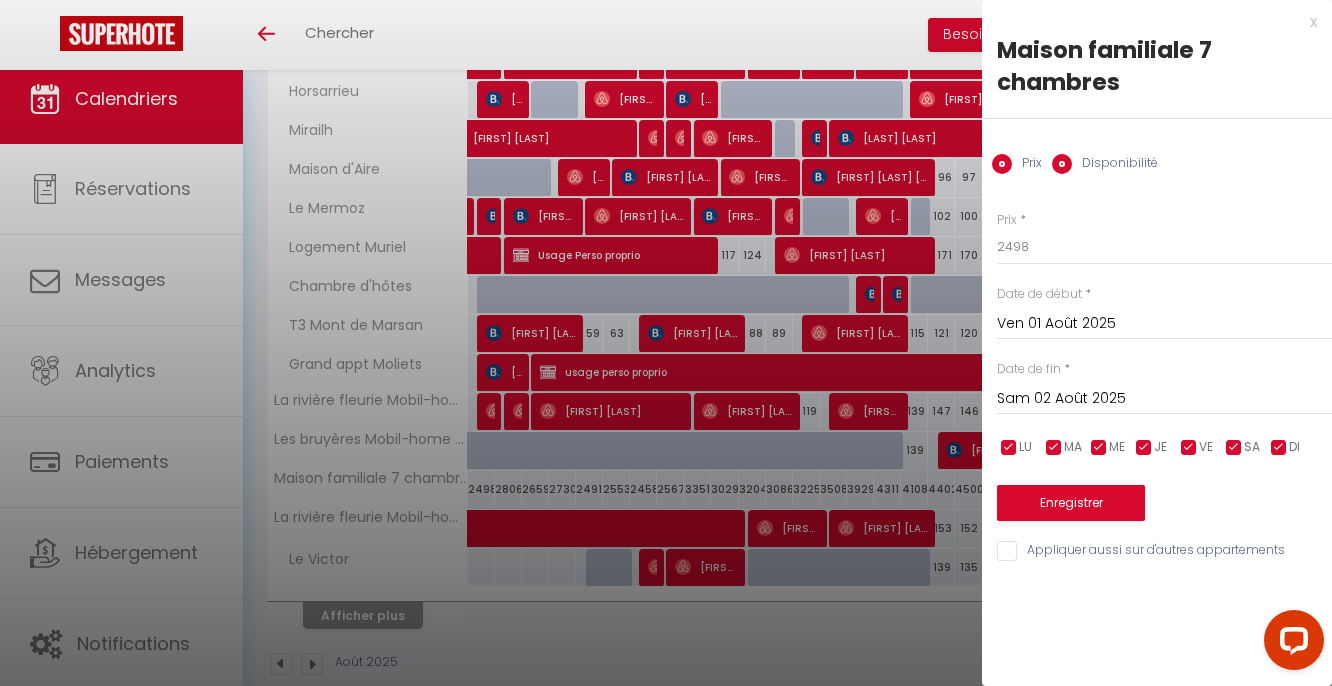radio on "false" 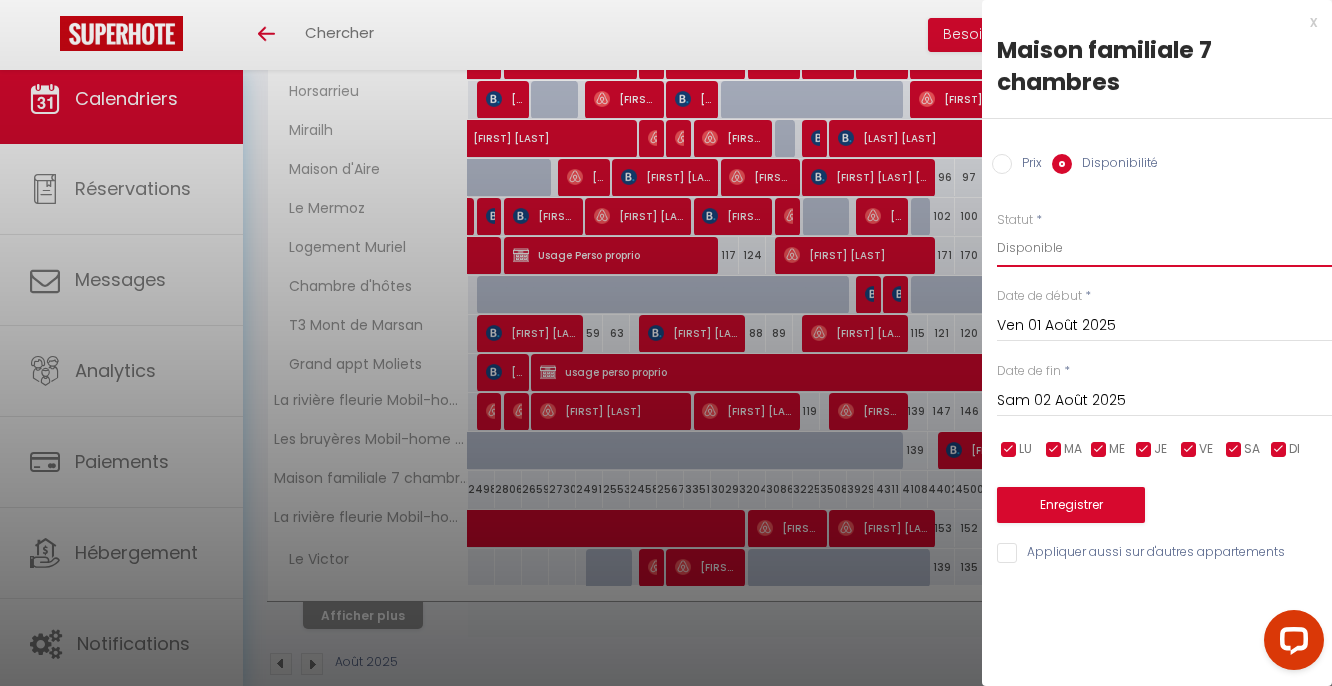 click on "Disponible
Indisponible" at bounding box center (1164, 248) 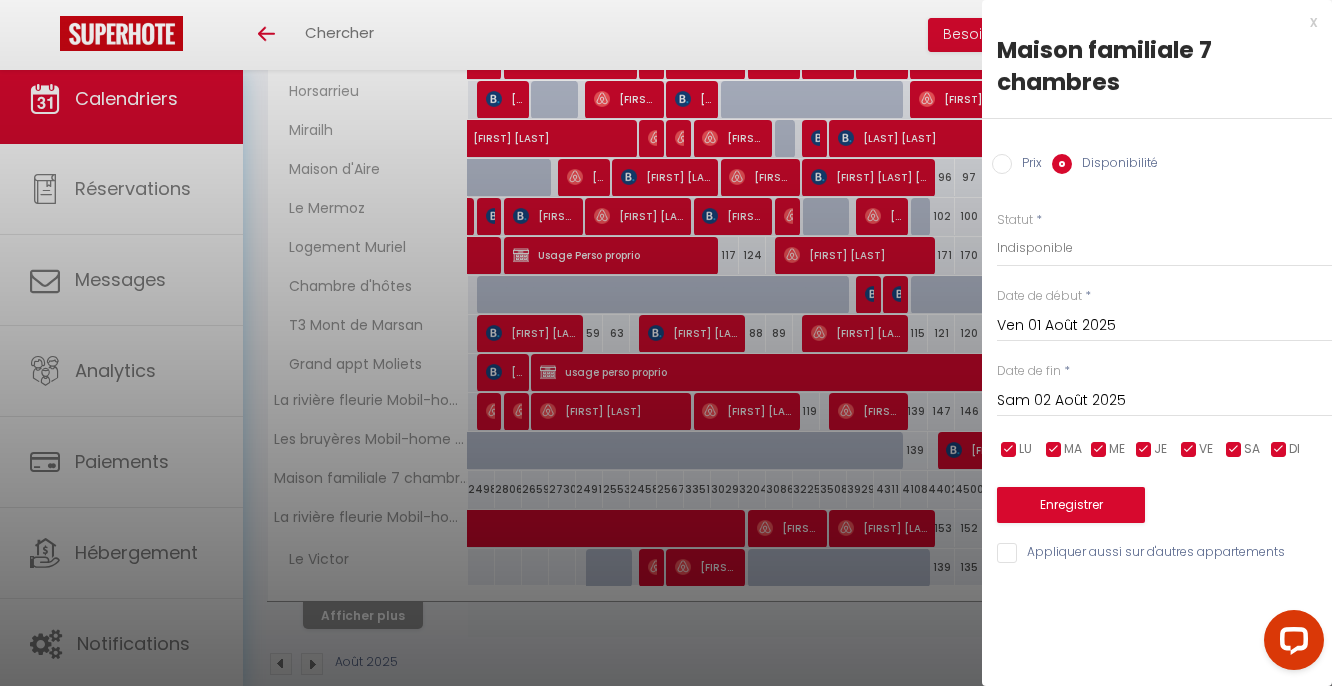 click on "Sam 02 Août 2025" at bounding box center (1164, 401) 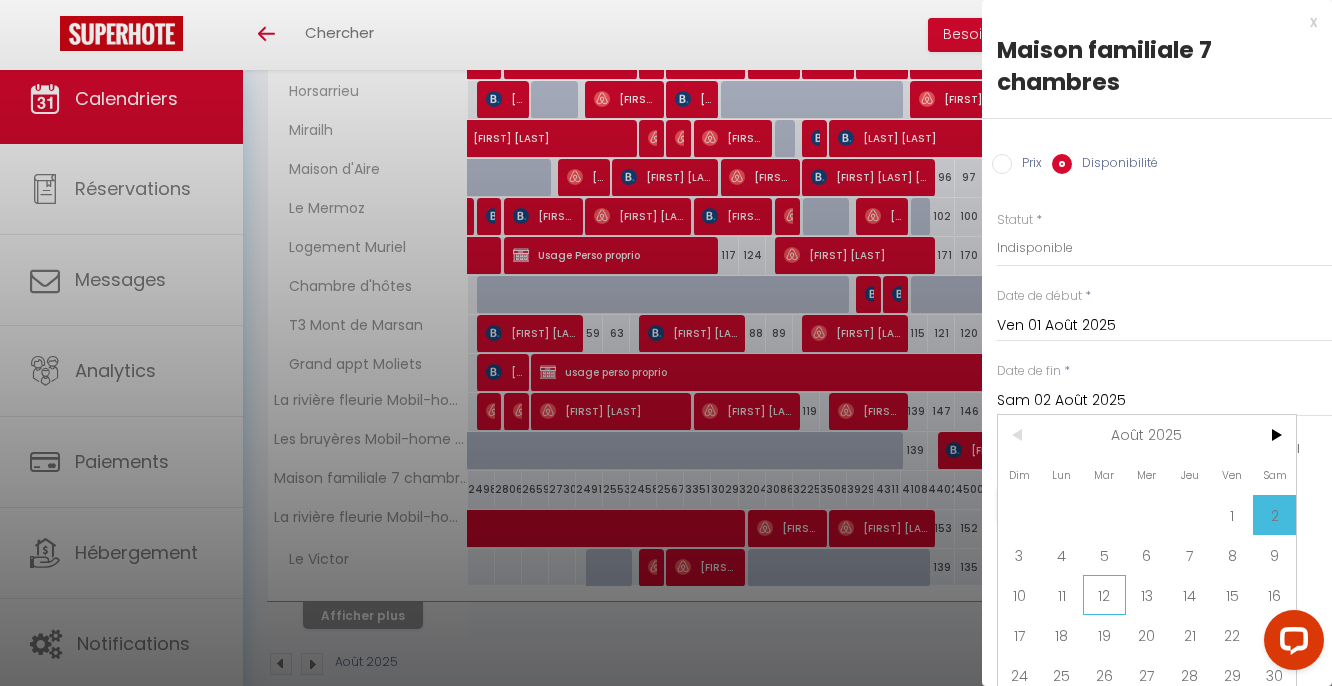 click on "12" at bounding box center [1104, 595] 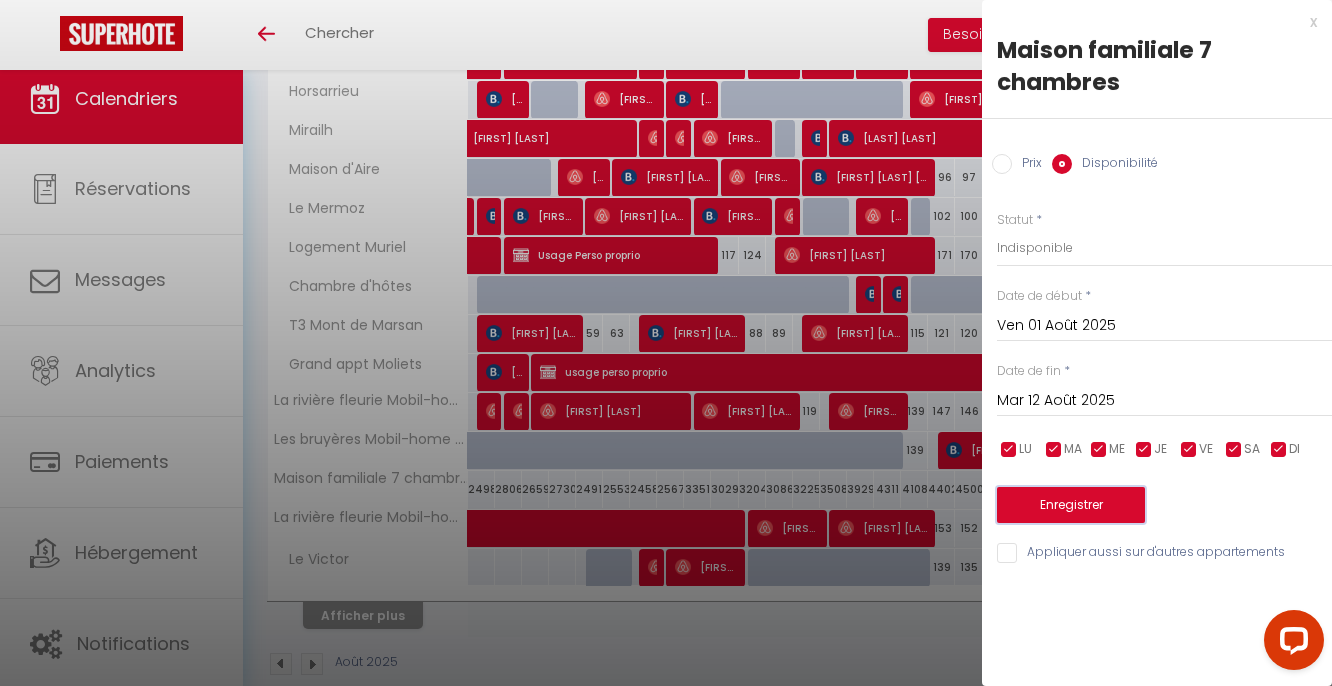 click on "Enregistrer" at bounding box center [1071, 505] 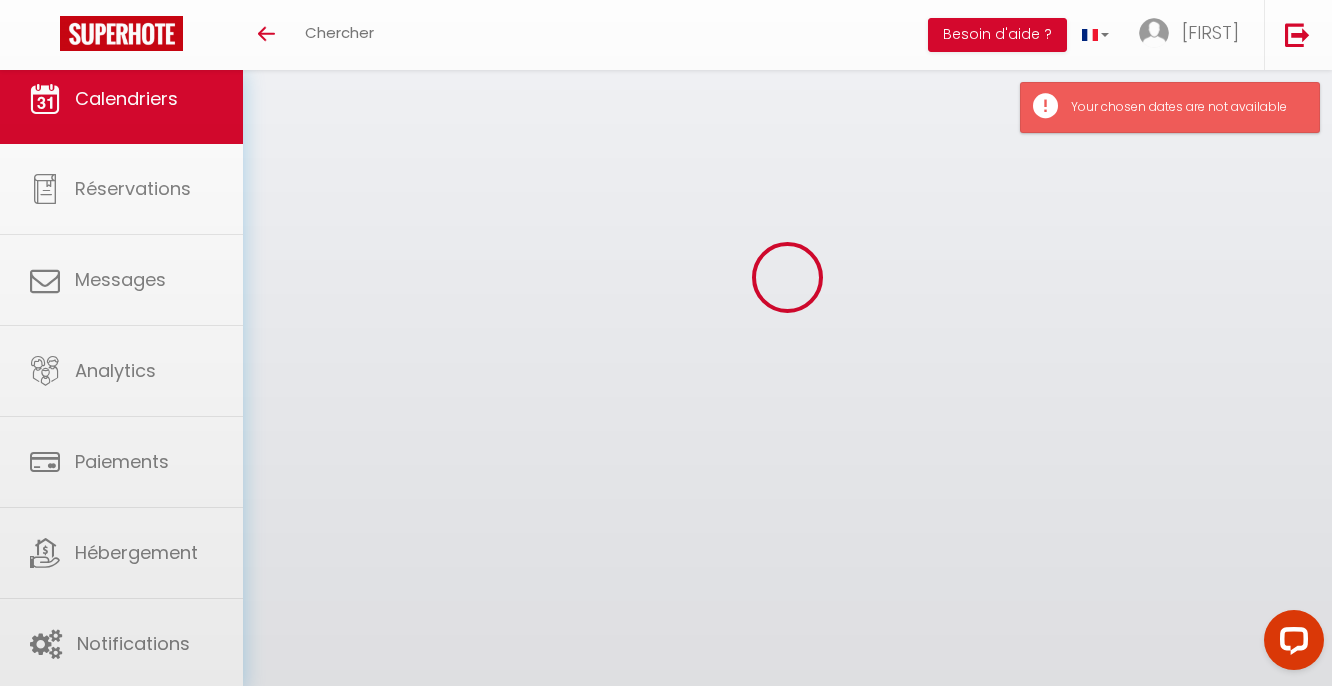 select on "0" 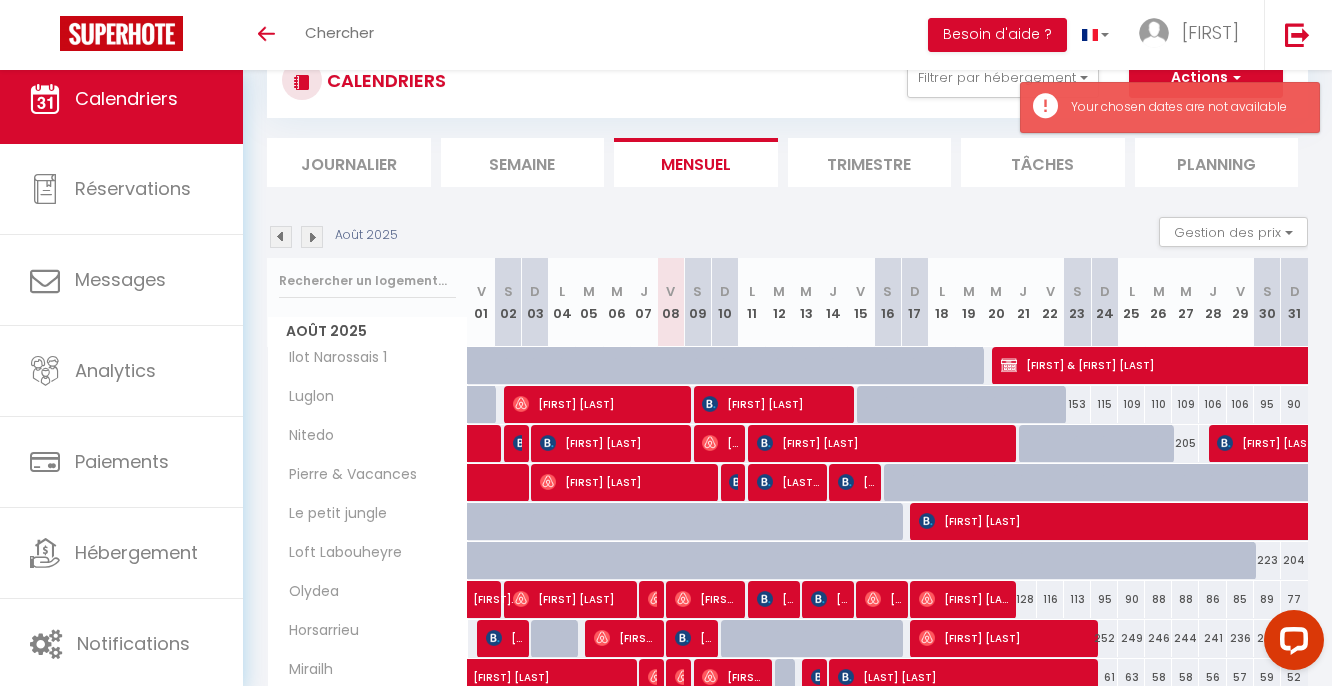 scroll, scrollTop: 252, scrollLeft: 0, axis: vertical 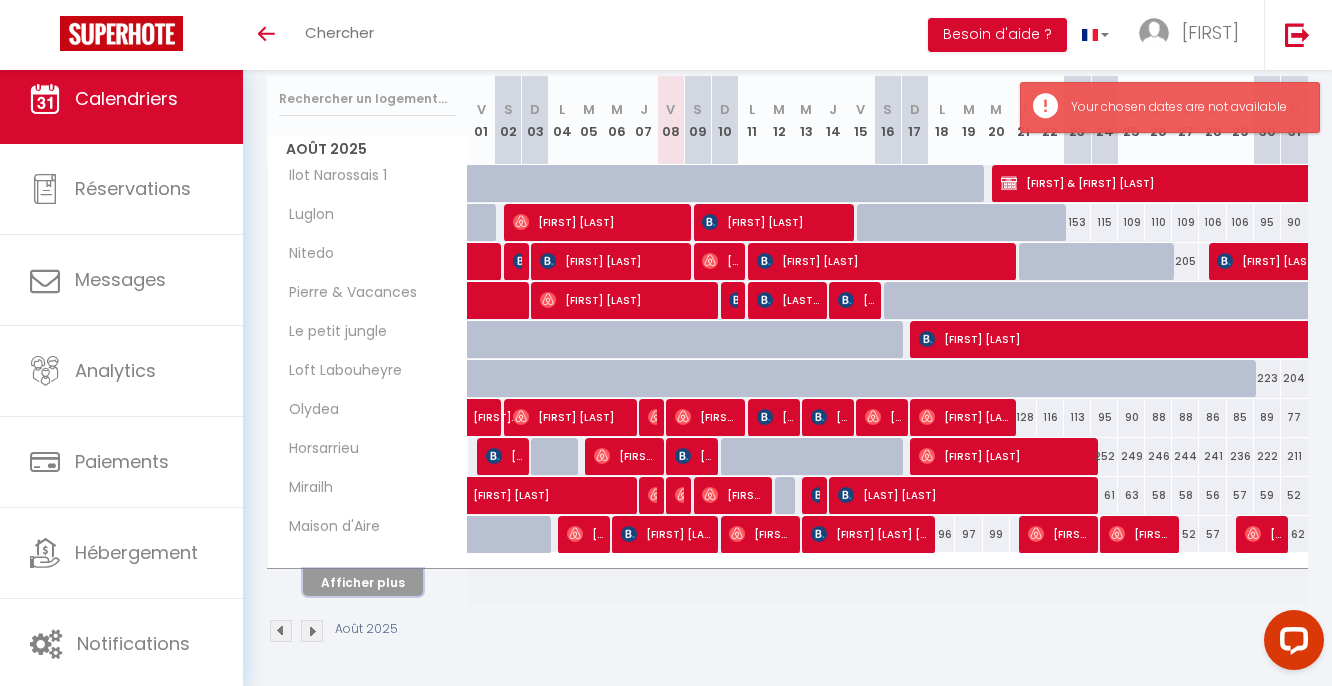 click on "Afficher plus" at bounding box center (363, 582) 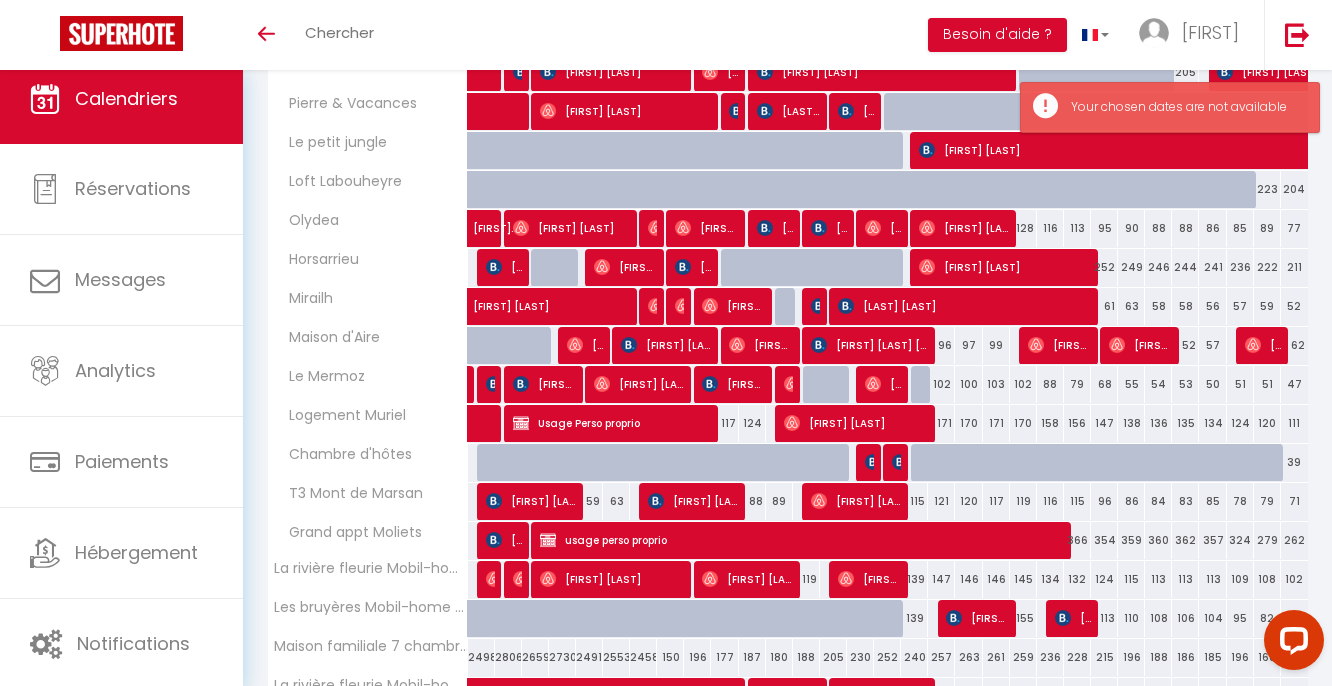 scroll, scrollTop: 642, scrollLeft: 0, axis: vertical 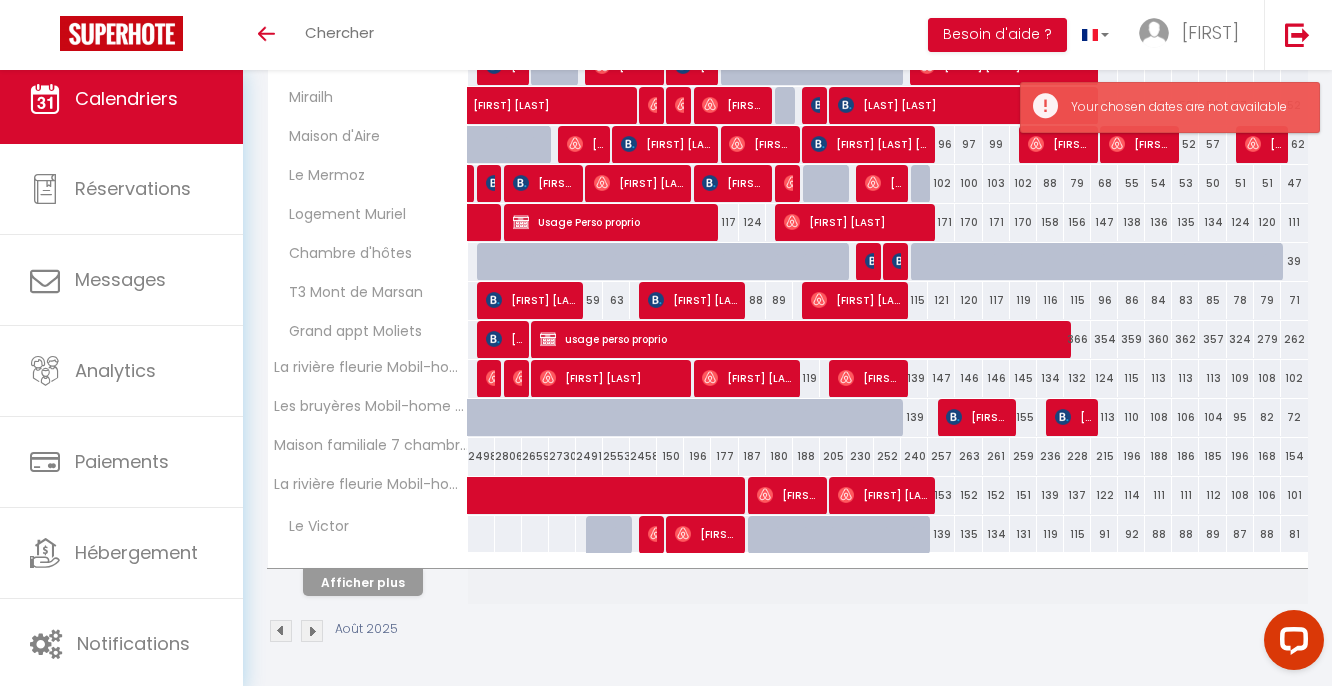 click on "2498" at bounding box center [481, 456] 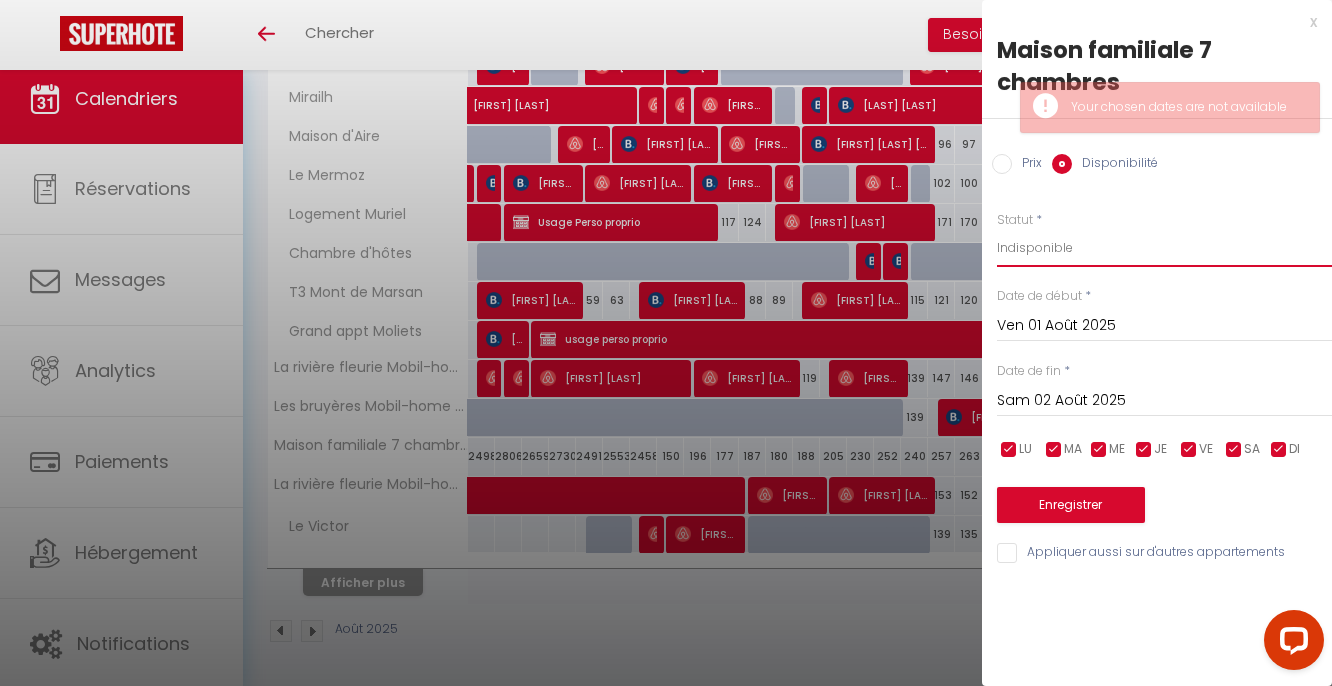 click on "Disponible
Indisponible" at bounding box center (1164, 248) 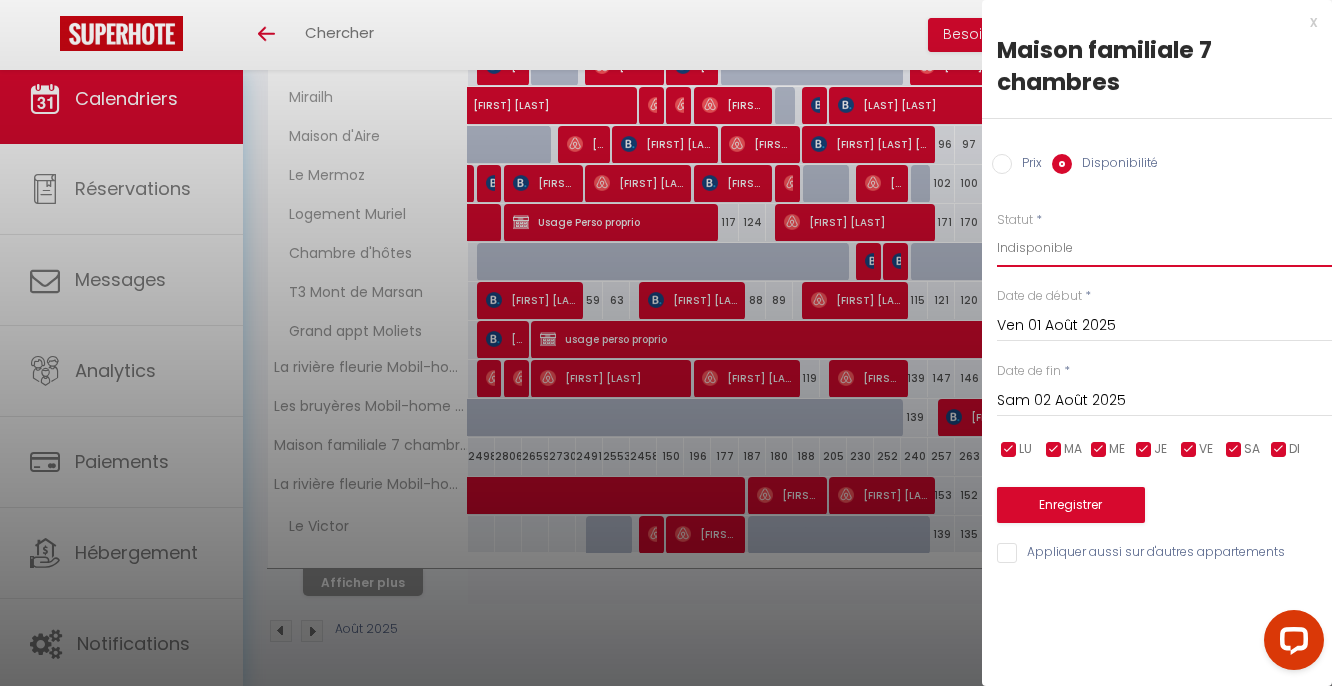 select on "0" 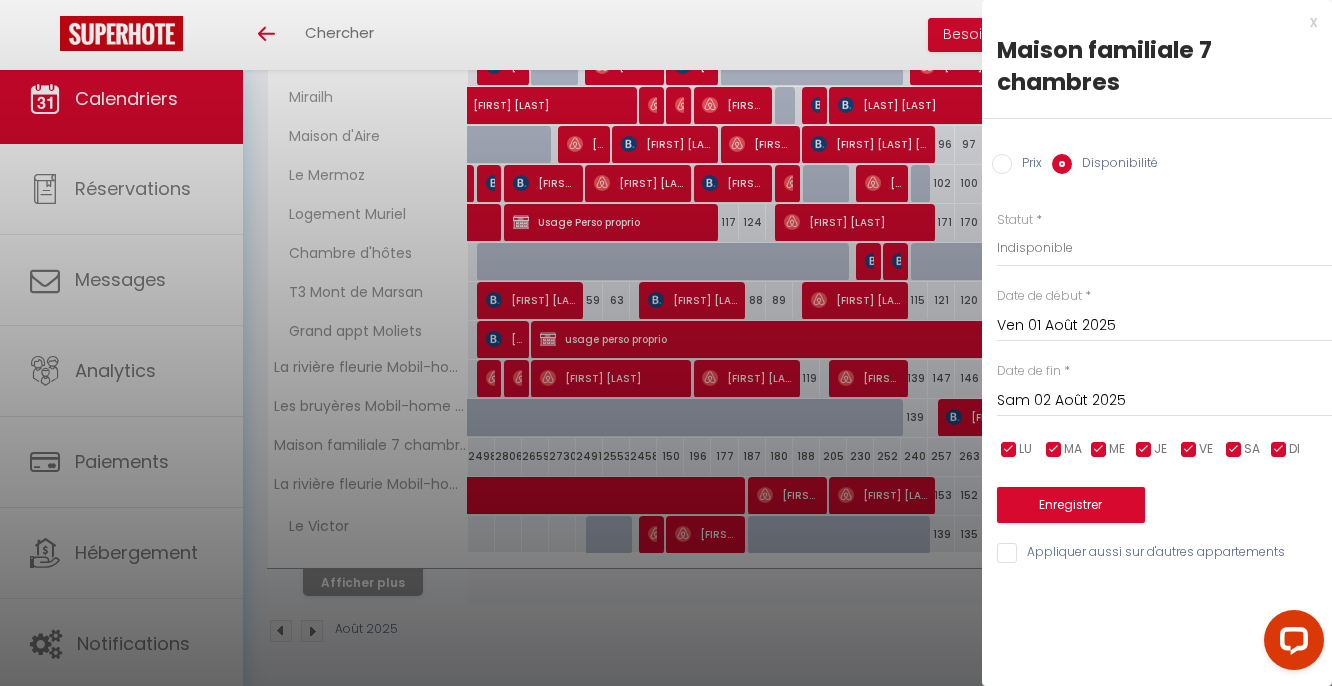 click on "Ven 01 Août 2025" at bounding box center (1164, 326) 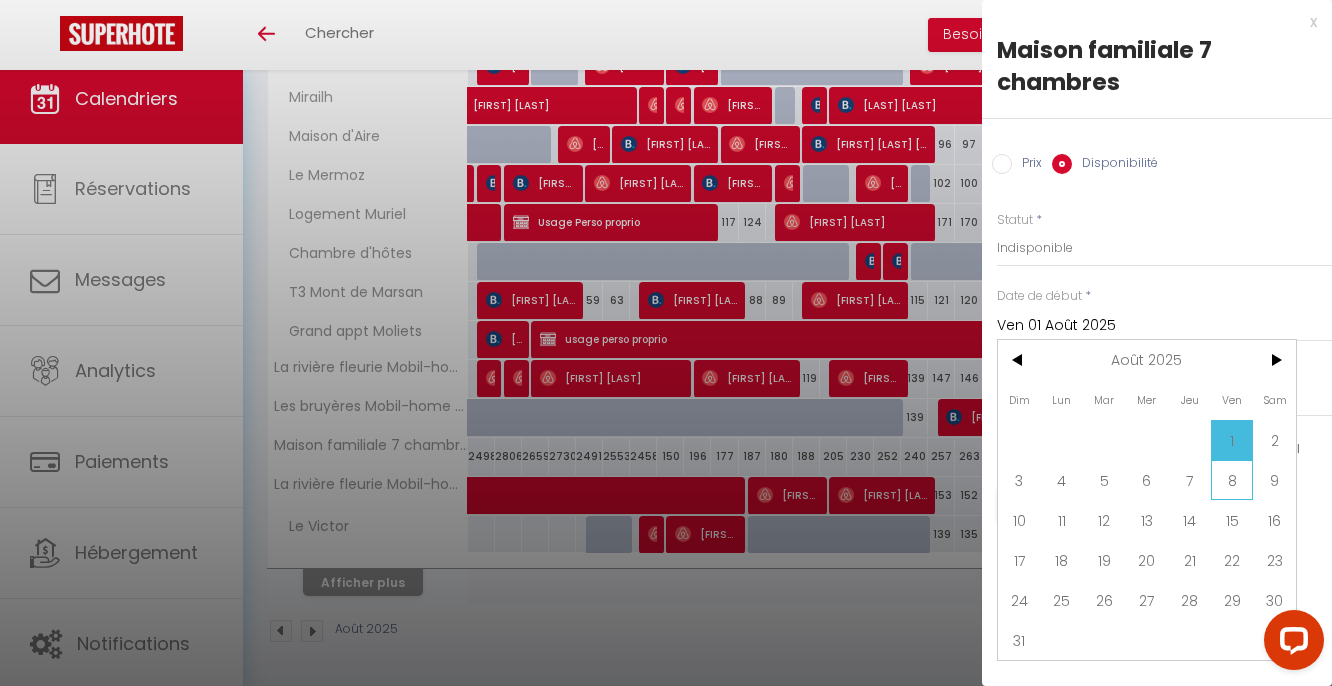 click on "8" at bounding box center (1232, 480) 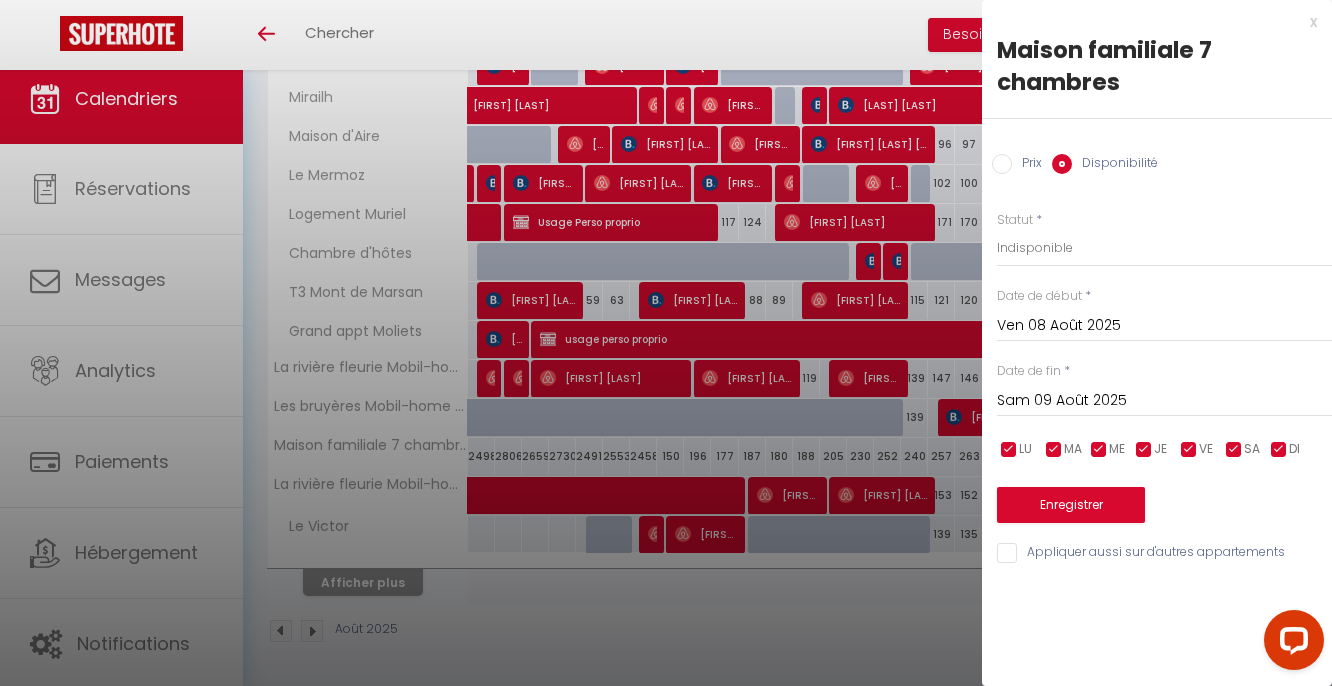 click on "Sam 09 Août 2025" at bounding box center (1164, 401) 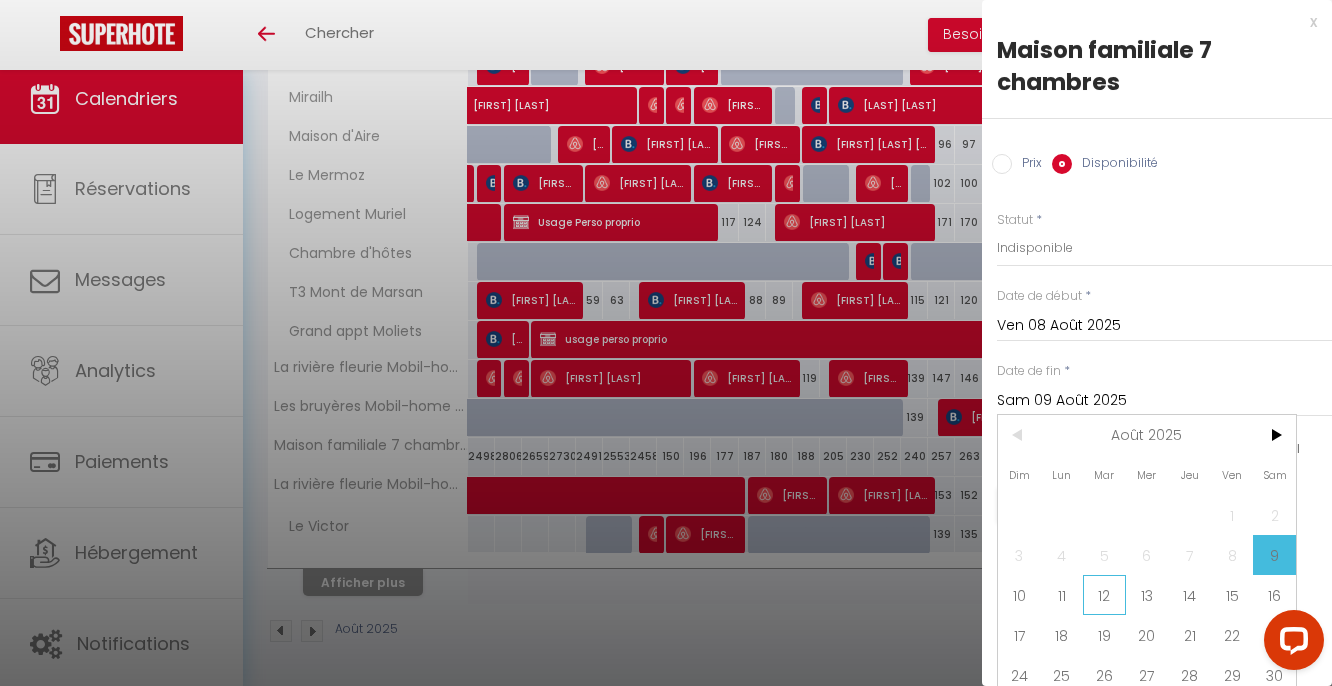 click on "12" at bounding box center [1104, 595] 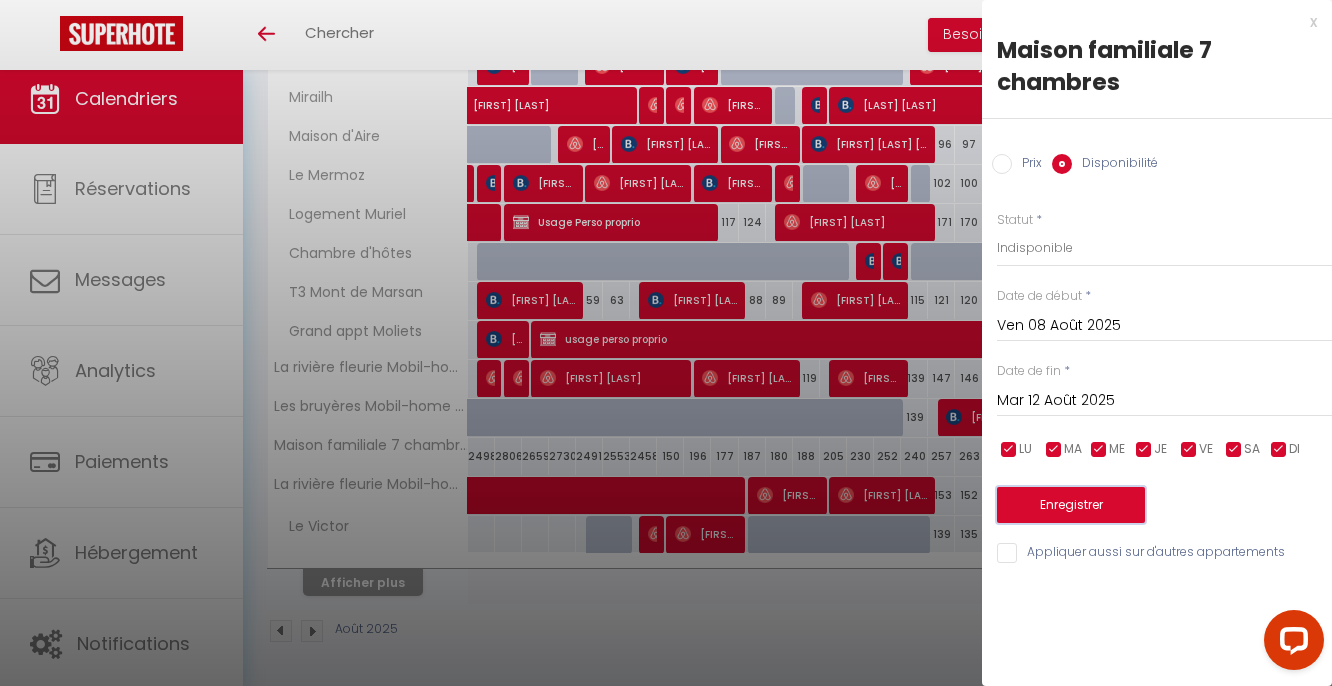 click on "Enregistrer" at bounding box center [1071, 505] 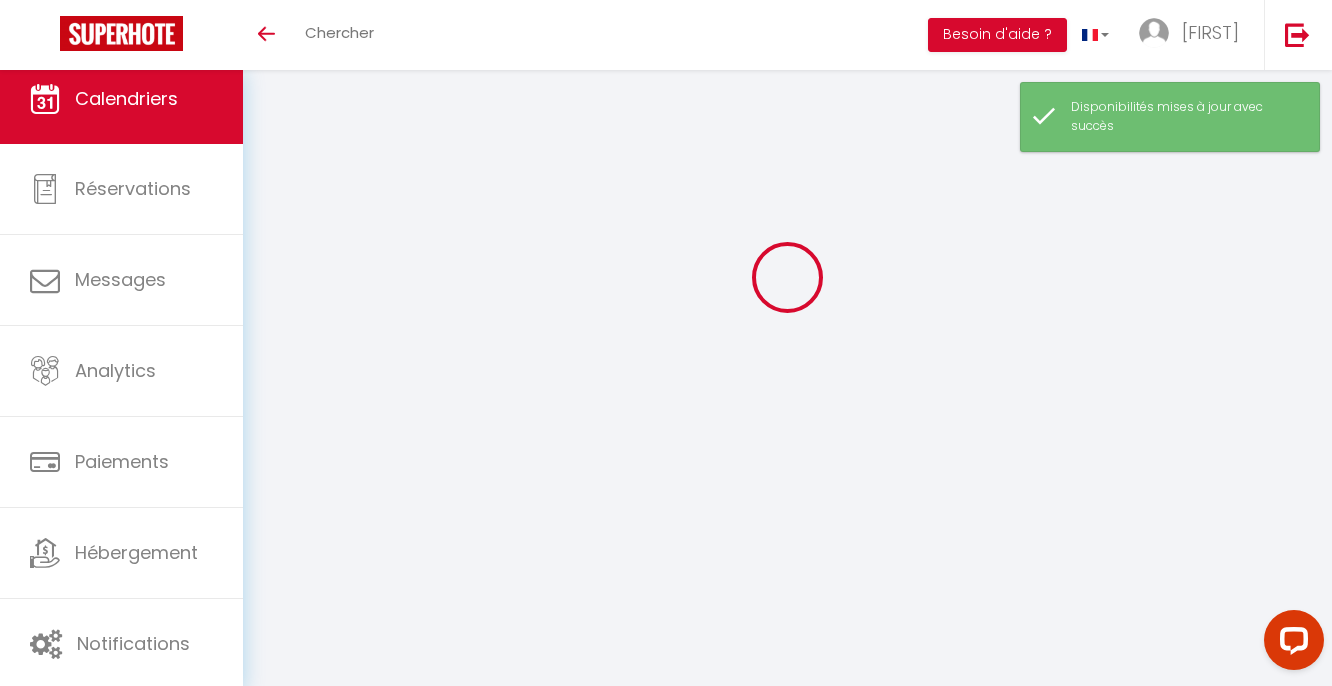 scroll, scrollTop: 252, scrollLeft: 0, axis: vertical 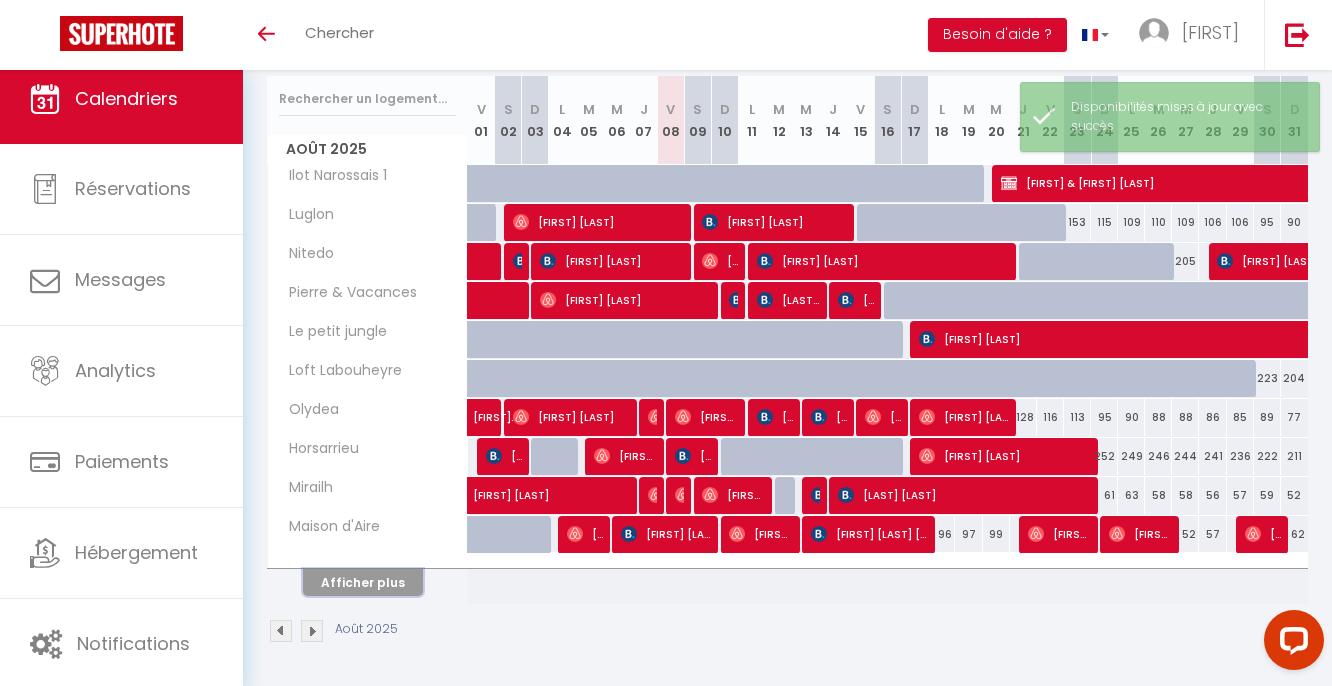 click on "Afficher plus" at bounding box center (363, 582) 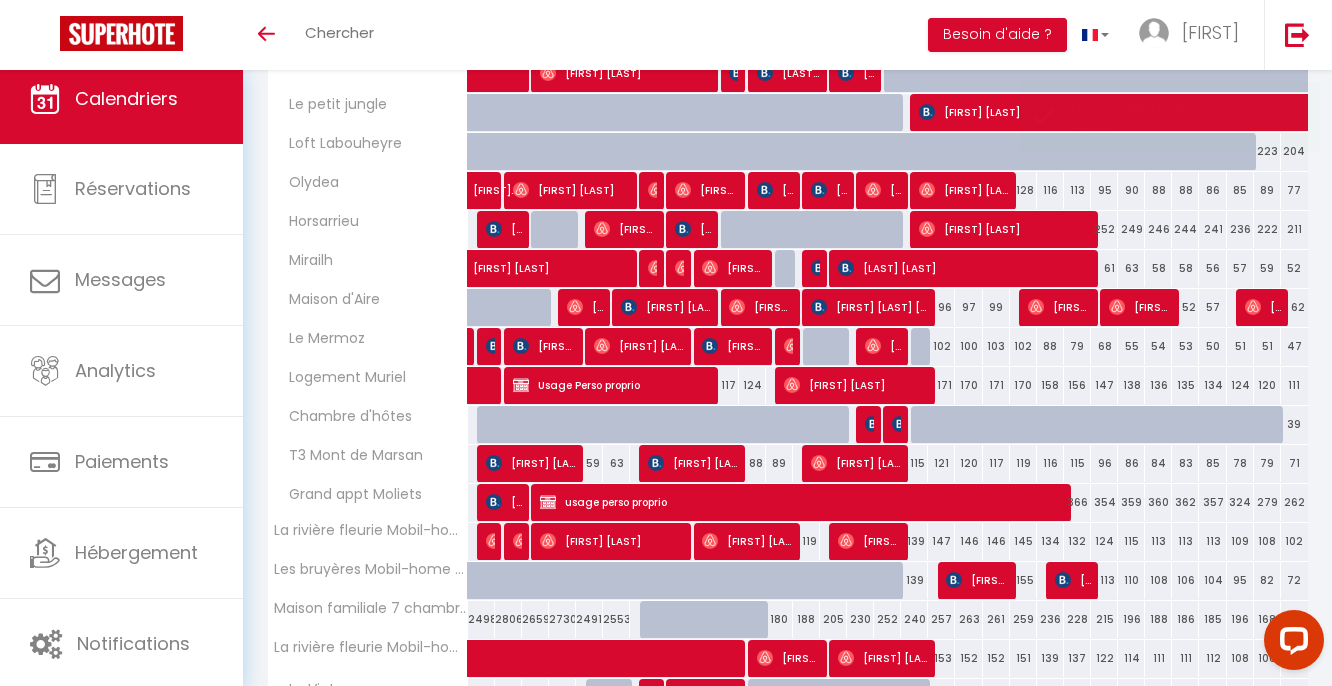 scroll, scrollTop: 642, scrollLeft: 0, axis: vertical 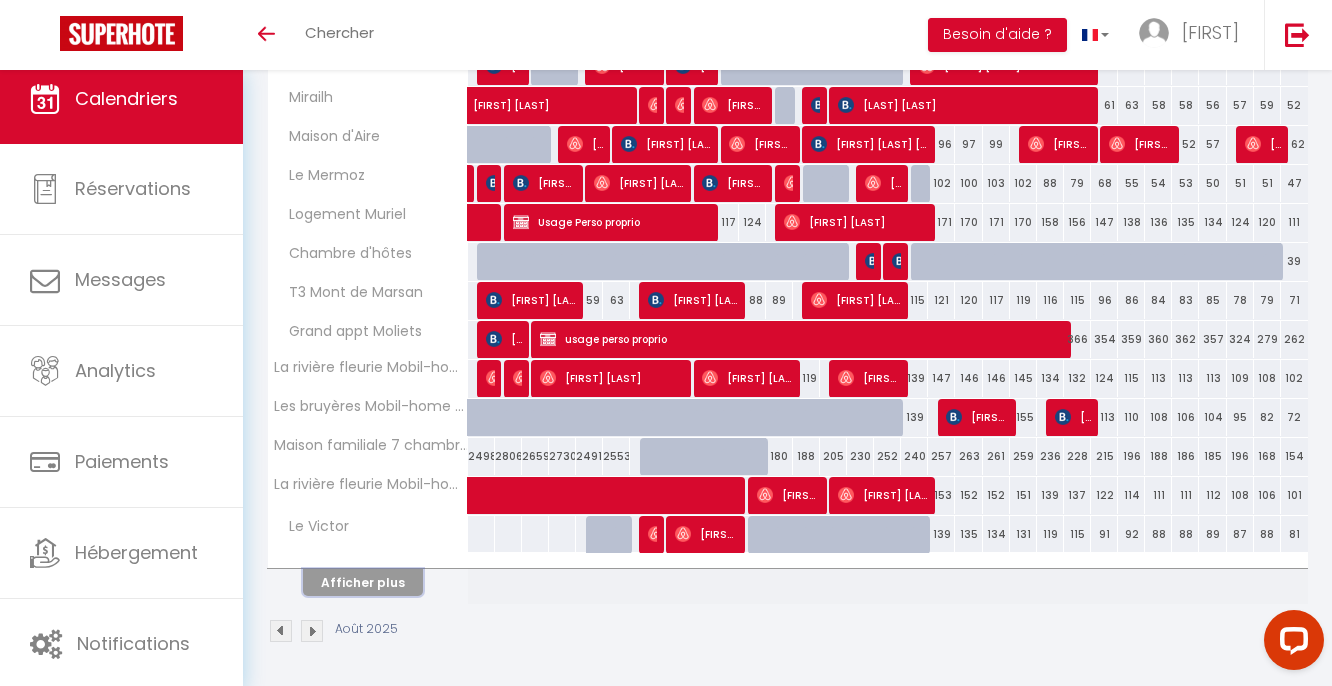 click on "Afficher plus" at bounding box center [363, 582] 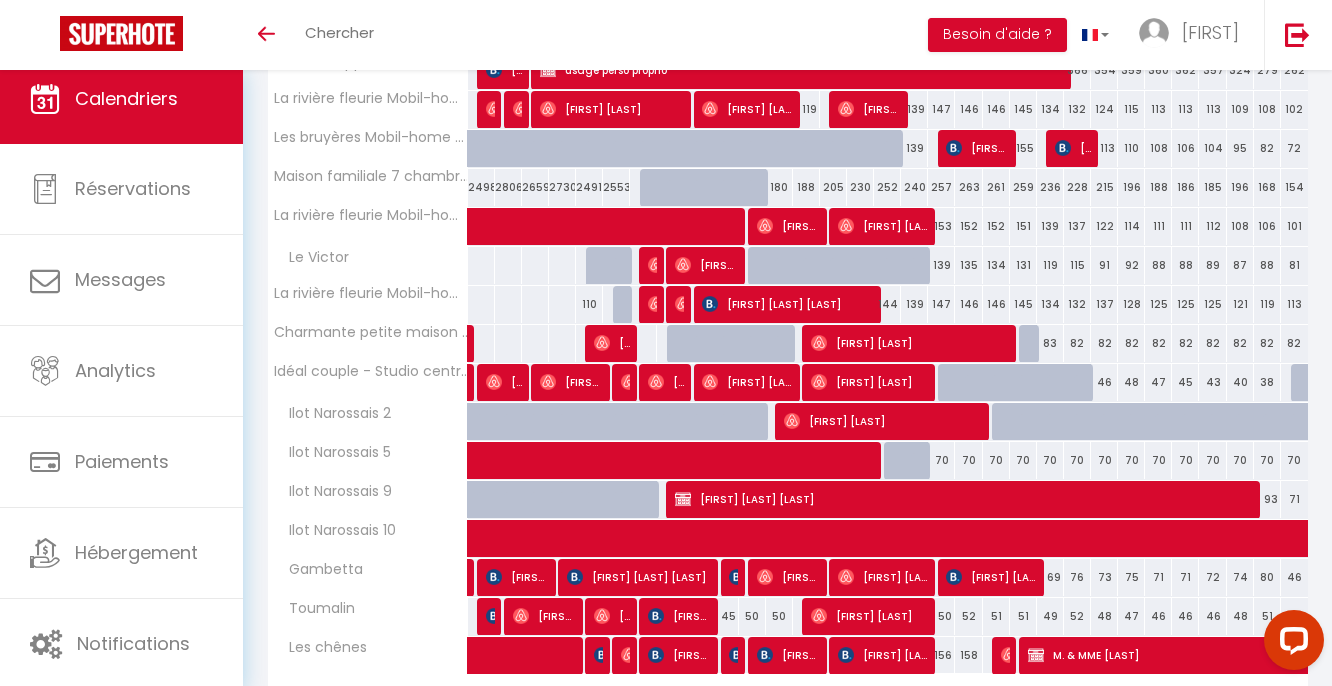 scroll, scrollTop: 915, scrollLeft: 0, axis: vertical 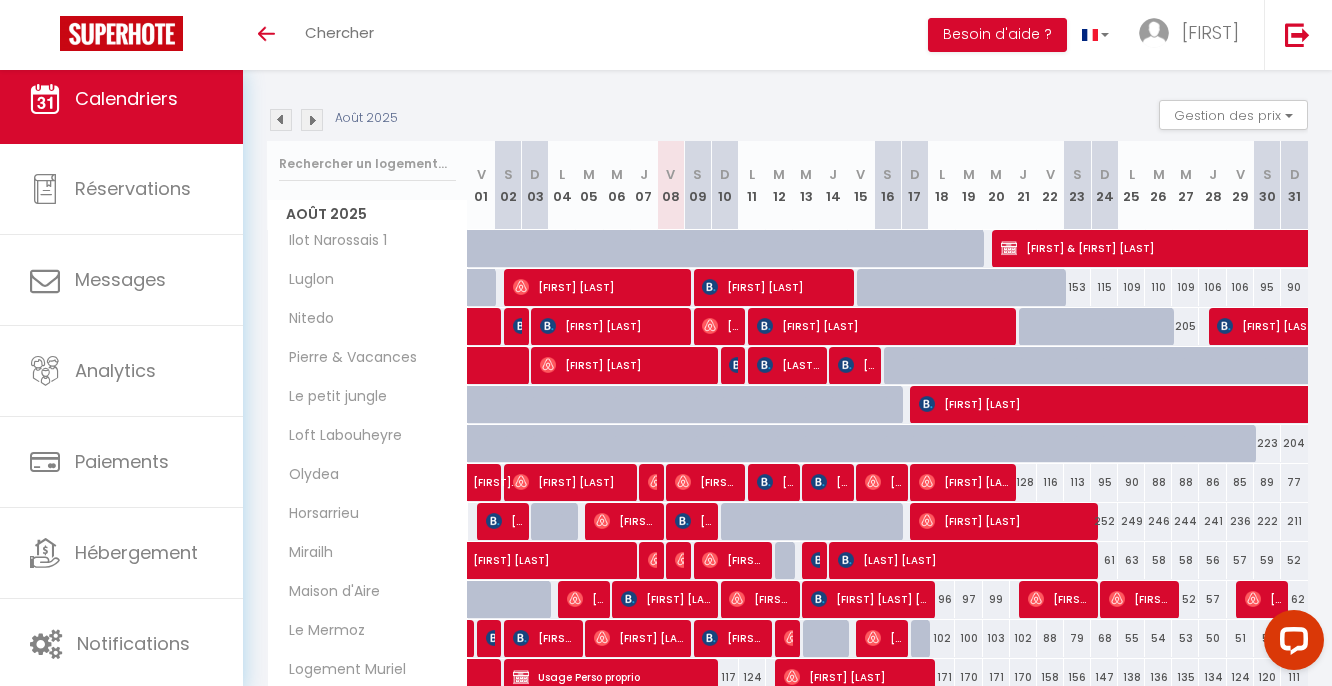 click at bounding box center [281, 120] 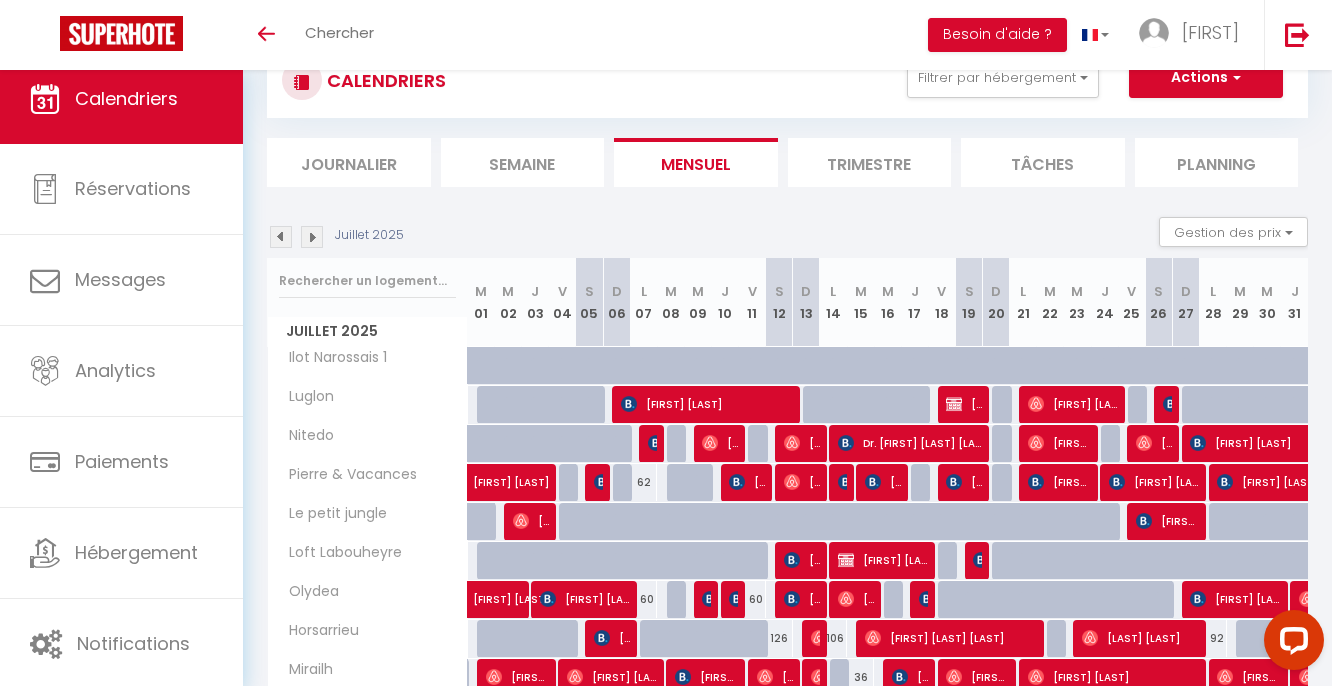 scroll, scrollTop: 187, scrollLeft: 0, axis: vertical 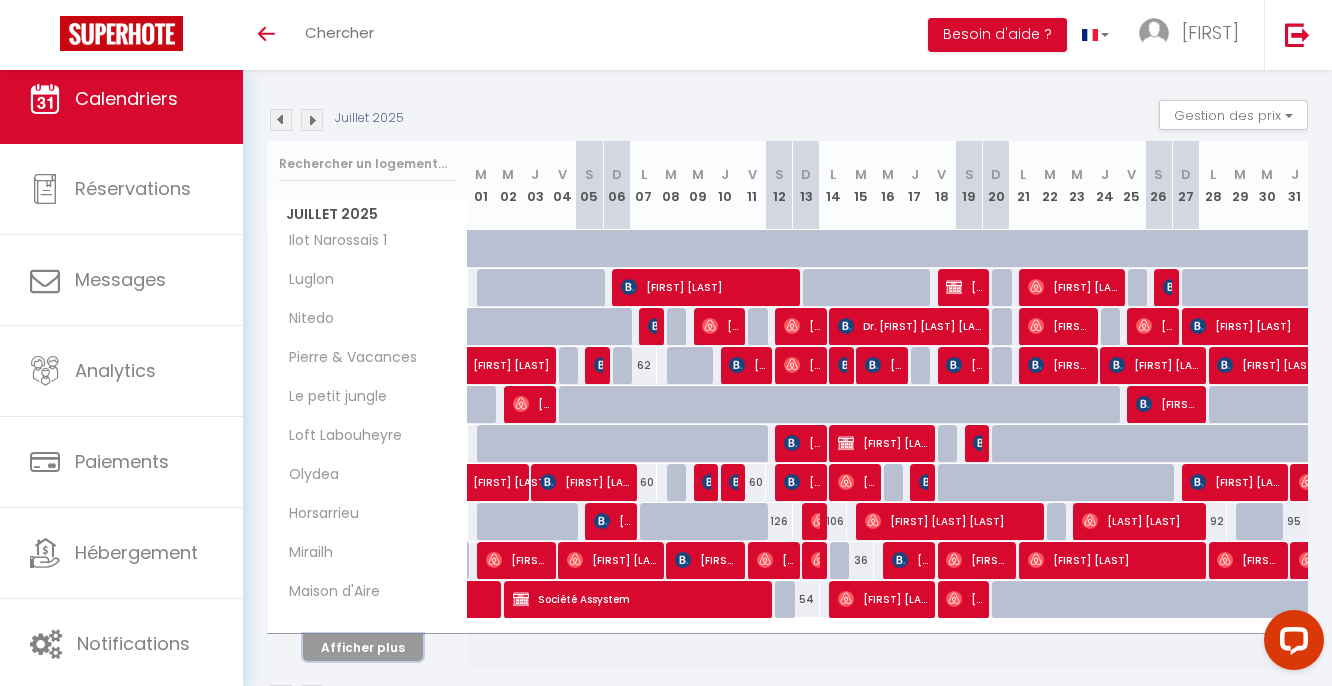 click on "Afficher plus" at bounding box center [363, 647] 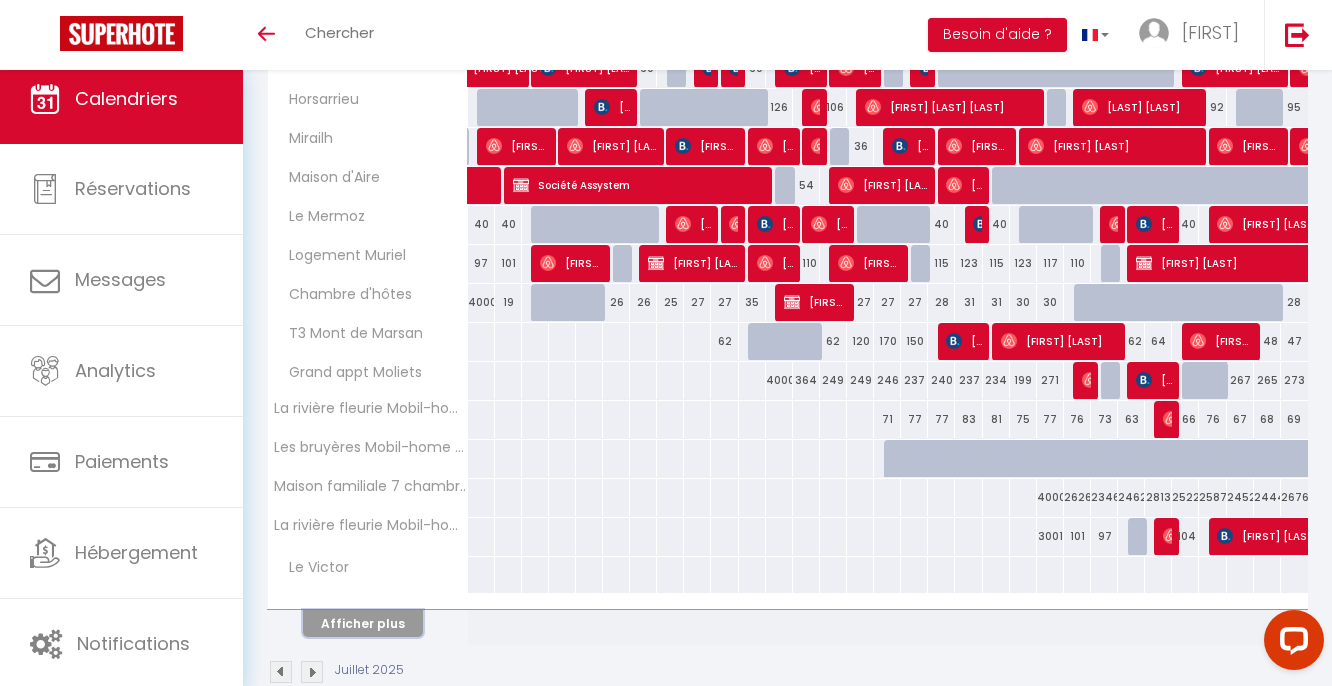scroll, scrollTop: 642, scrollLeft: 0, axis: vertical 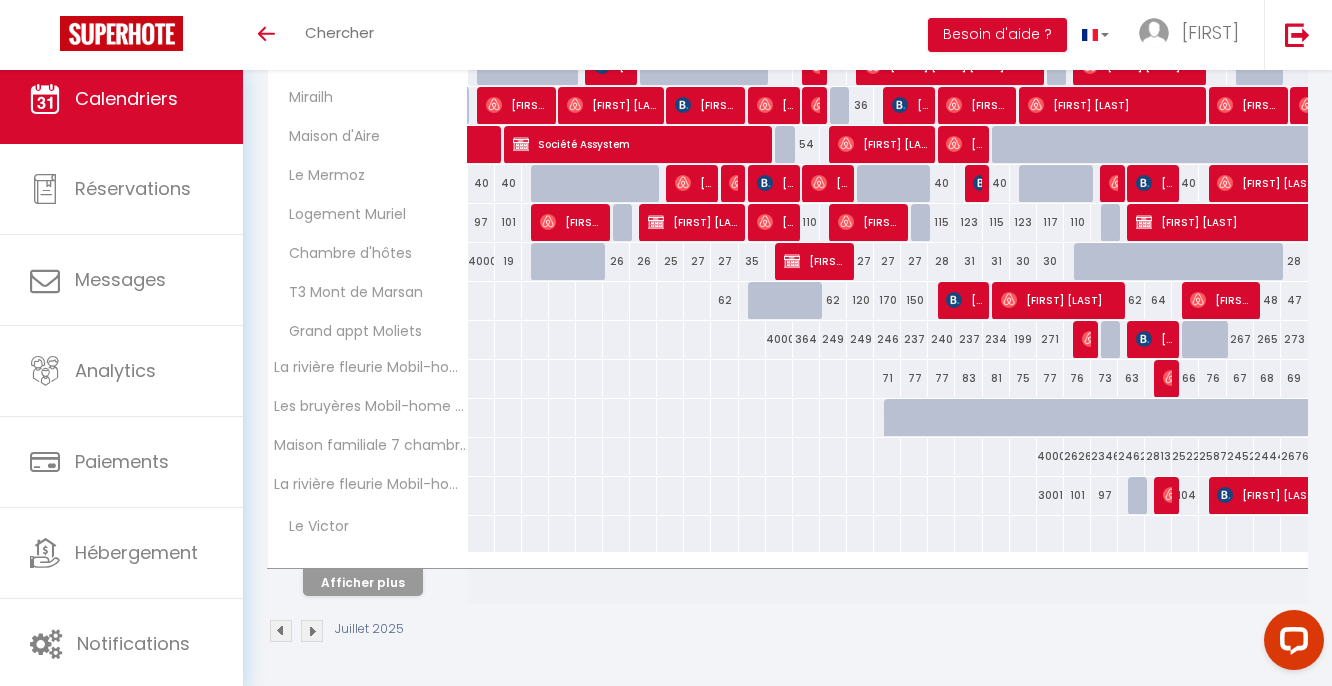 click on "Afficher plus" at bounding box center (368, 579) 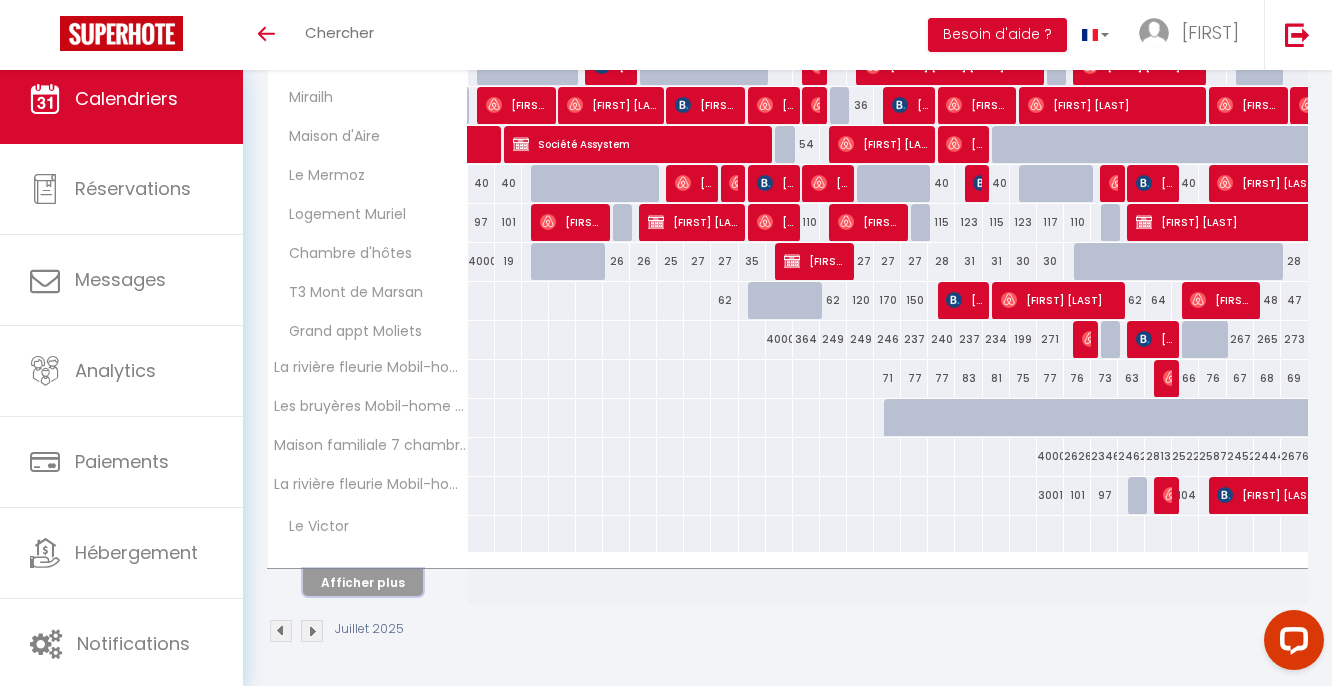 click on "Afficher plus" at bounding box center (363, 582) 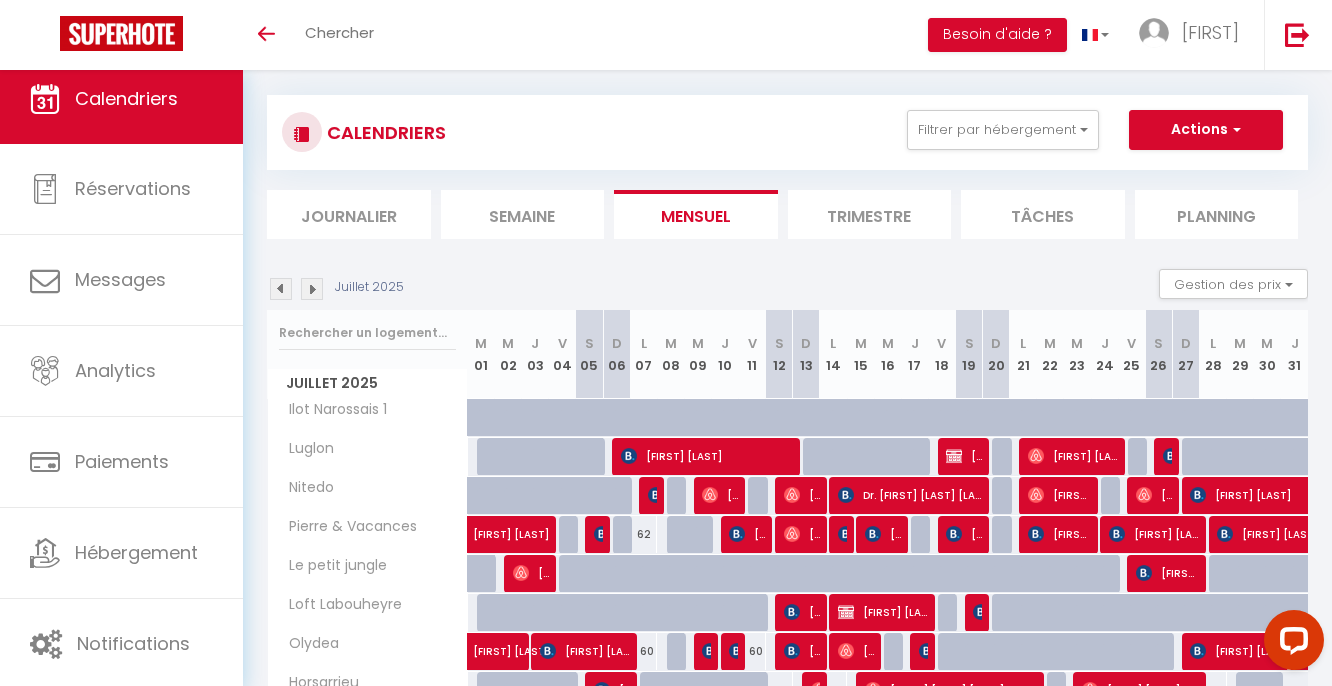 scroll, scrollTop: 42, scrollLeft: 0, axis: vertical 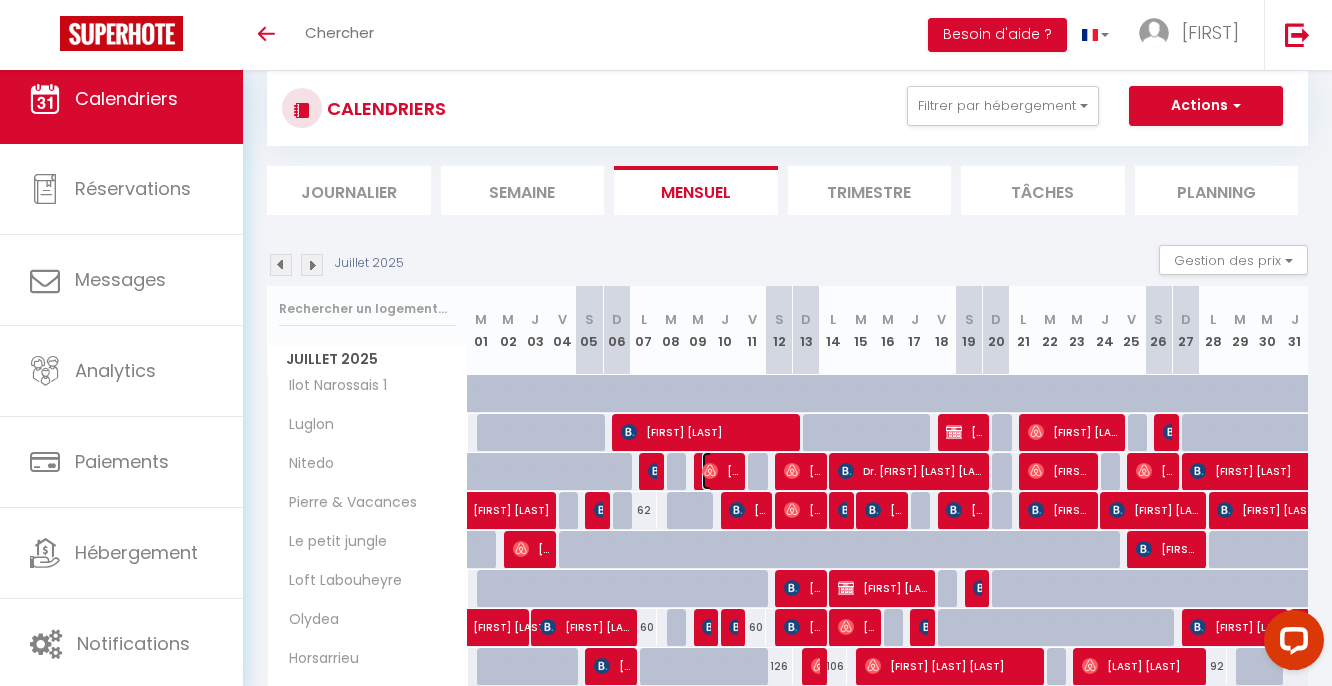 click on "[FIRST] [LAST]" at bounding box center [720, 471] 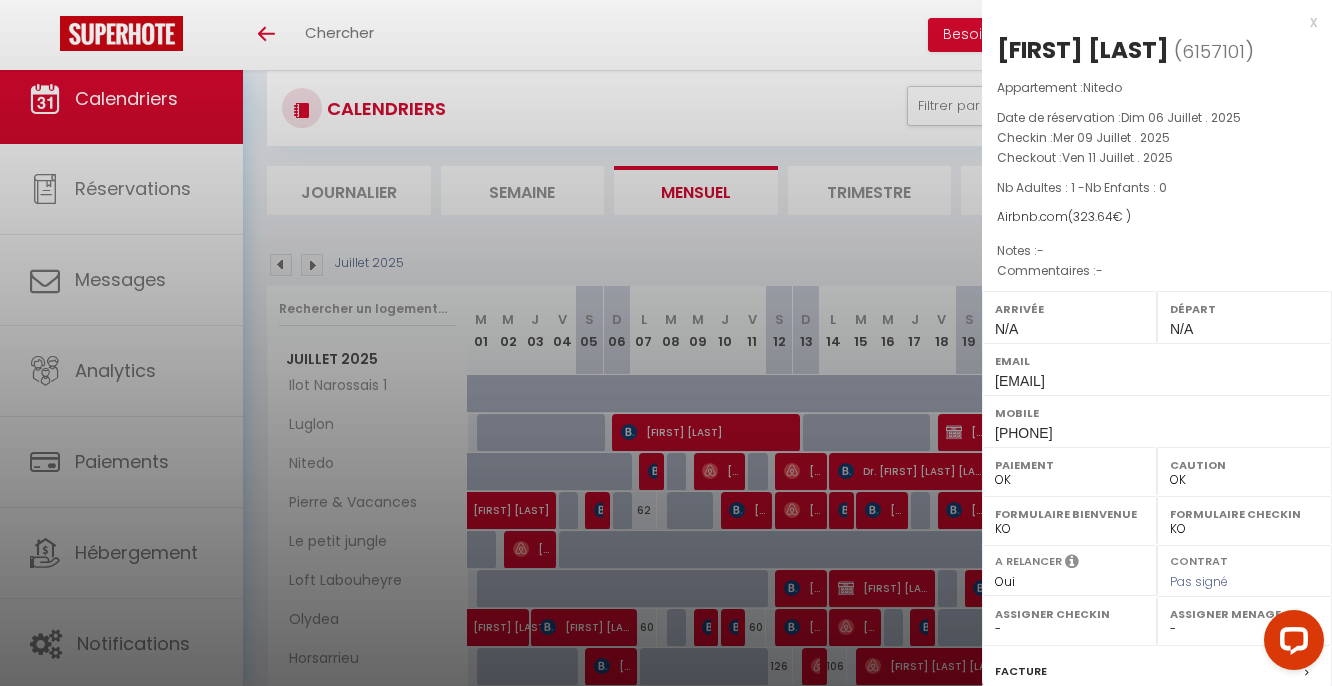 click at bounding box center (666, 343) 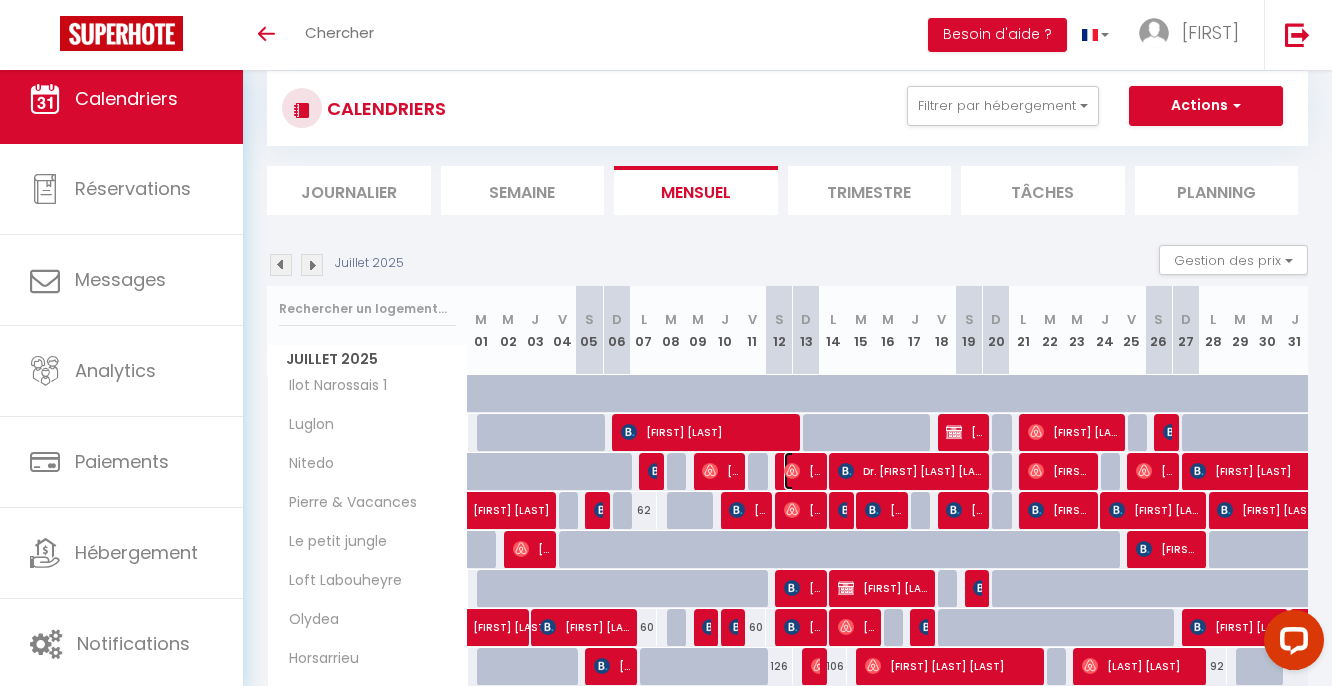 click on "[FIRST] [LAST]" at bounding box center (802, 471) 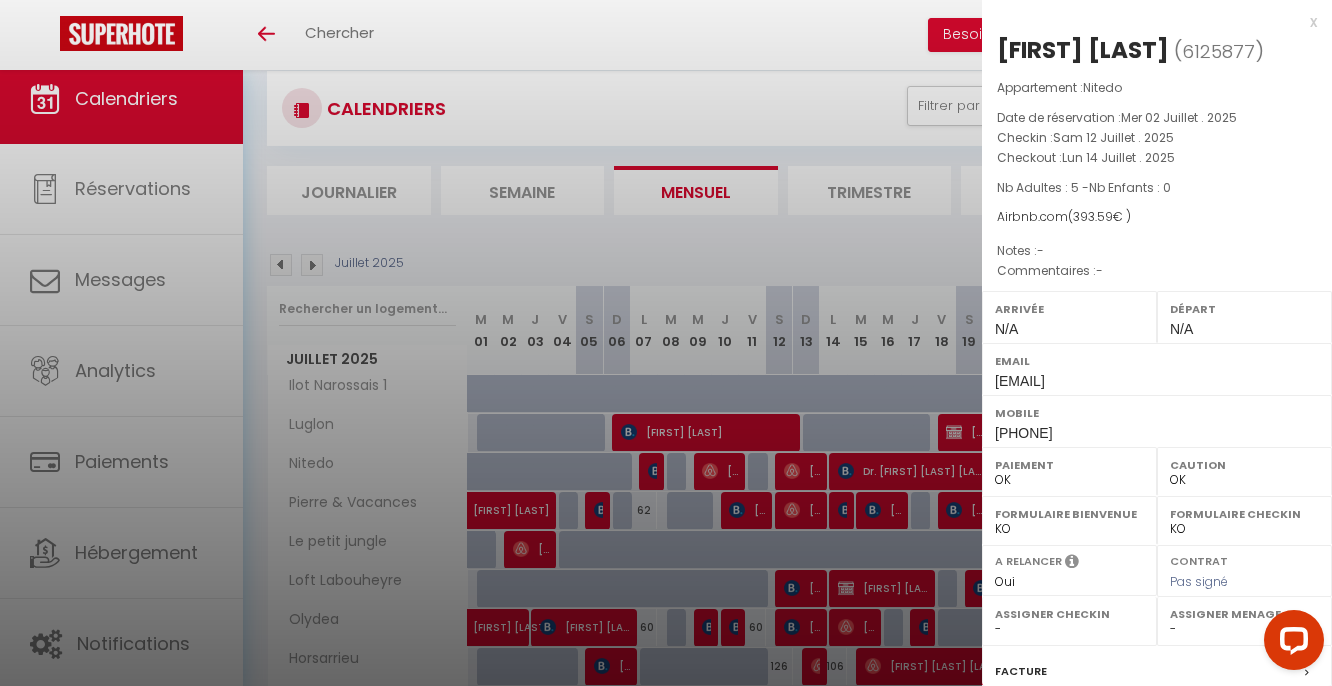 click at bounding box center [666, 343] 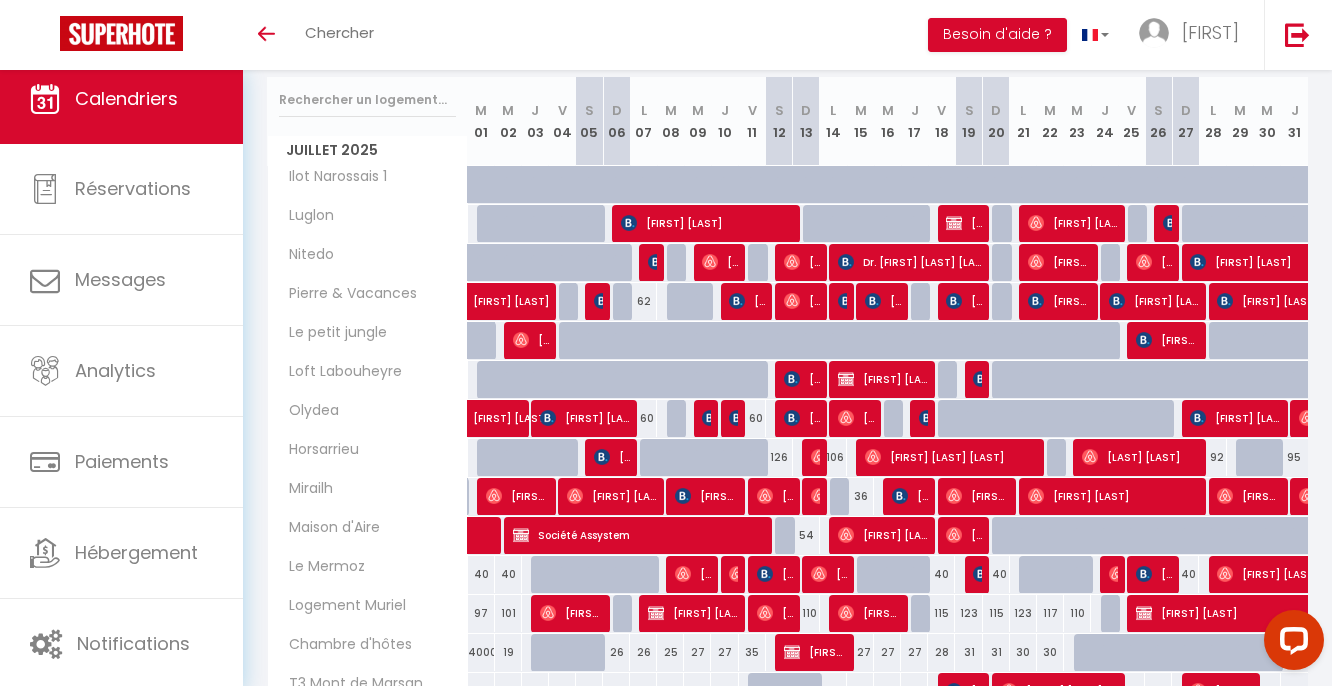 scroll, scrollTop: 263, scrollLeft: 0, axis: vertical 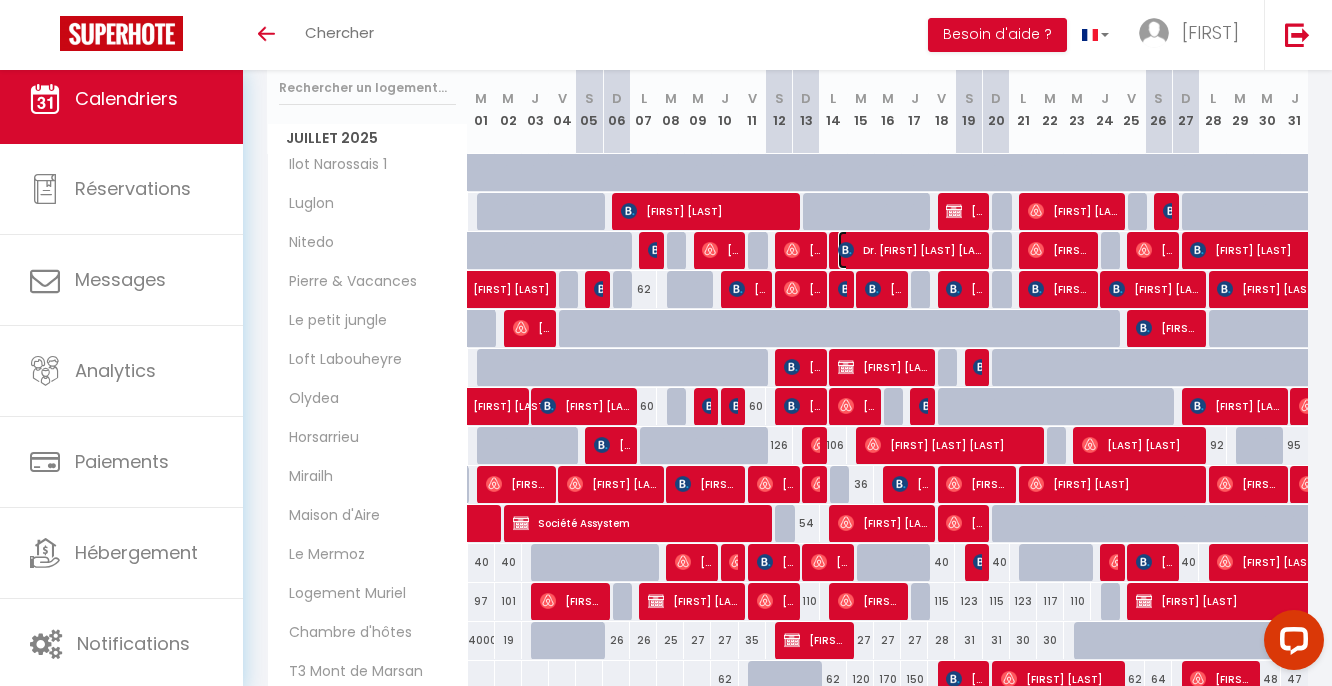 click on "Dr. [FIRST] [LAST] [LAST]" at bounding box center (910, 250) 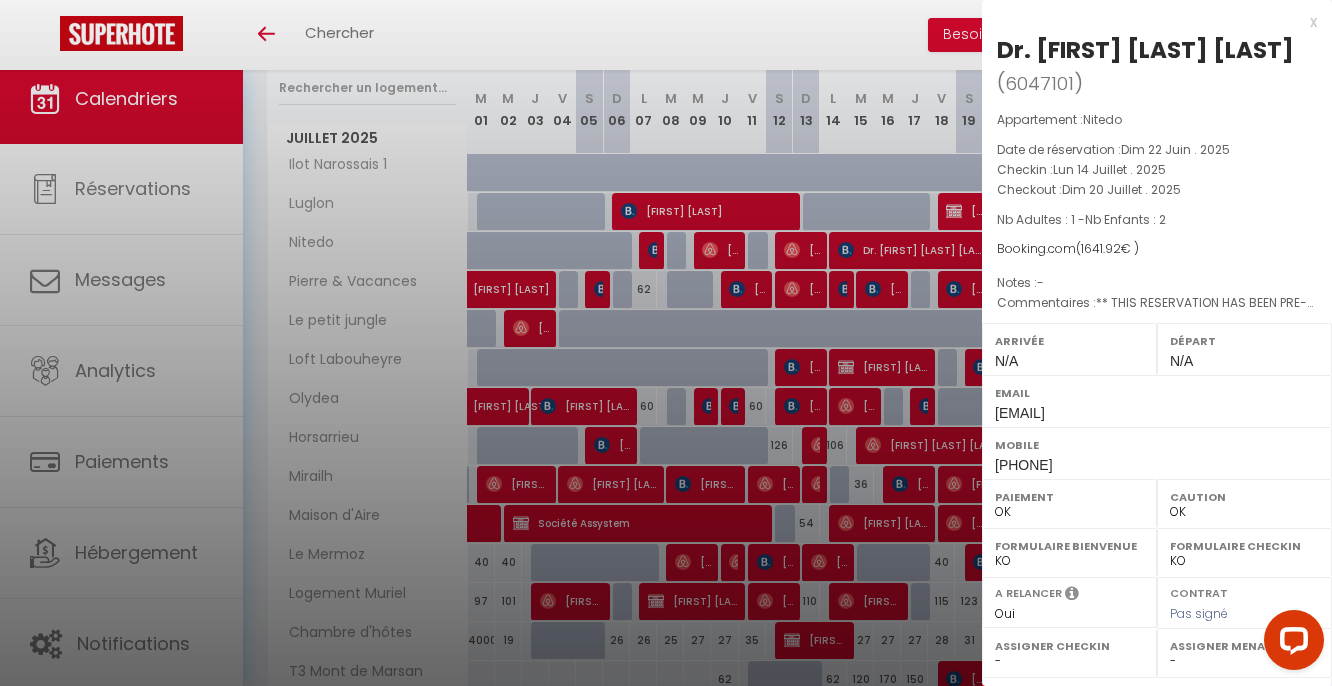 click at bounding box center [666, 343] 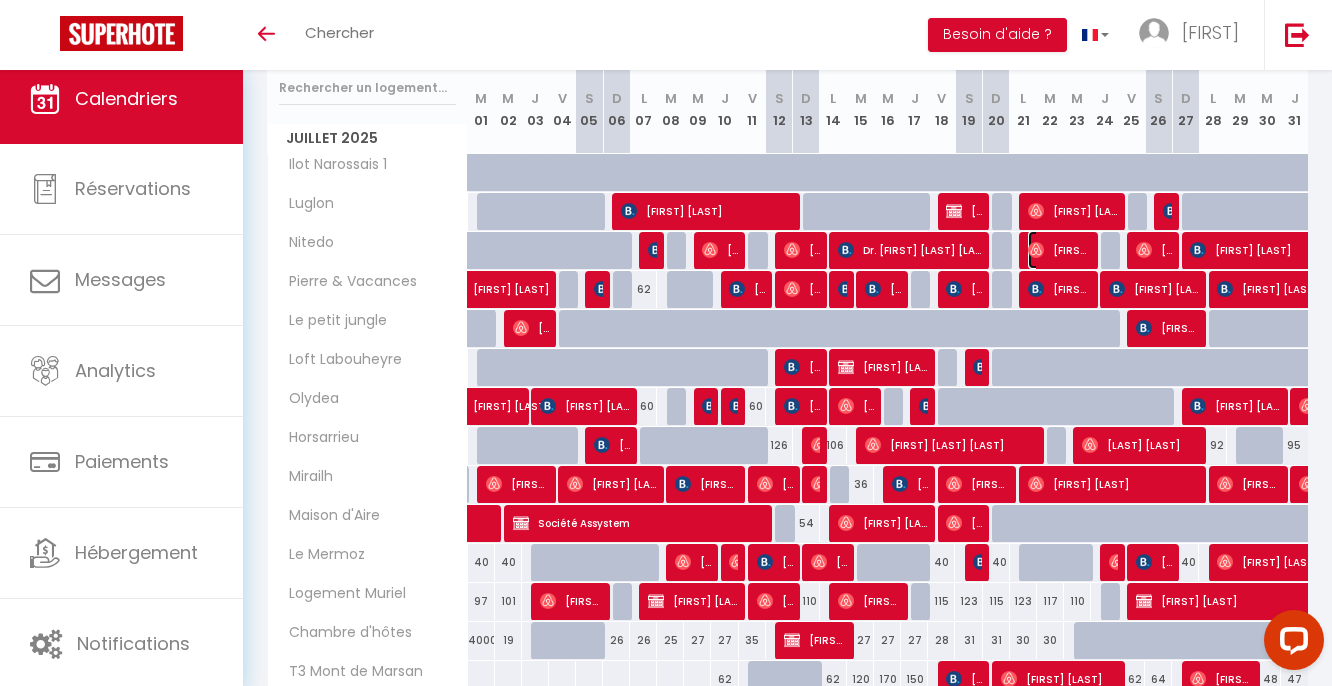 click on "[FIRST] [LAST]" at bounding box center (1059, 250) 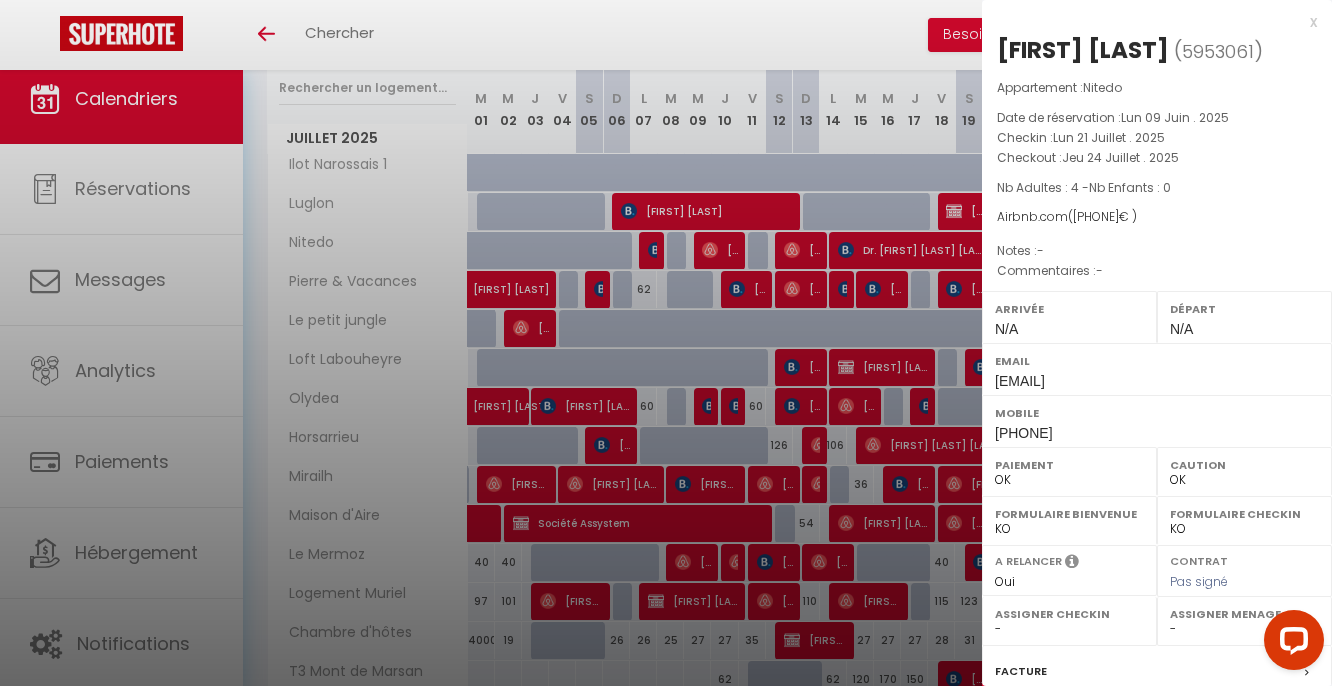 click at bounding box center (666, 343) 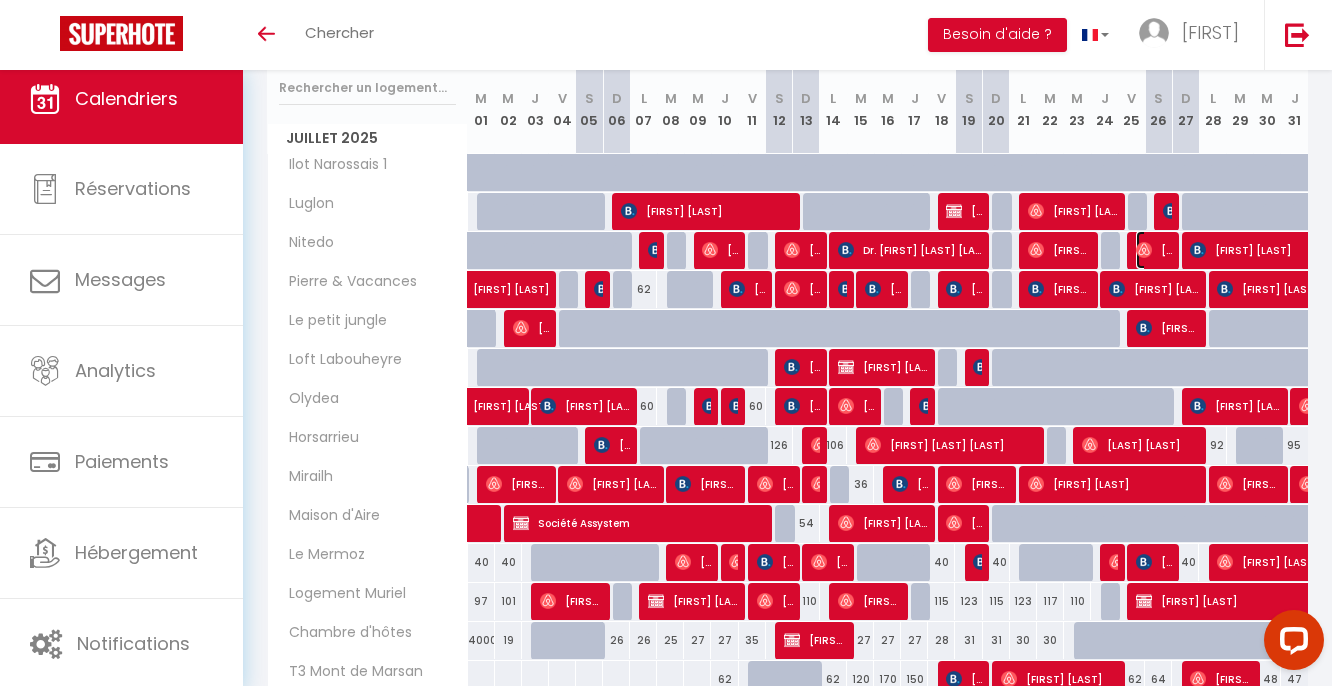 click on "[FIRST]-[LAST] [LAST]" at bounding box center [1154, 250] 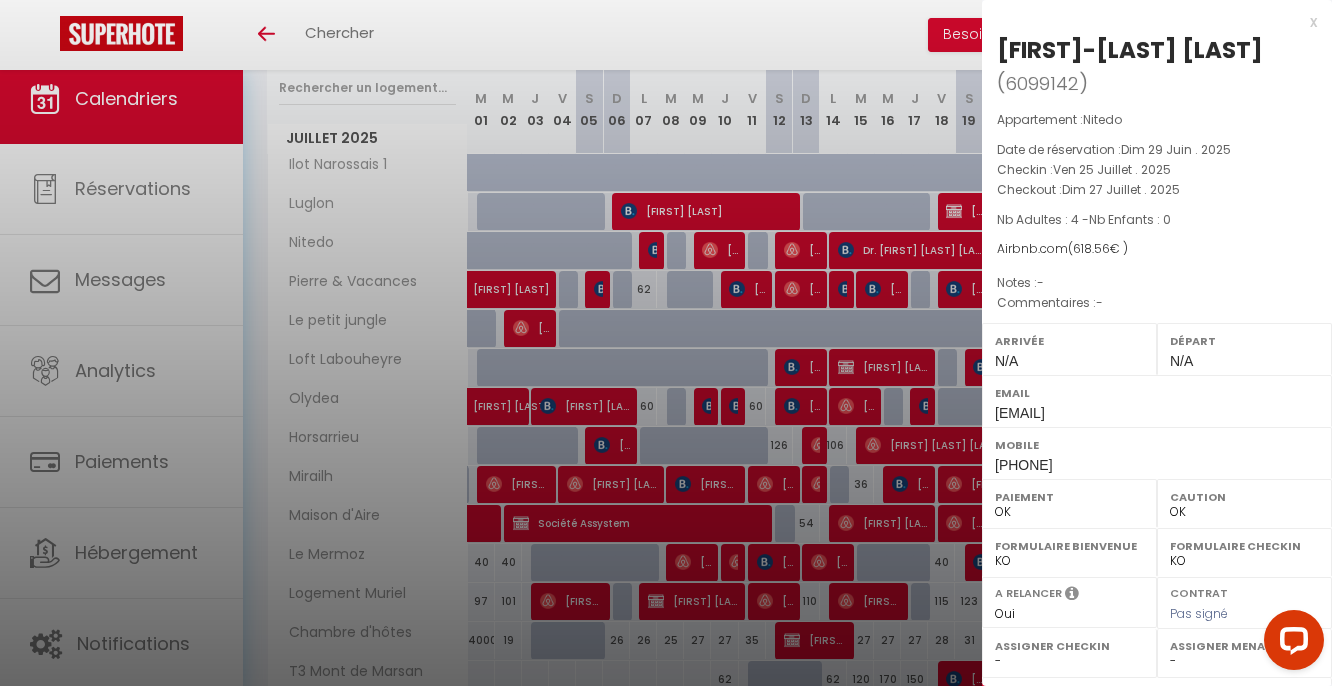 click at bounding box center [666, 343] 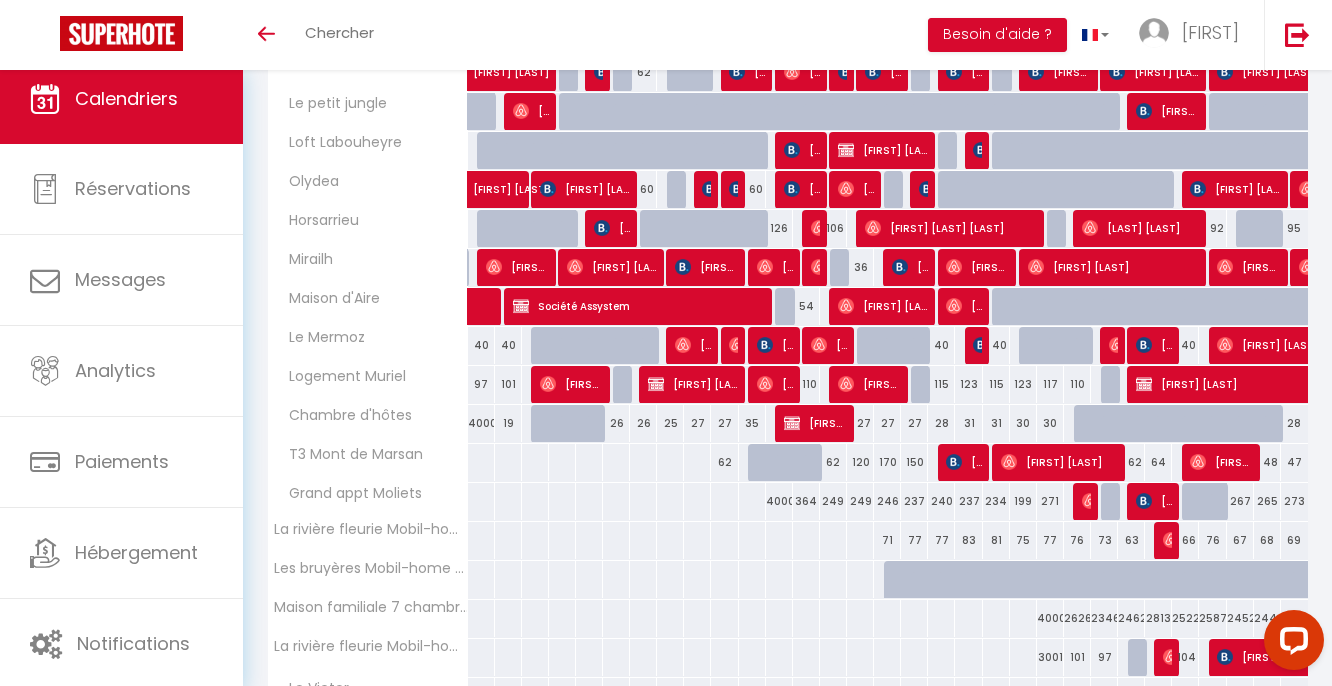 scroll, scrollTop: 477, scrollLeft: 0, axis: vertical 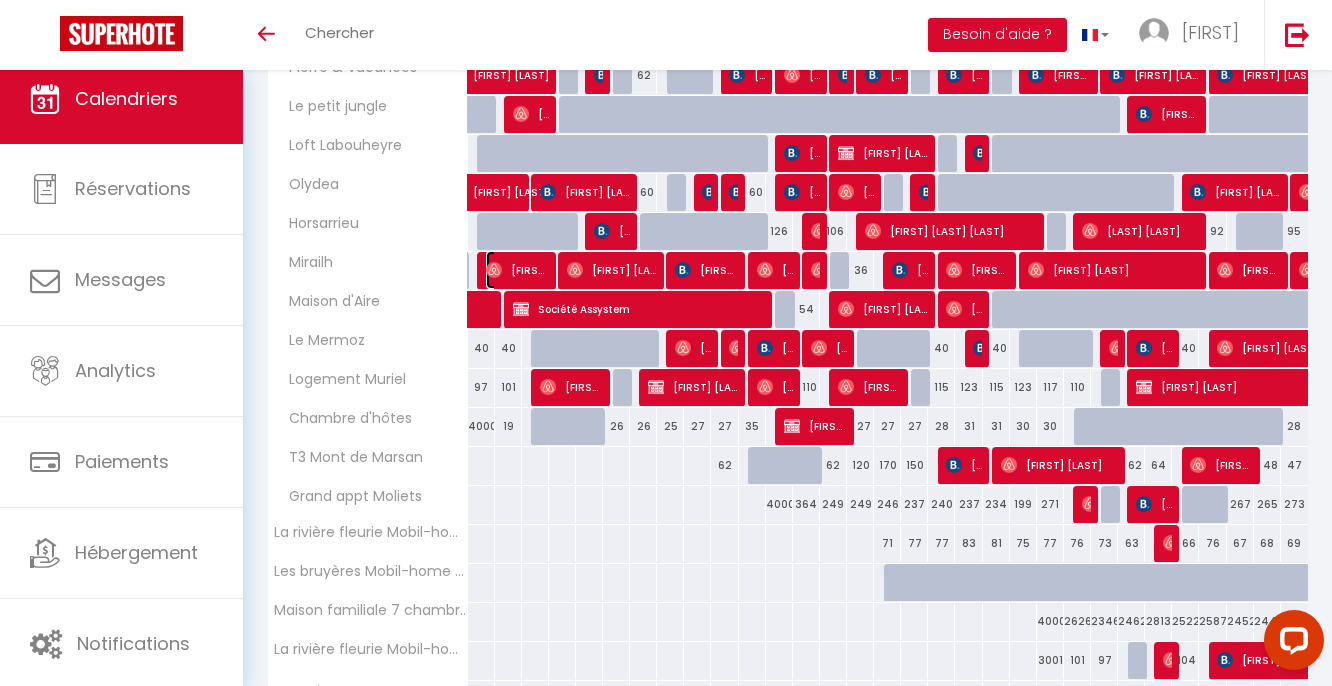 click on "[FIRST] [LAST]" at bounding box center [517, 270] 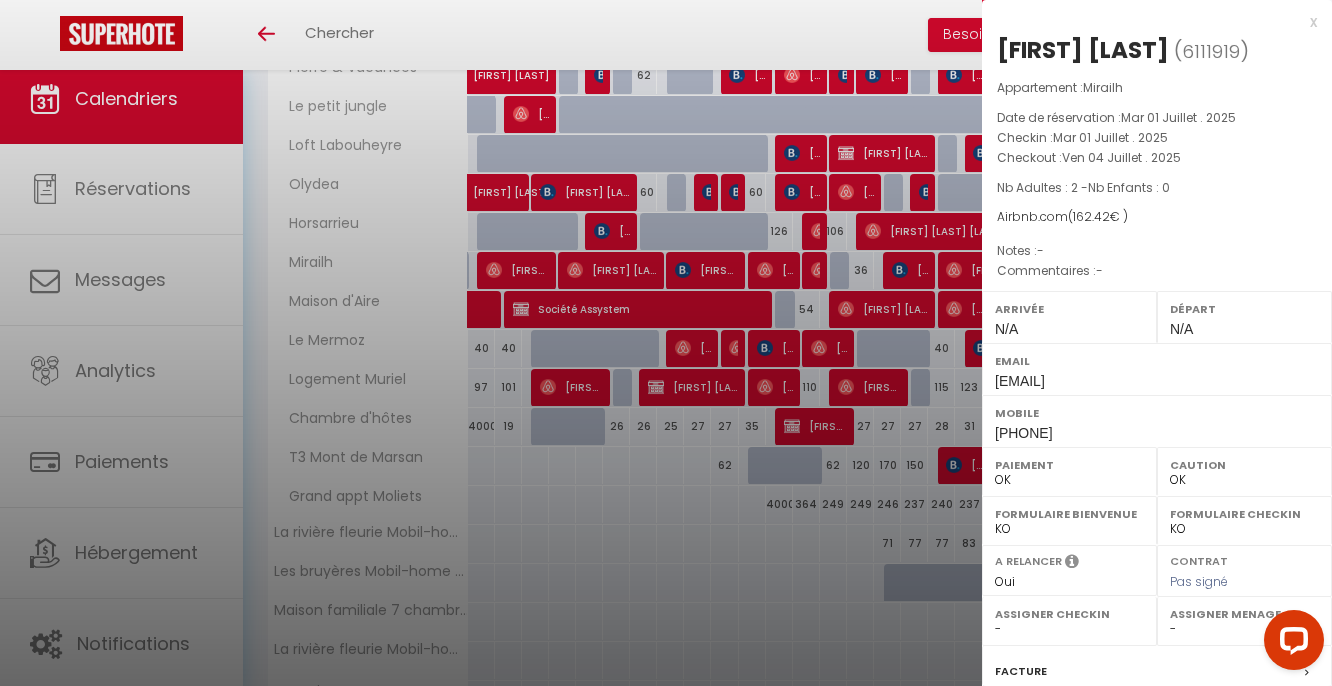 click at bounding box center [666, 343] 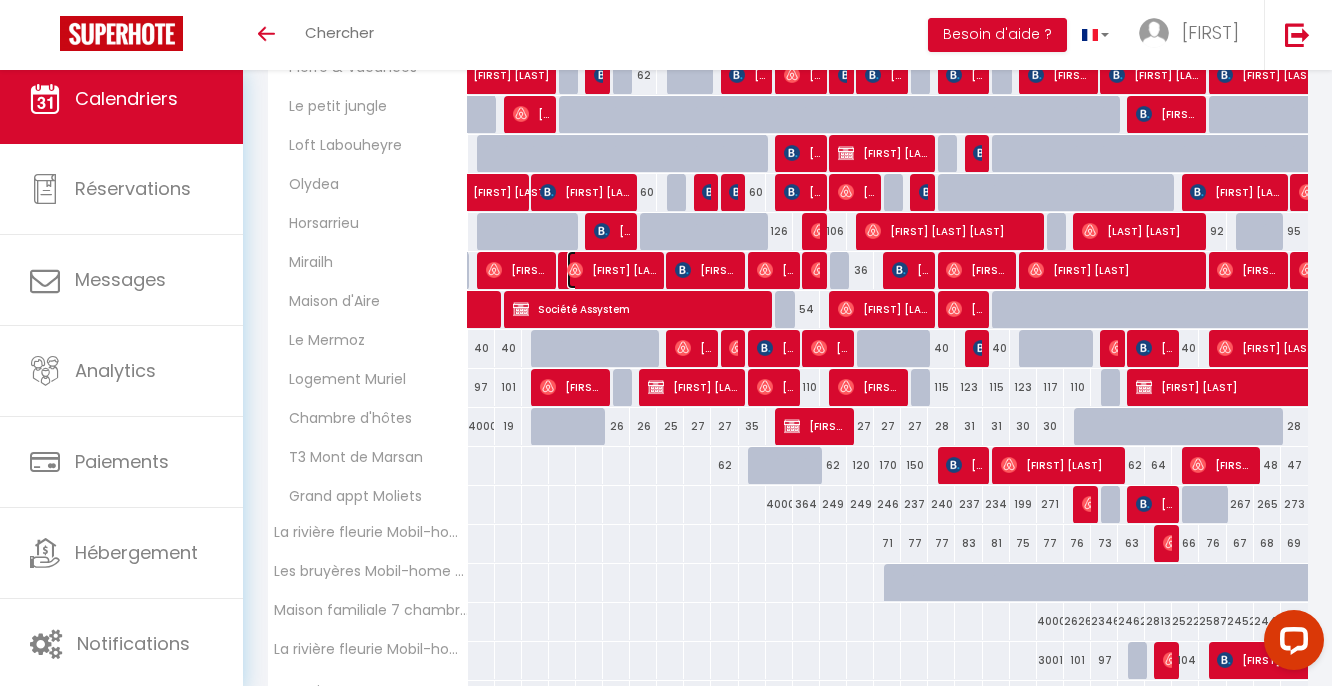 click on "[FIRST] [LAST]" at bounding box center (612, 270) 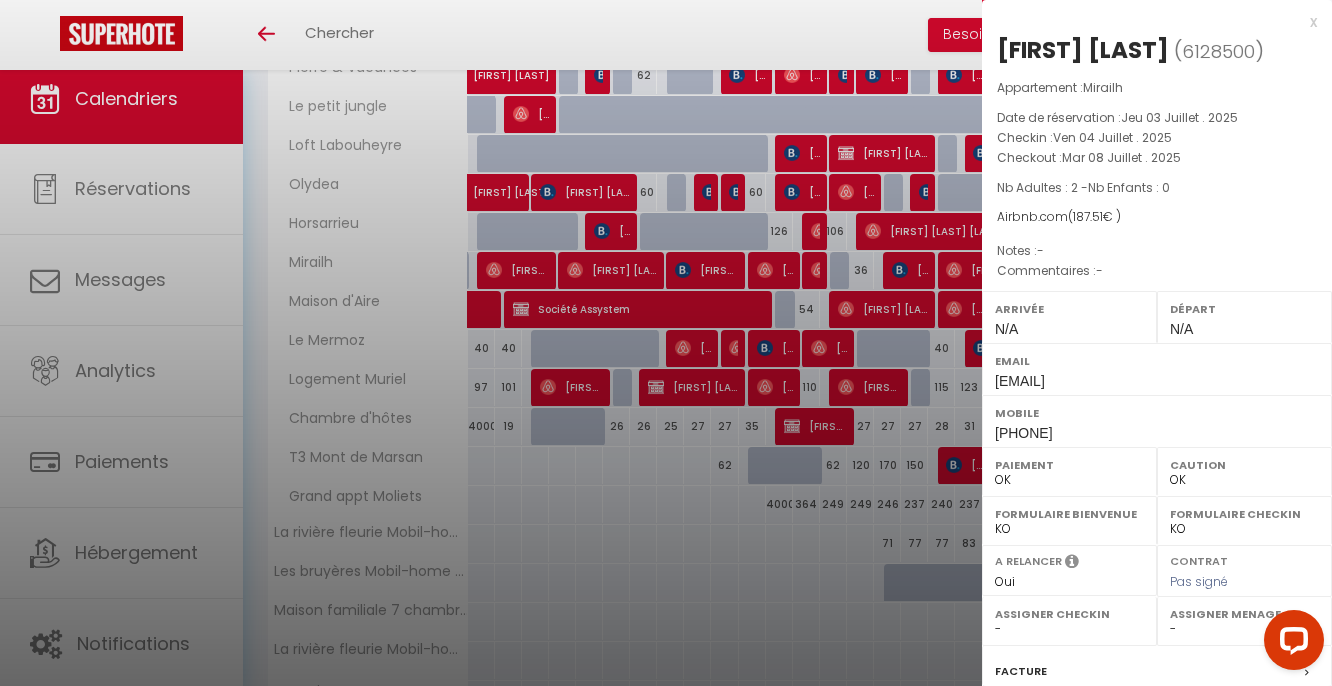 click at bounding box center (666, 343) 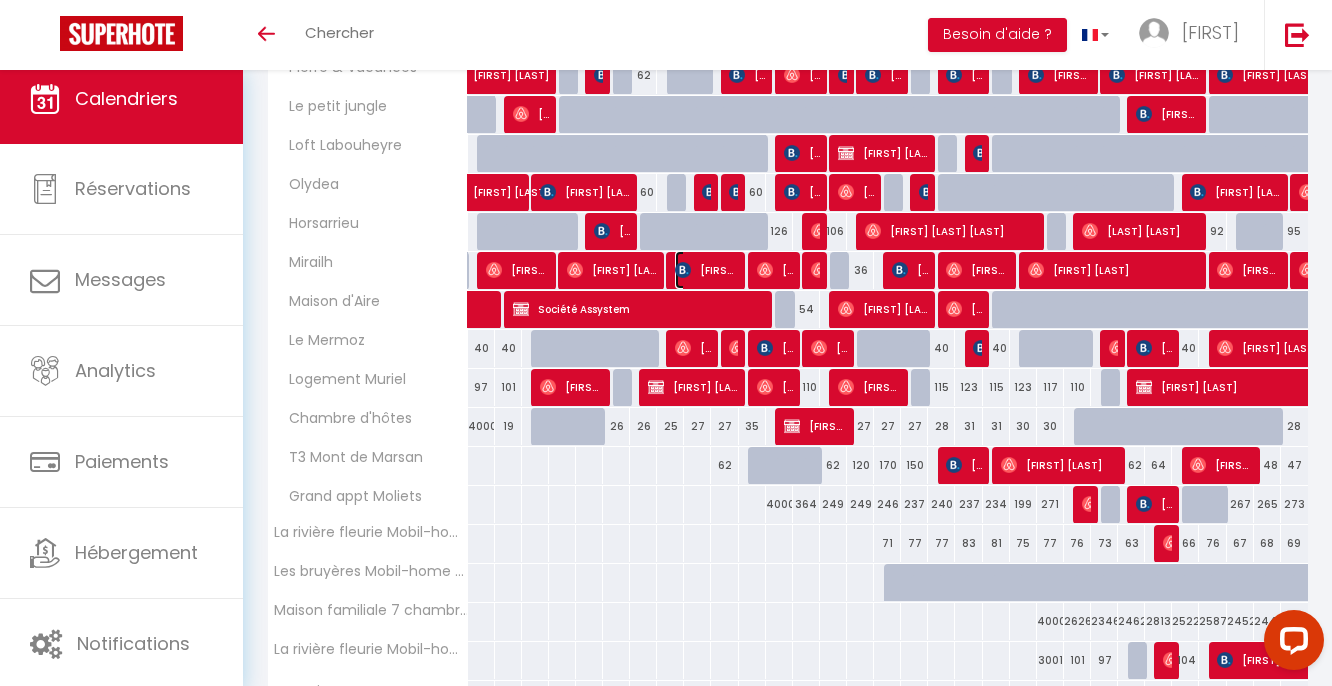 click on "[FIRST] [LAST]" at bounding box center (706, 270) 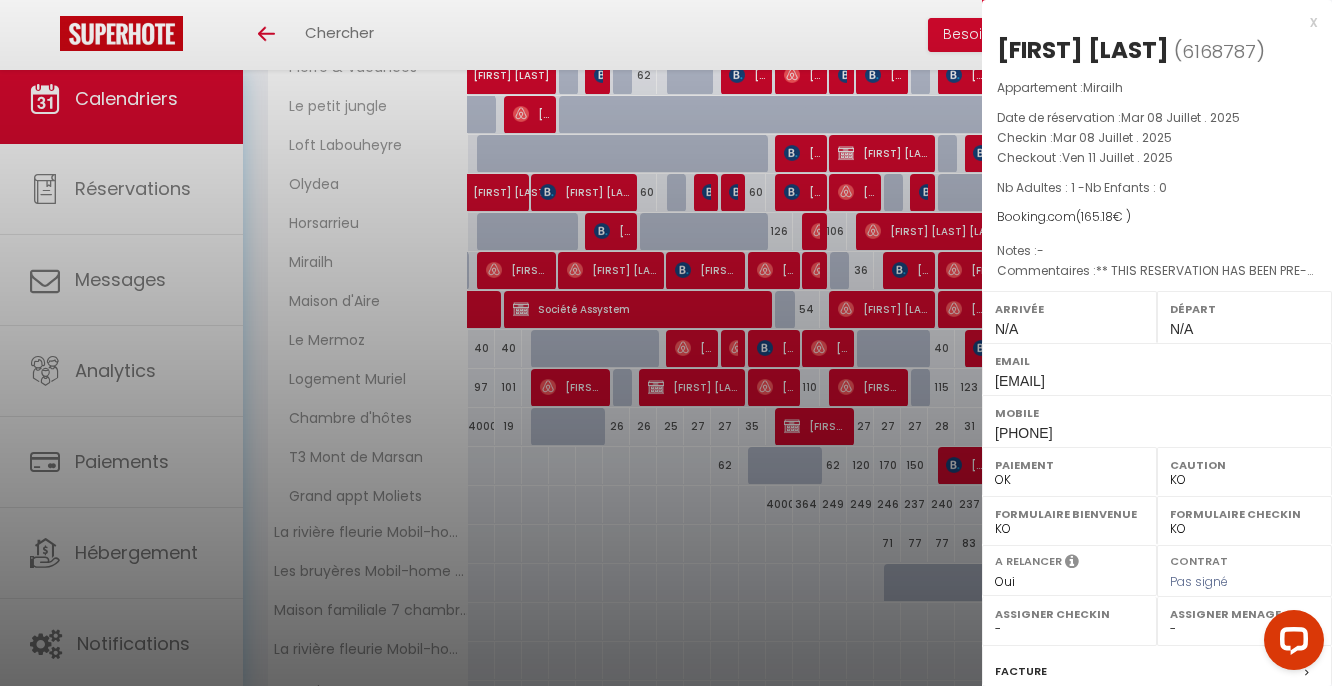 click at bounding box center [666, 343] 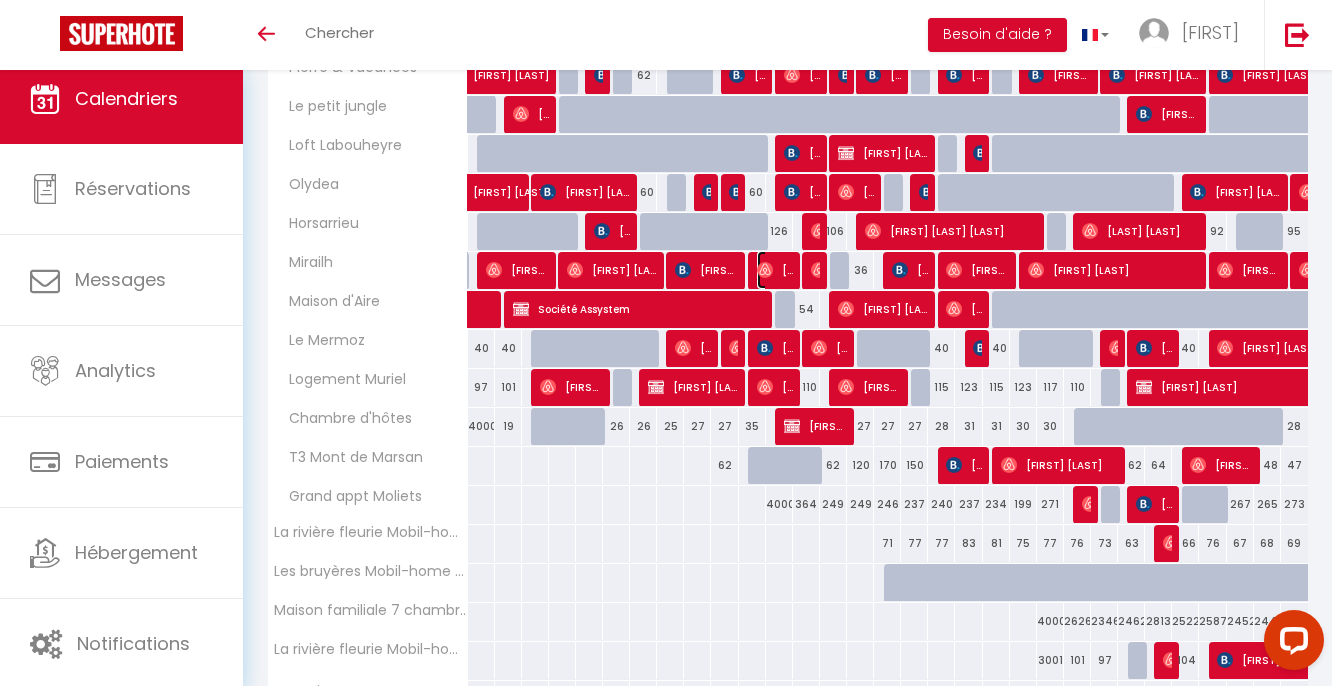 click on "[FIRST] [LAST]" at bounding box center [775, 270] 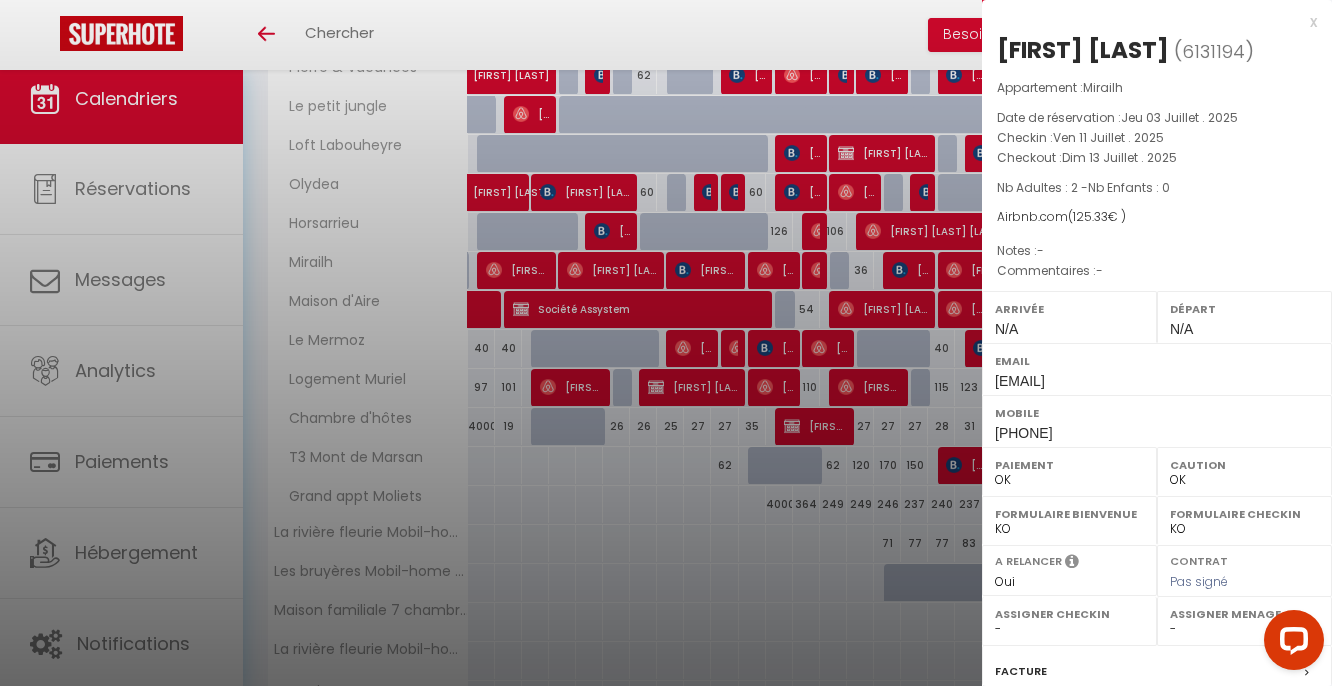 click at bounding box center (666, 343) 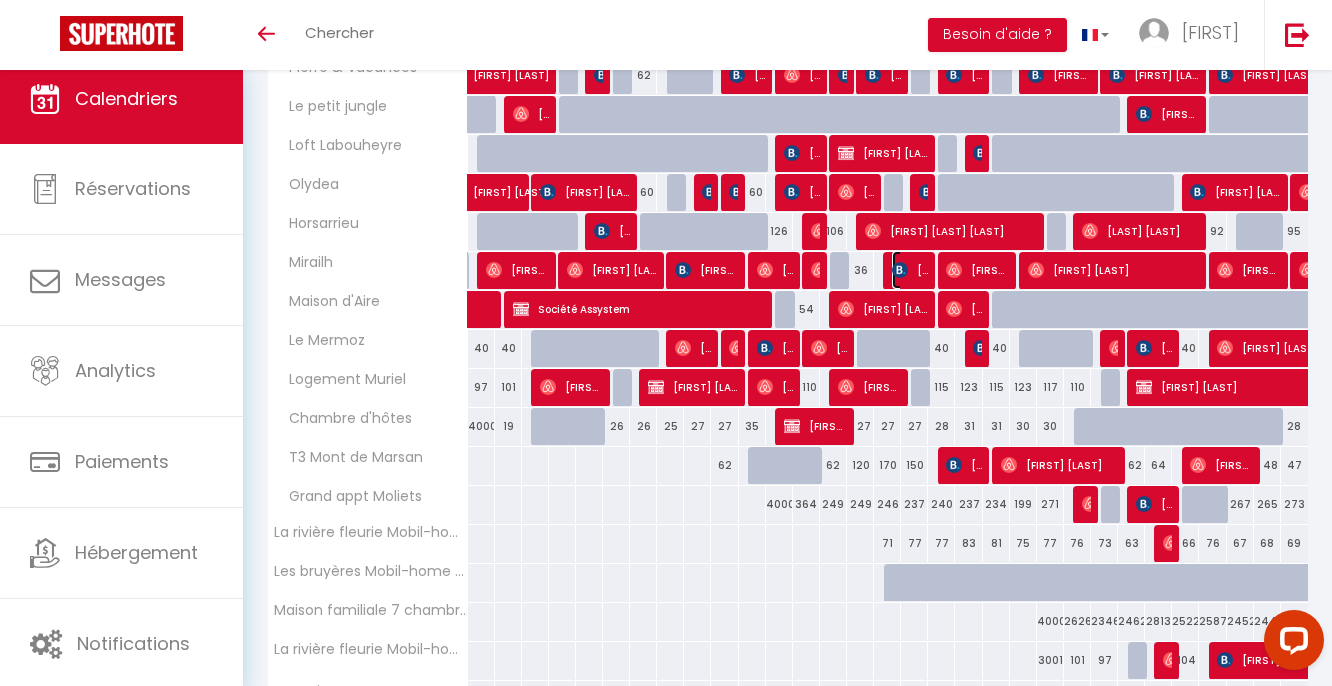 click on "[FIRST] [LAST]" at bounding box center [910, 270] 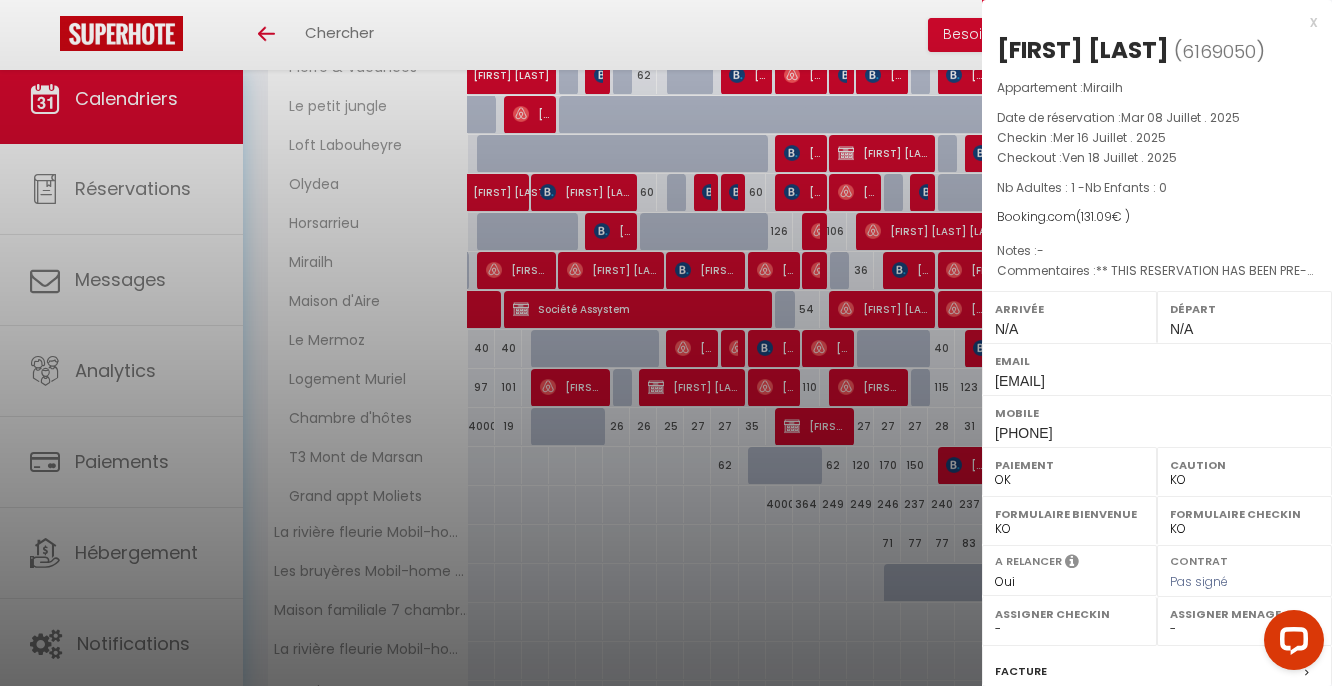 click at bounding box center [666, 343] 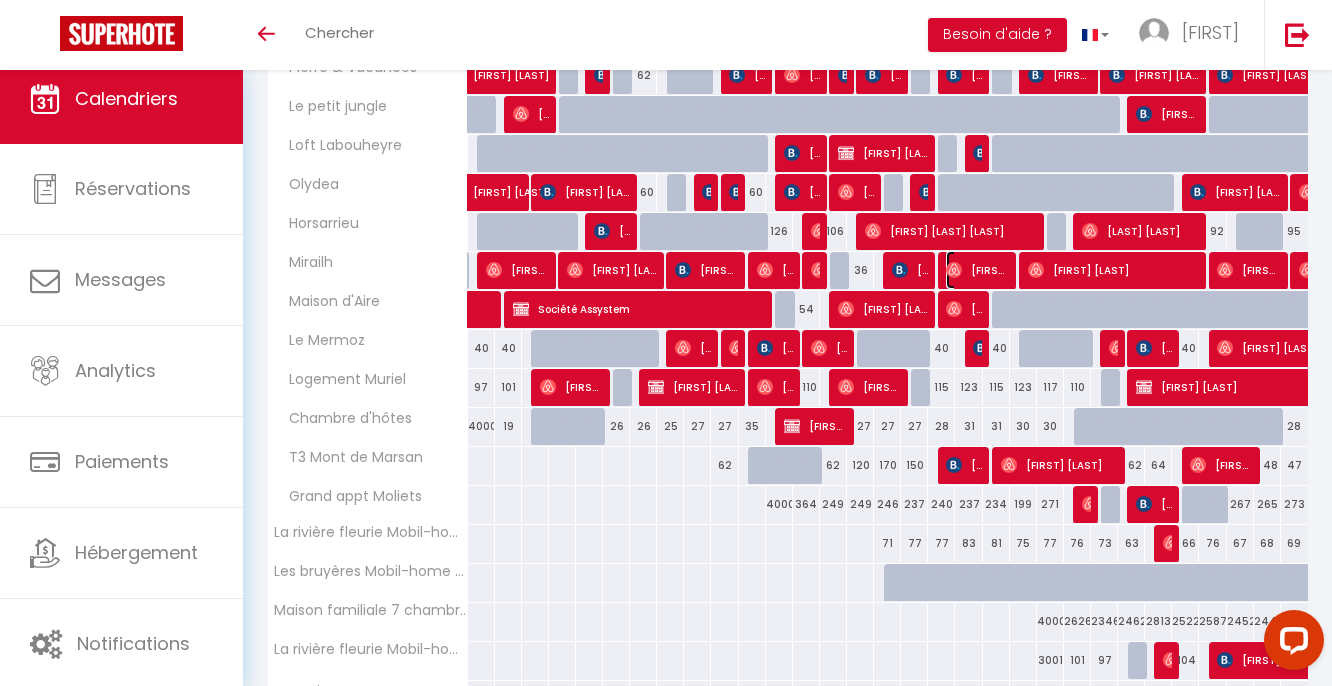 click on "[FIRST] [LAST]" at bounding box center [977, 270] 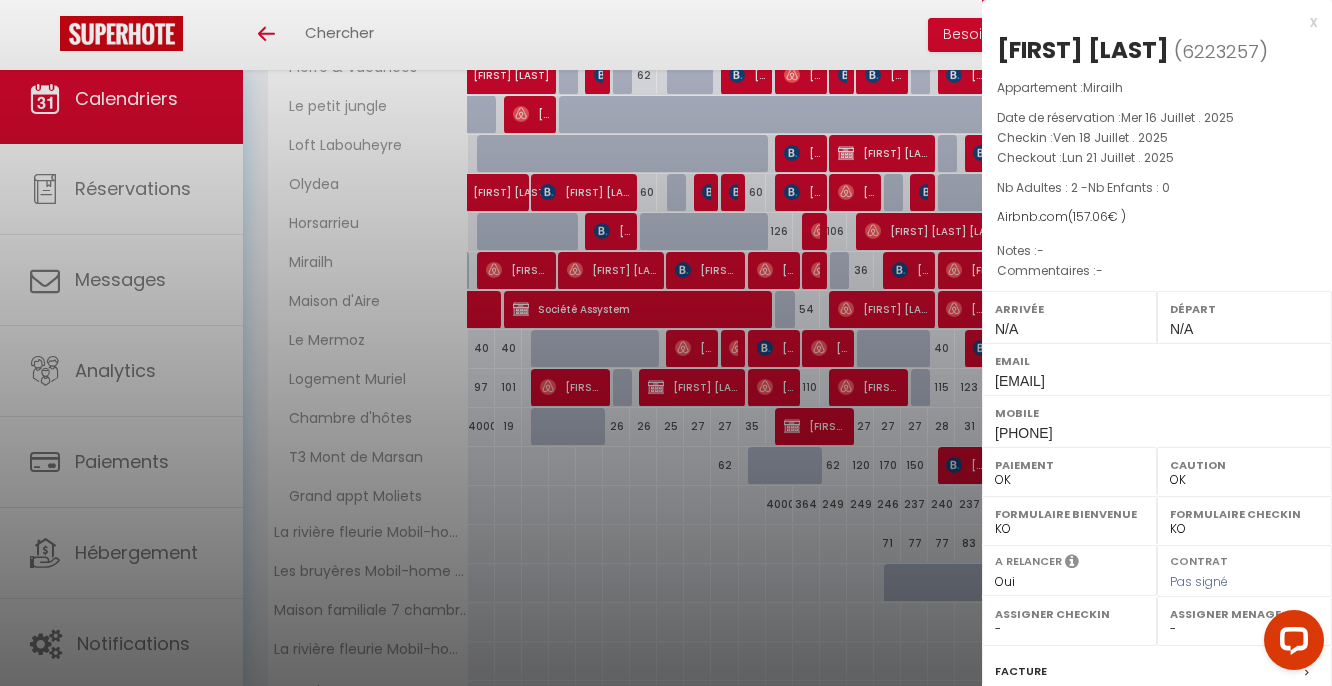 click at bounding box center (666, 343) 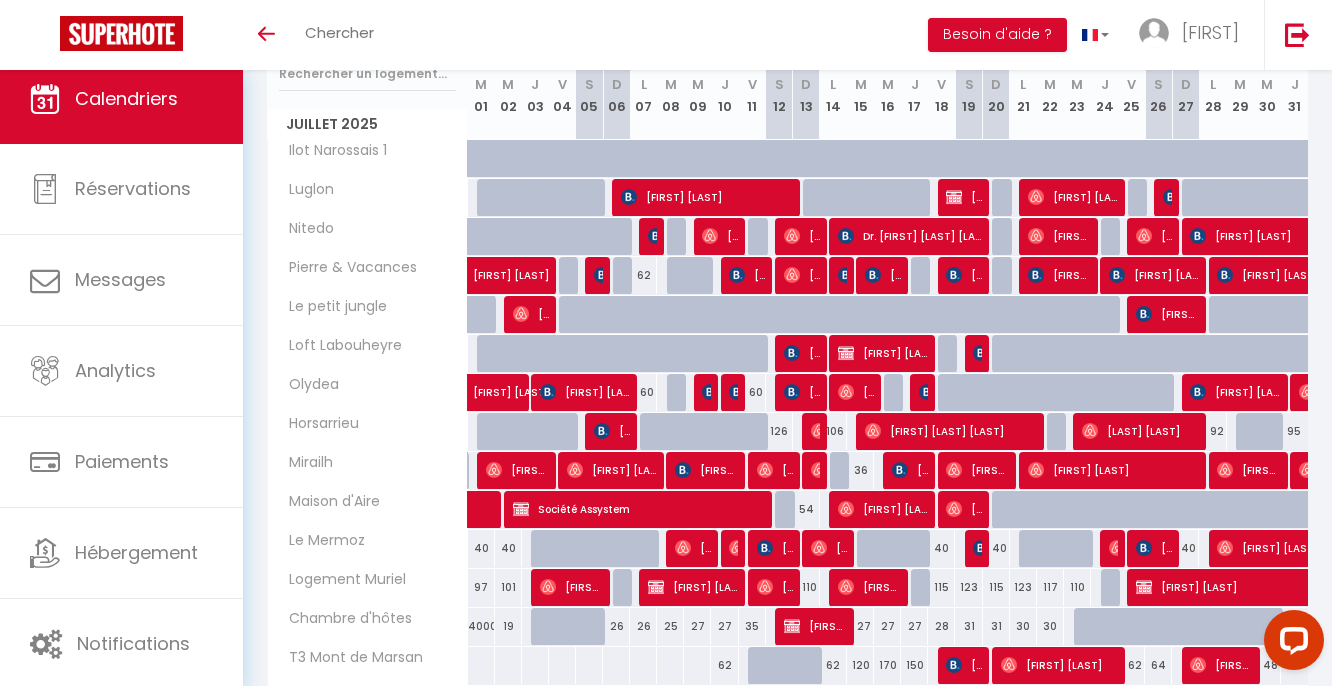 scroll, scrollTop: 273, scrollLeft: 0, axis: vertical 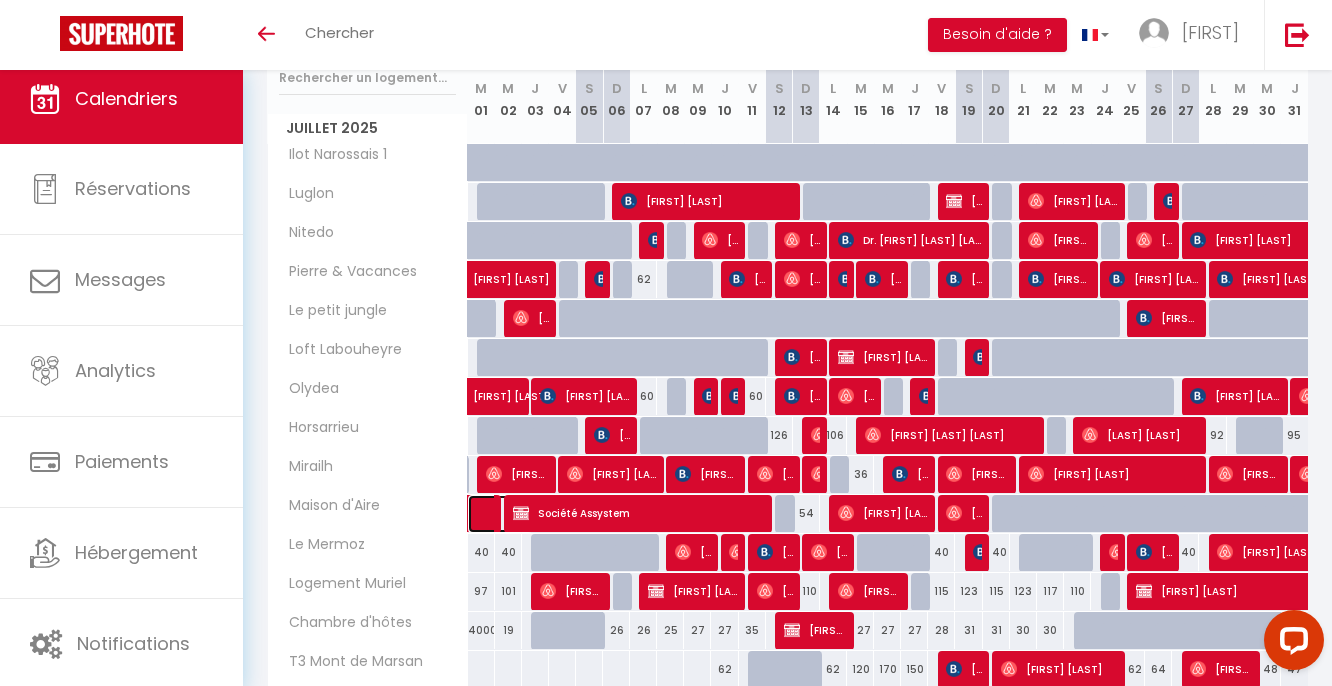 click at bounding box center (509, 514) 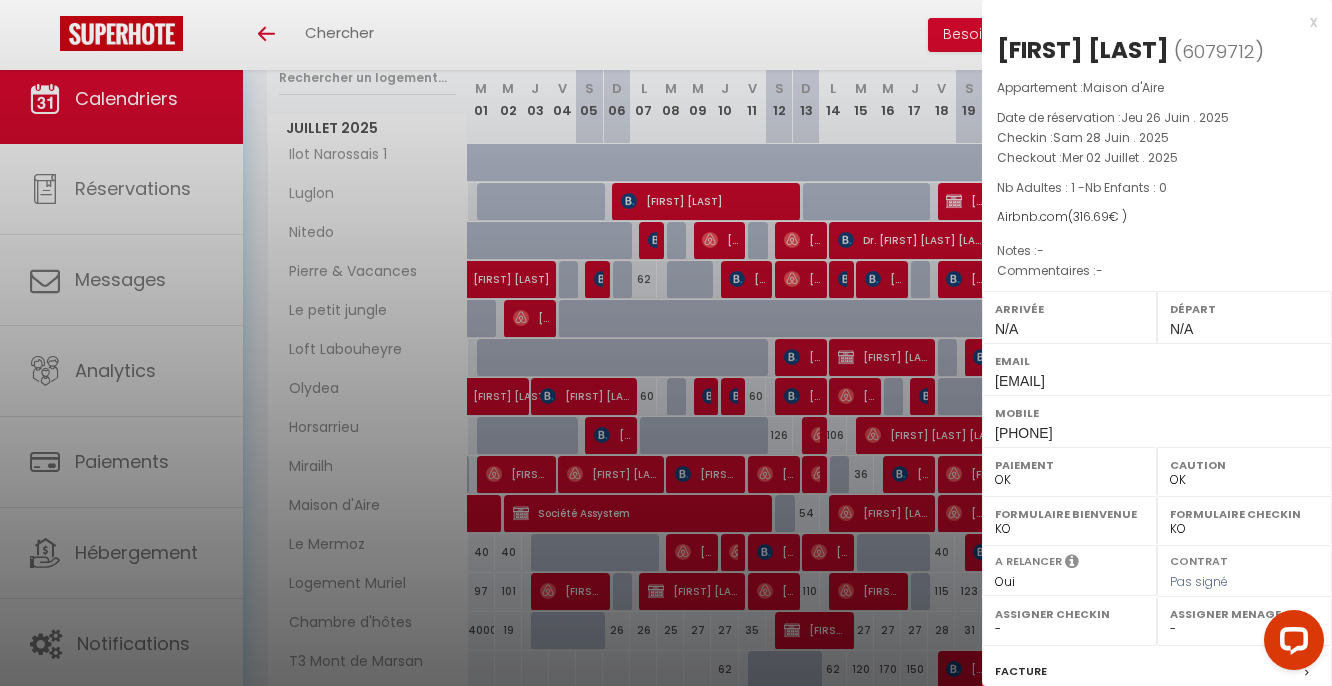click at bounding box center [666, 343] 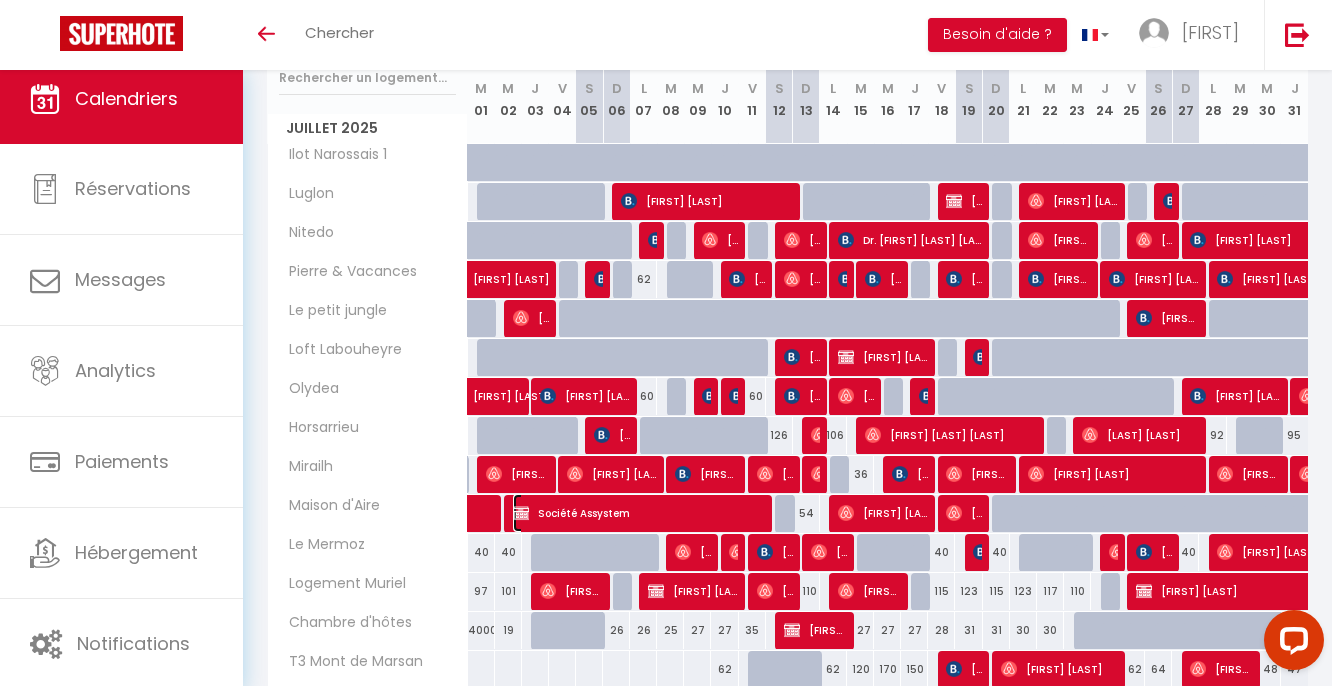 click on "Société Assystem" at bounding box center [639, 513] 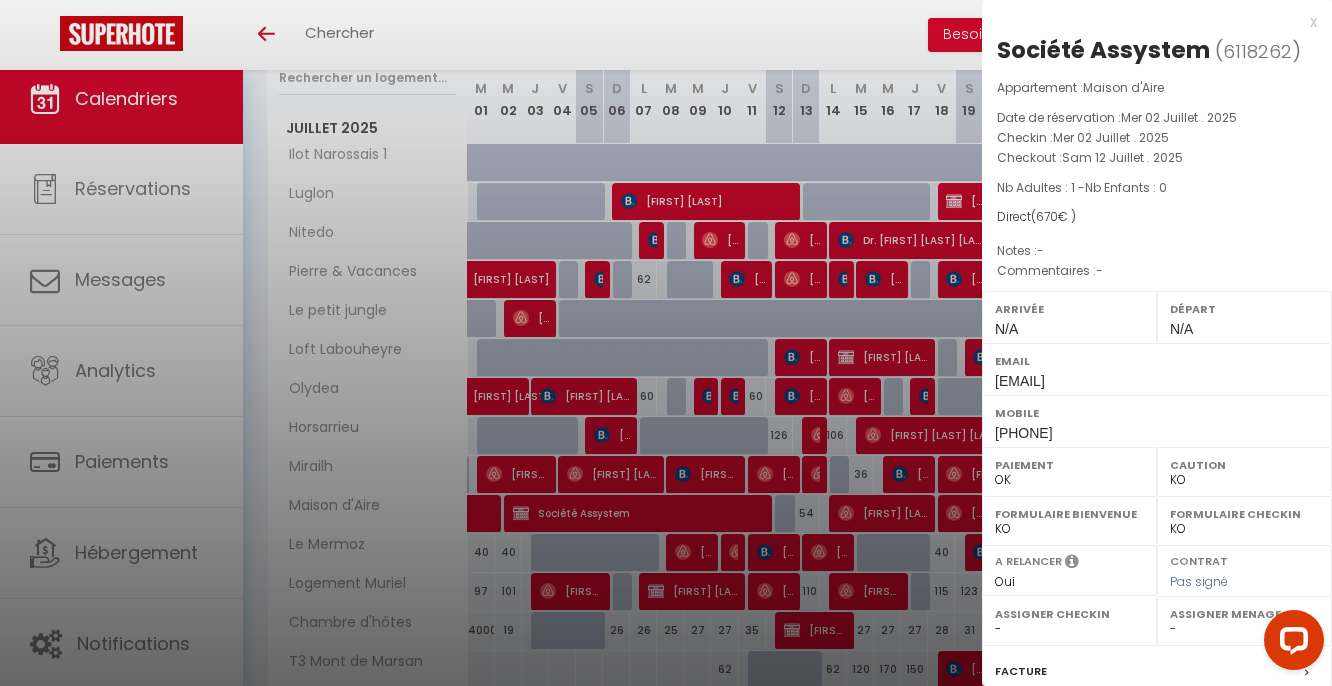 click at bounding box center [666, 343] 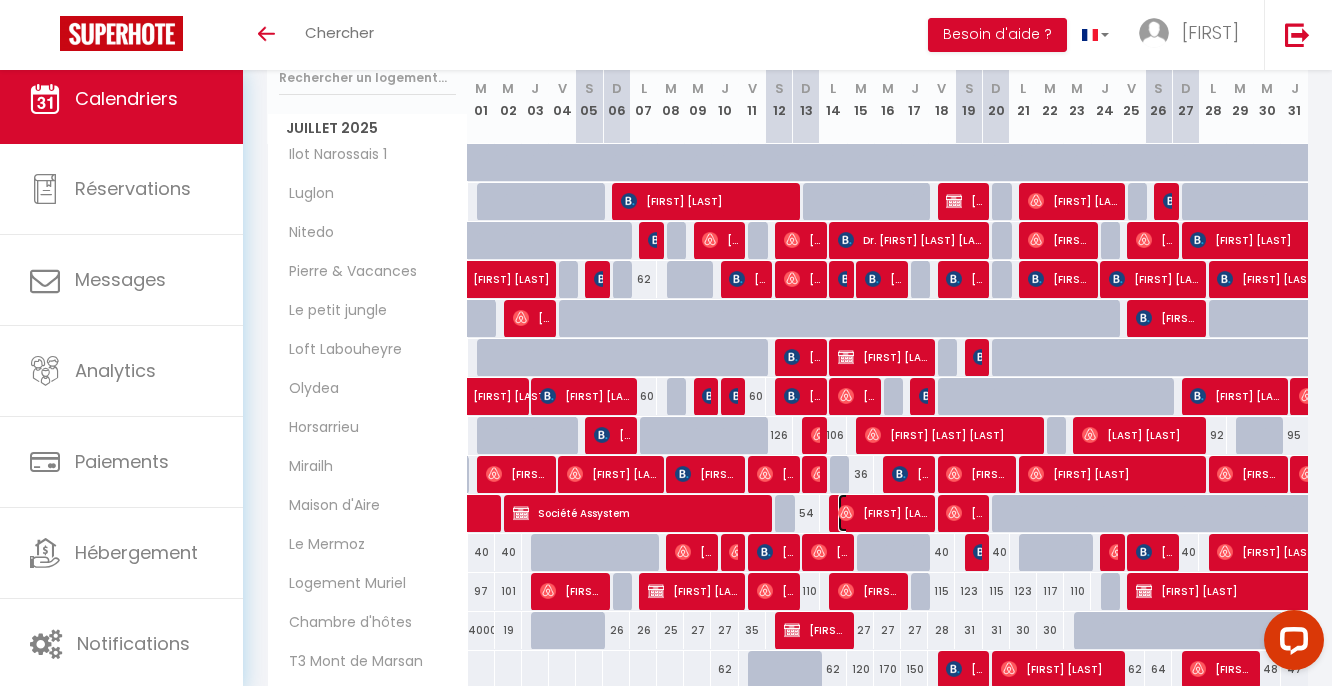 click on "[FIRST] [LAST]" at bounding box center (883, 513) 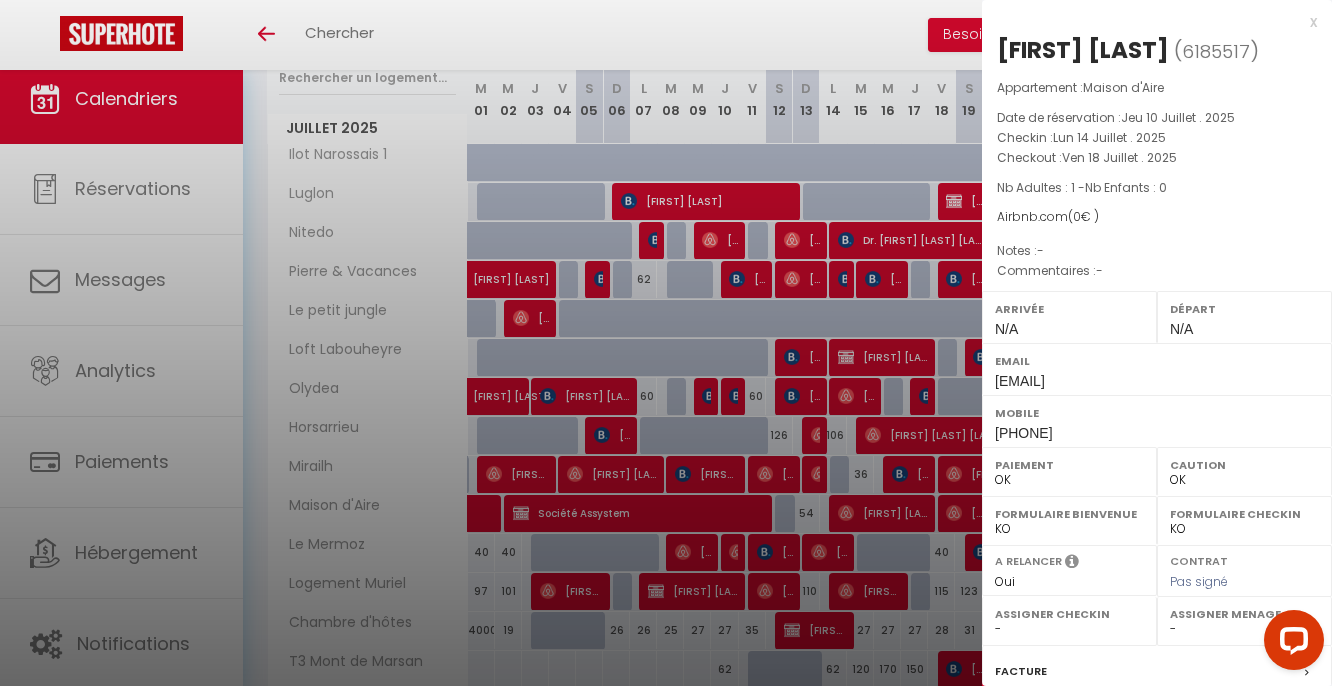 click at bounding box center (666, 343) 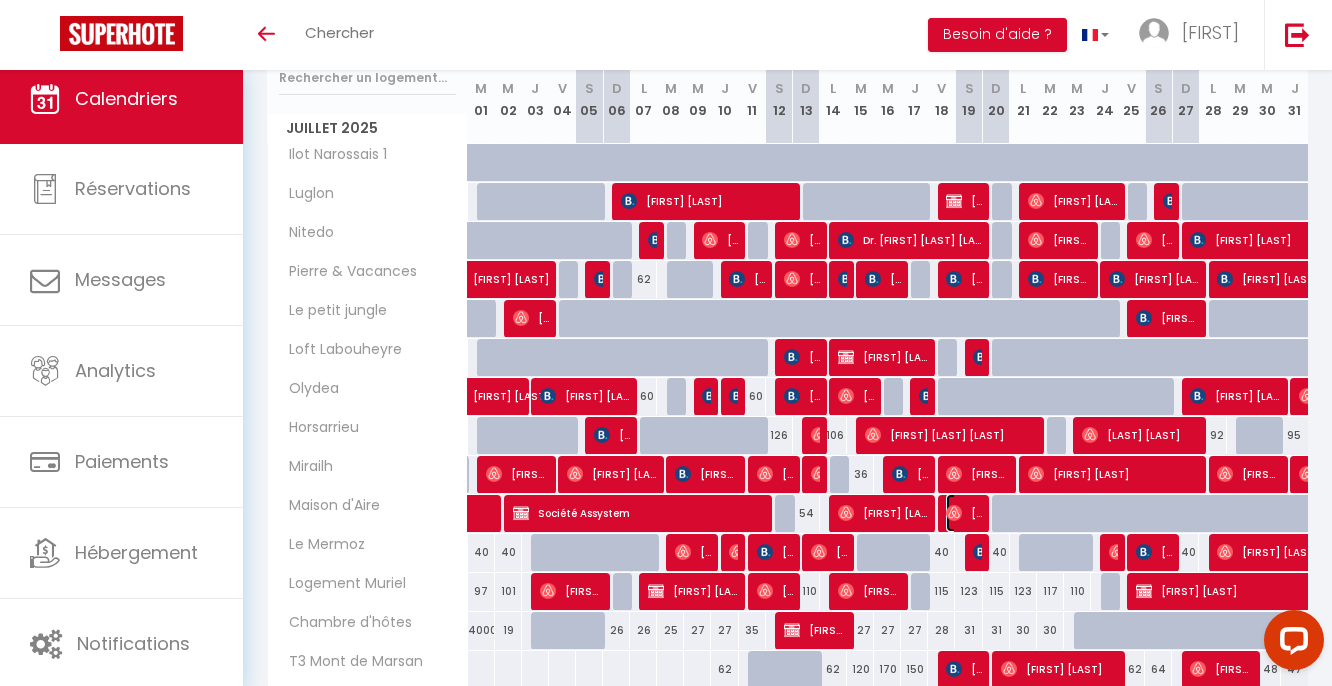 click on "[FIRST] [LAST]" at bounding box center [964, 513] 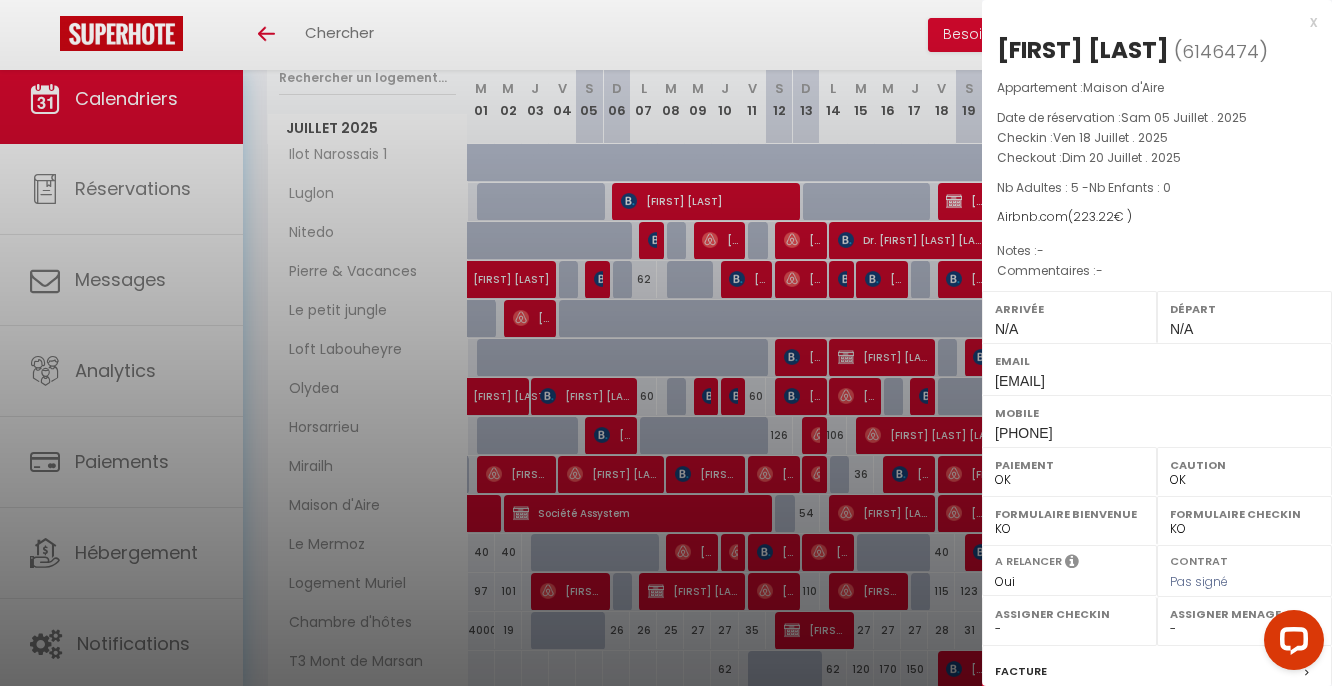 click at bounding box center (666, 343) 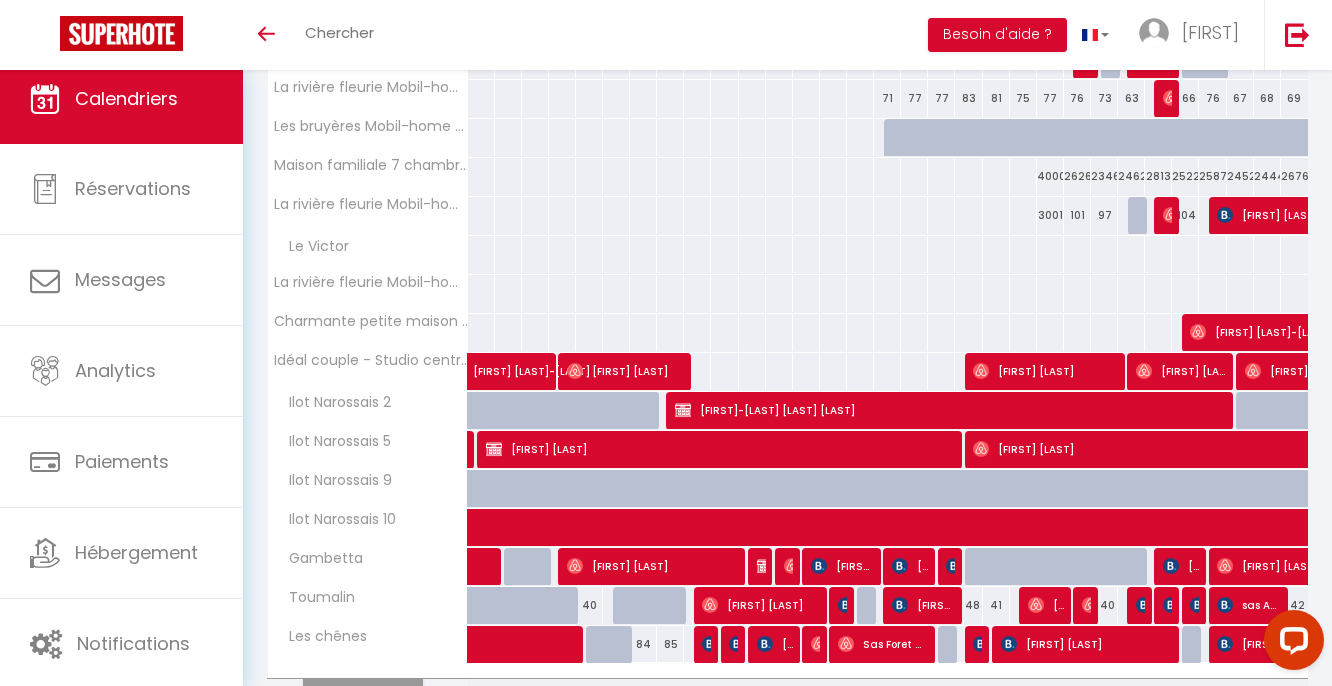 scroll, scrollTop: 1032, scrollLeft: 0, axis: vertical 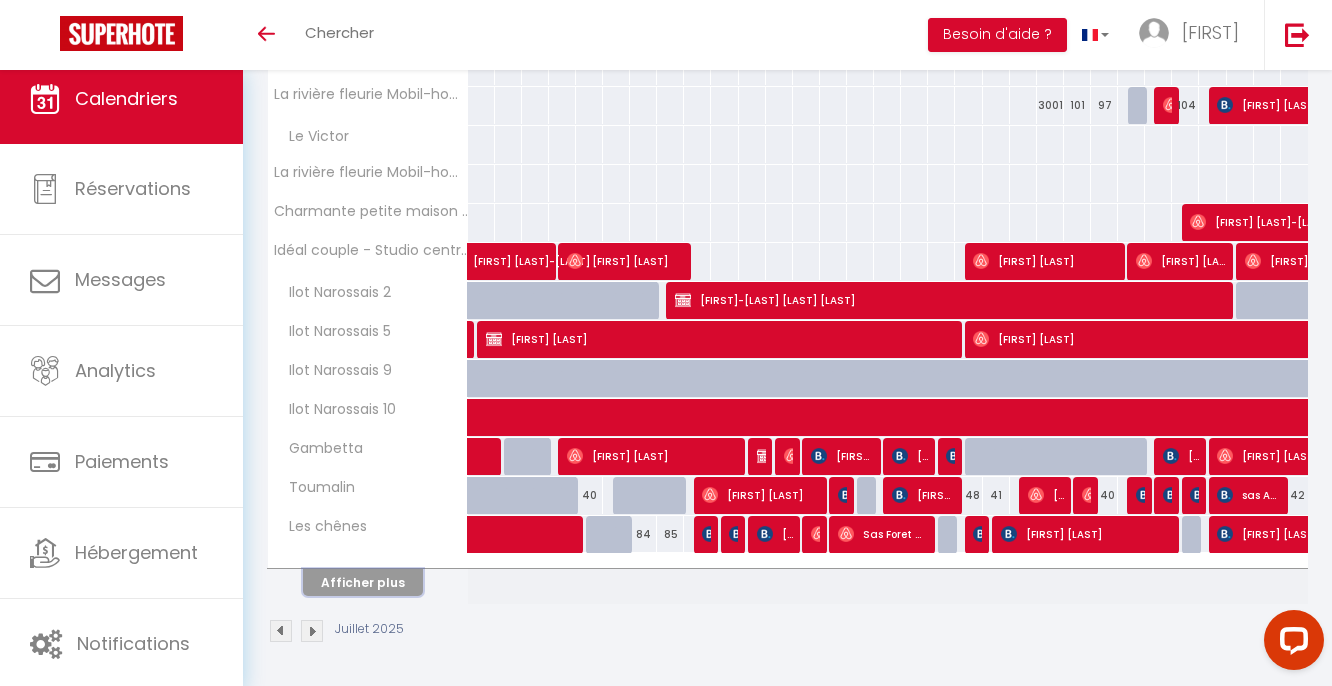 click on "Afficher plus" at bounding box center [363, 582] 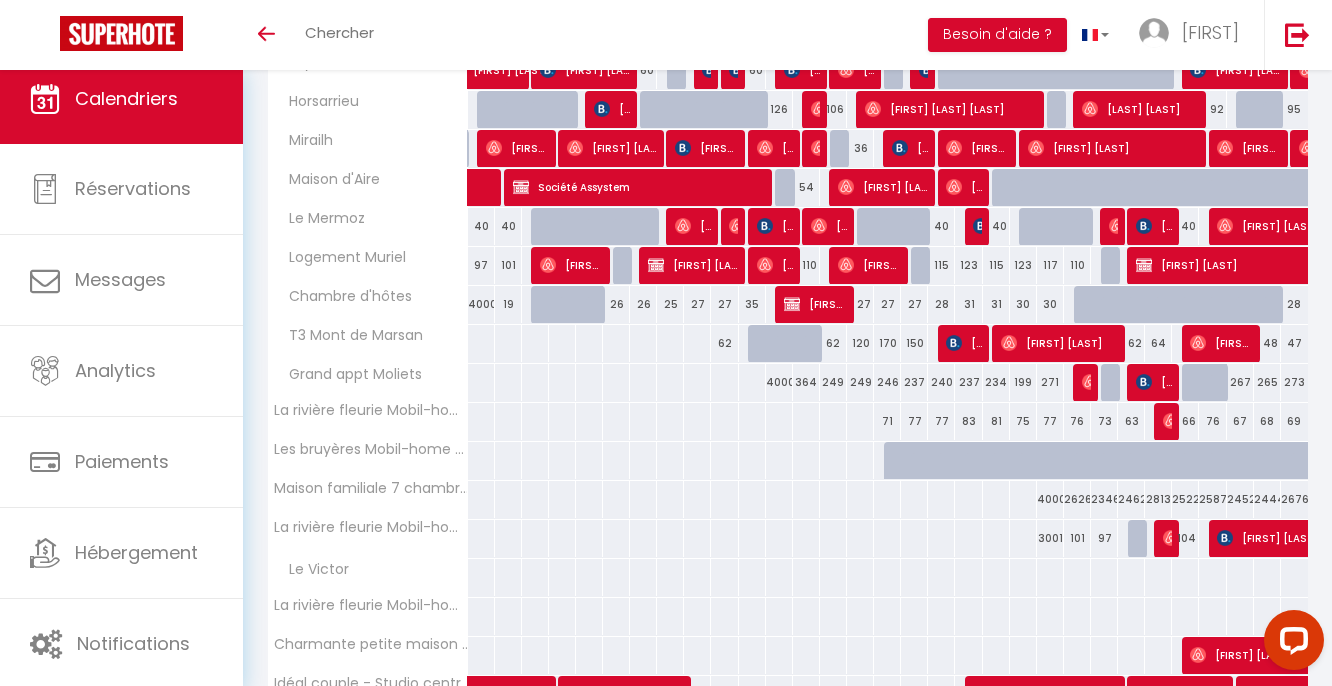 scroll, scrollTop: 530, scrollLeft: 0, axis: vertical 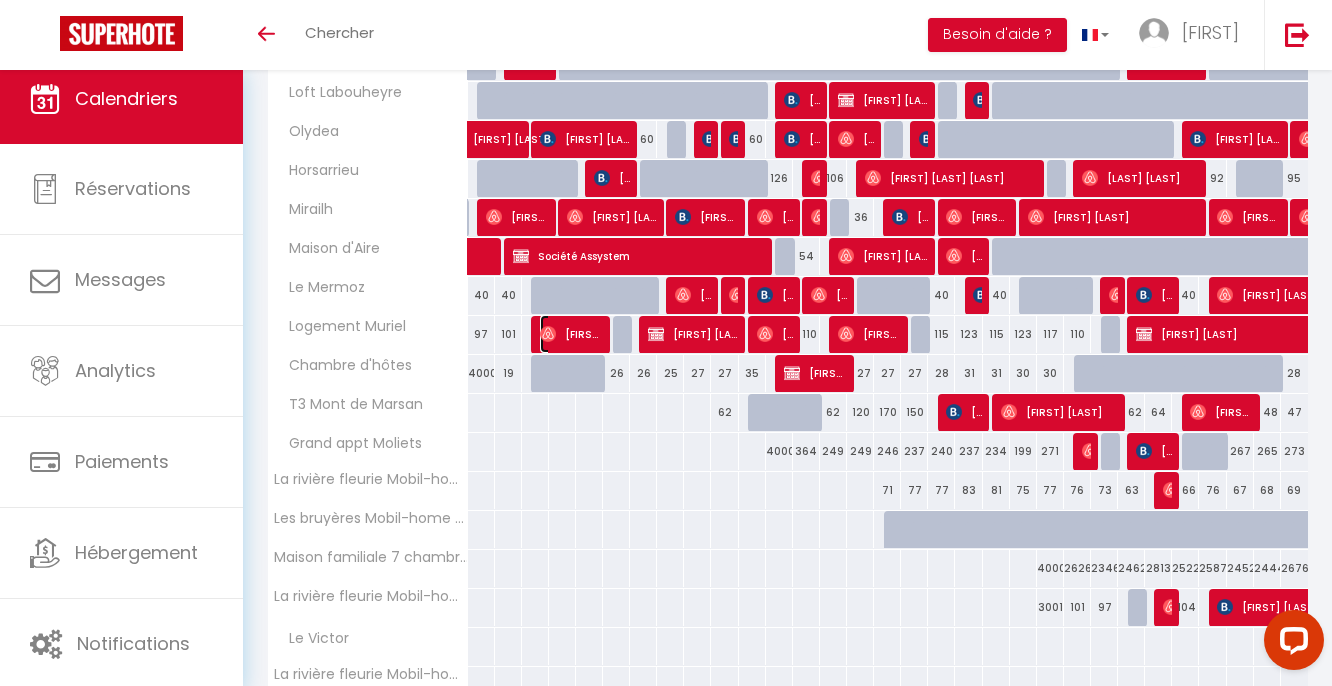 click on "[FIRST] [LAST]" at bounding box center [571, 334] 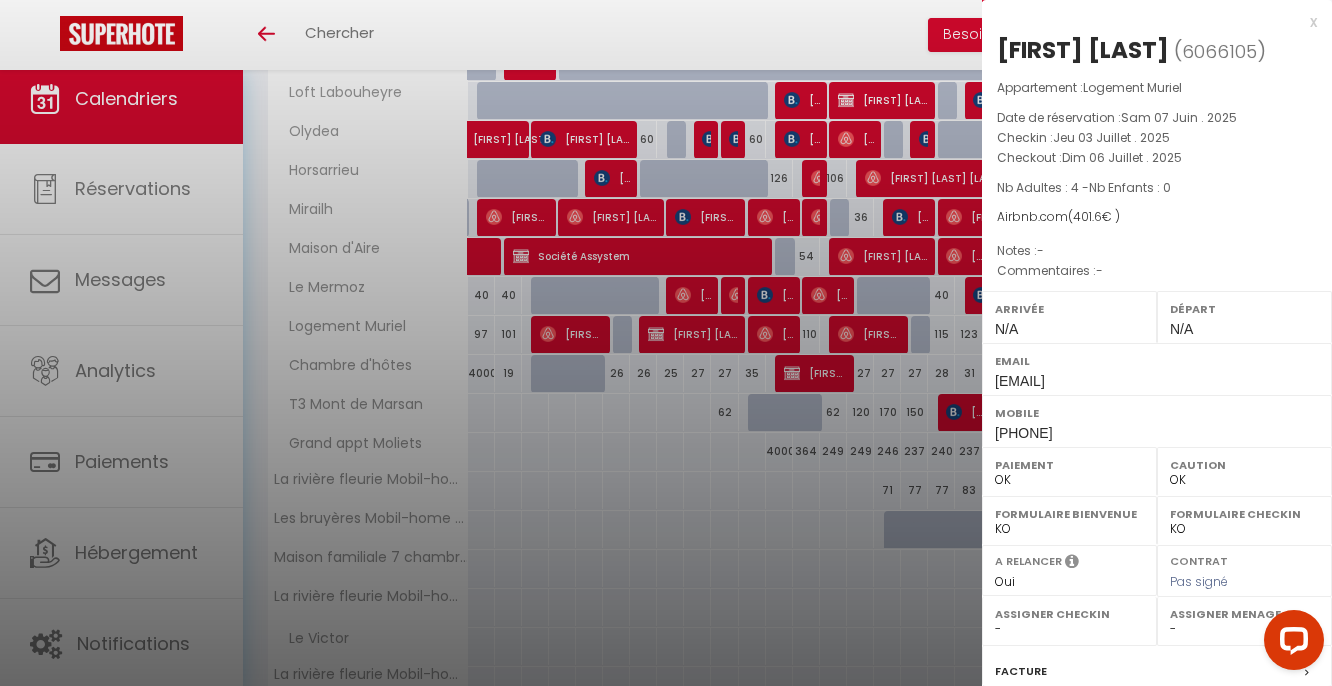 click at bounding box center (666, 343) 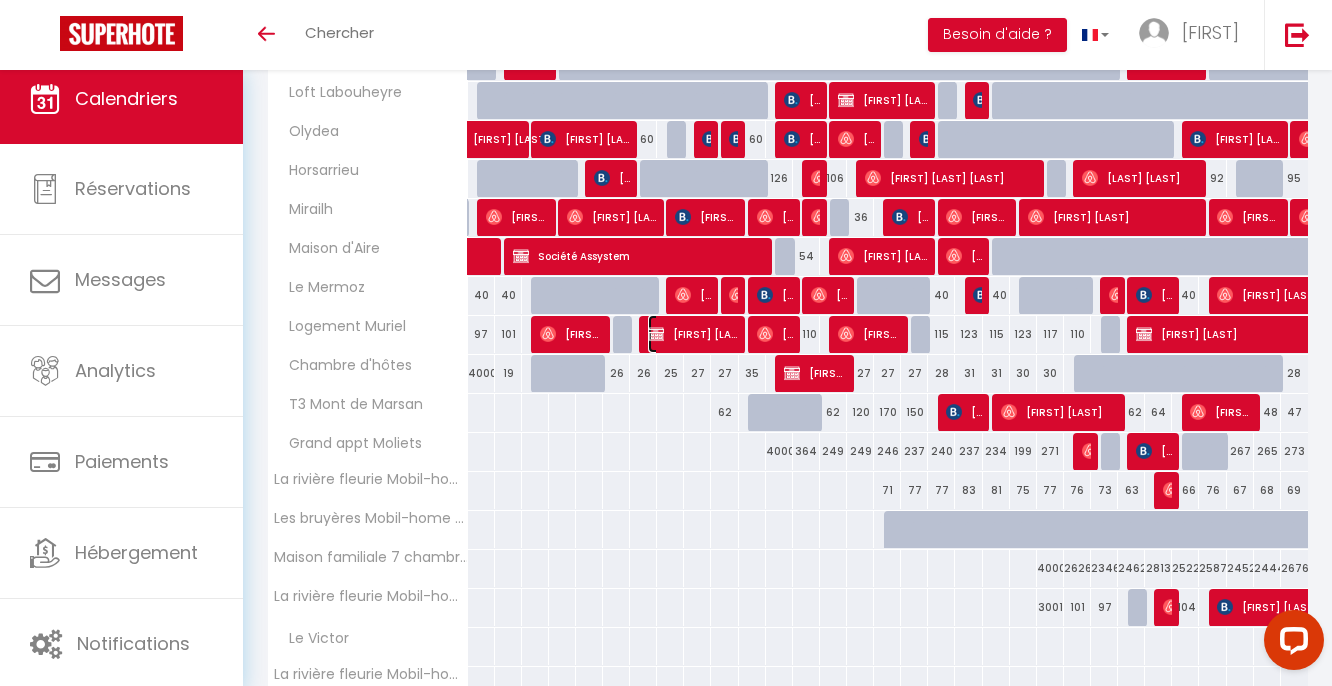 click on "[FIRST] [LAST]" at bounding box center [693, 334] 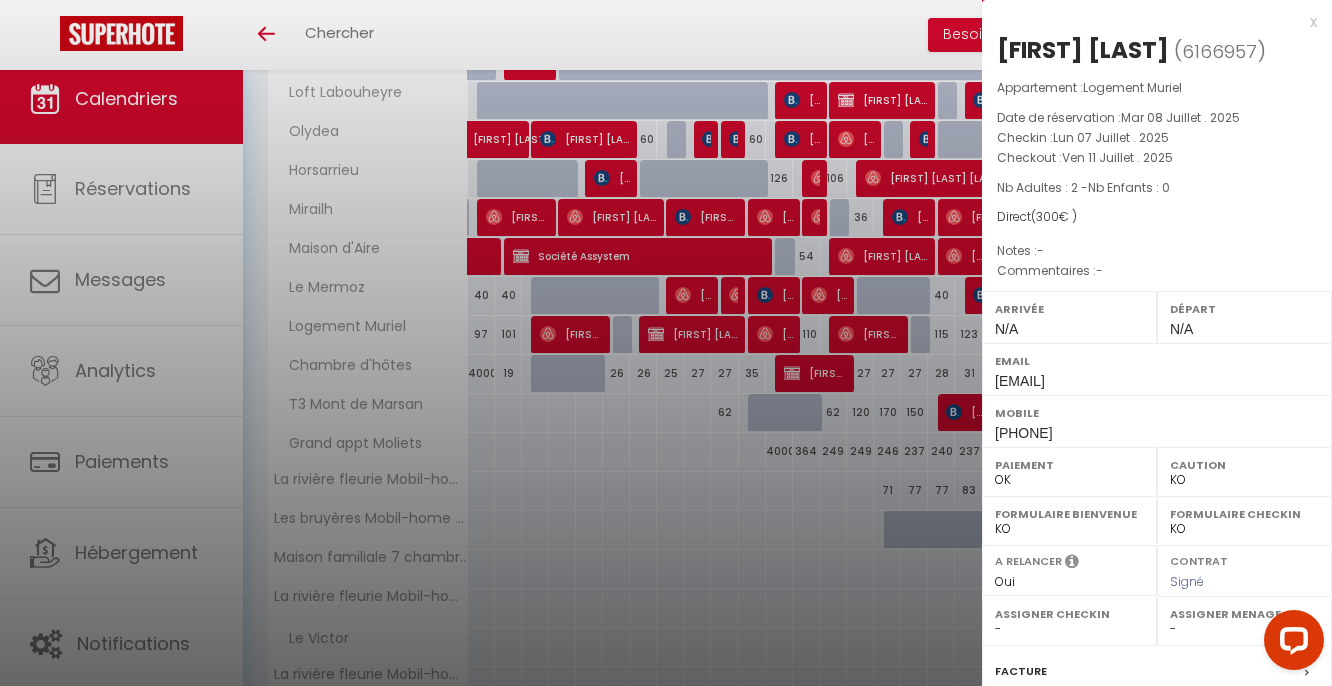 click at bounding box center [666, 343] 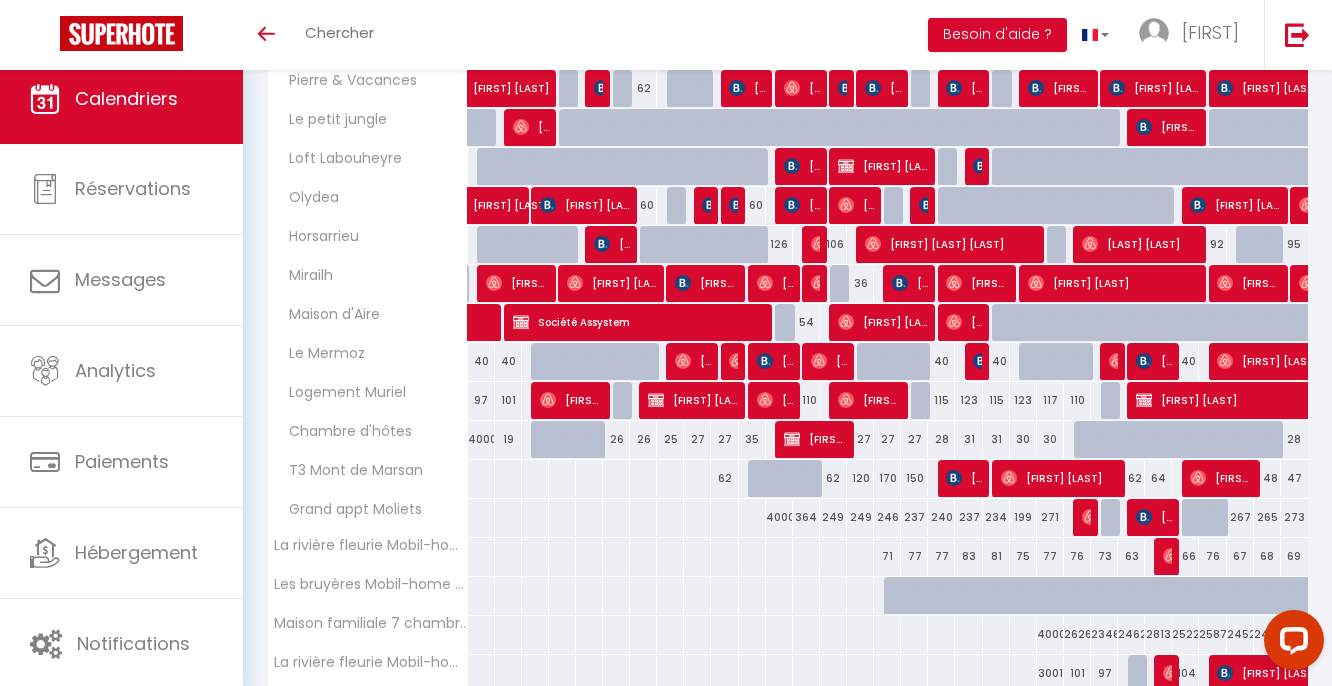 scroll, scrollTop: 482, scrollLeft: 0, axis: vertical 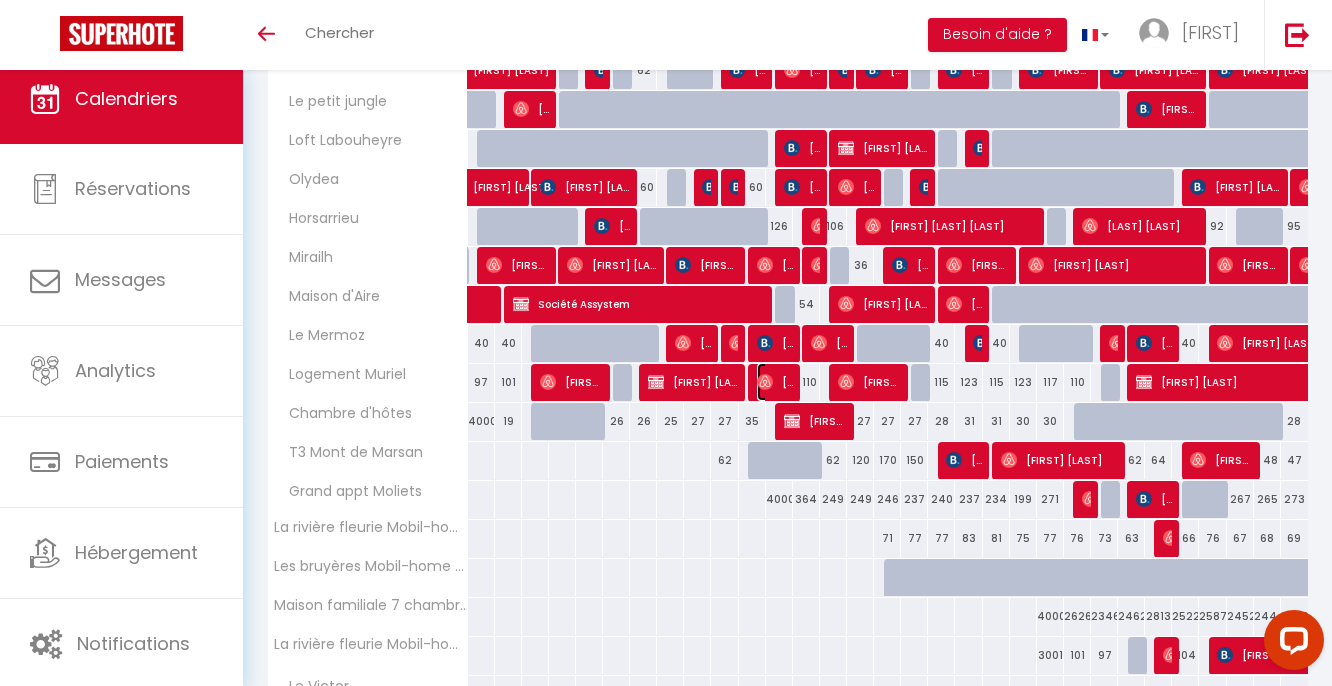 click on "[FIRST]-[LAST] [LAST]" at bounding box center [775, 382] 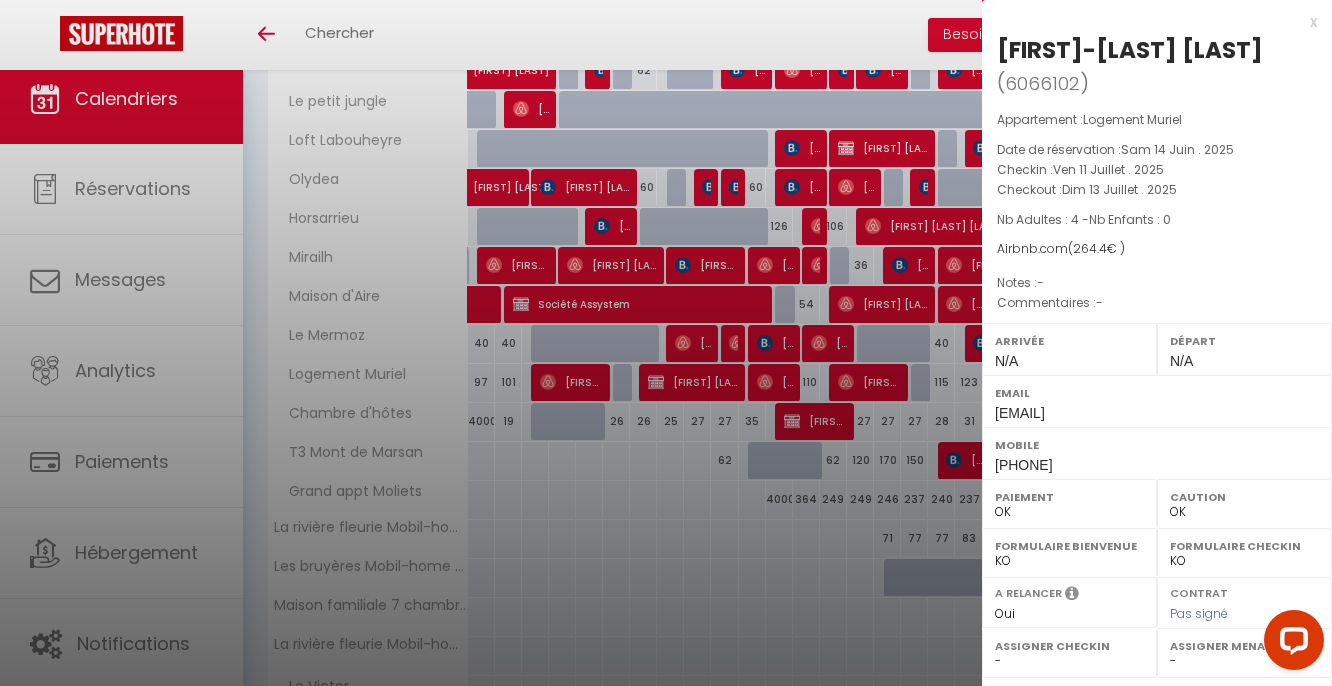 click at bounding box center (666, 343) 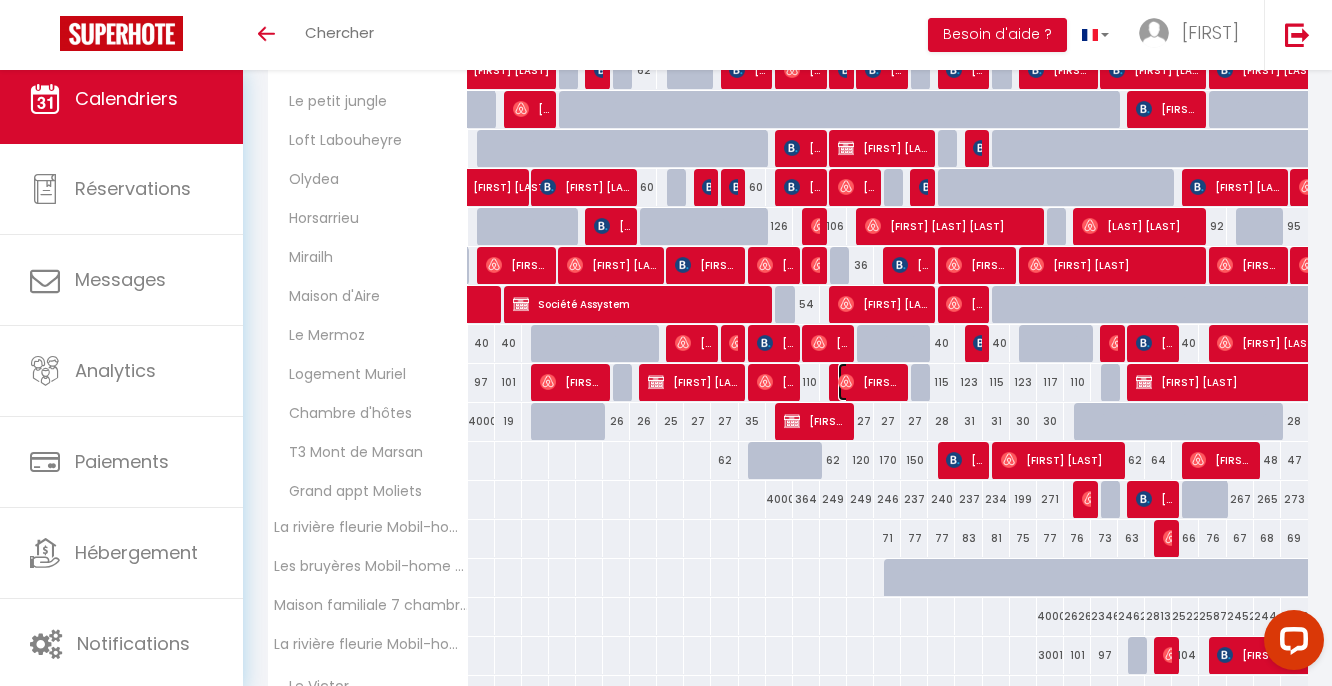 click on "[FIRST] [LAST]" at bounding box center (869, 382) 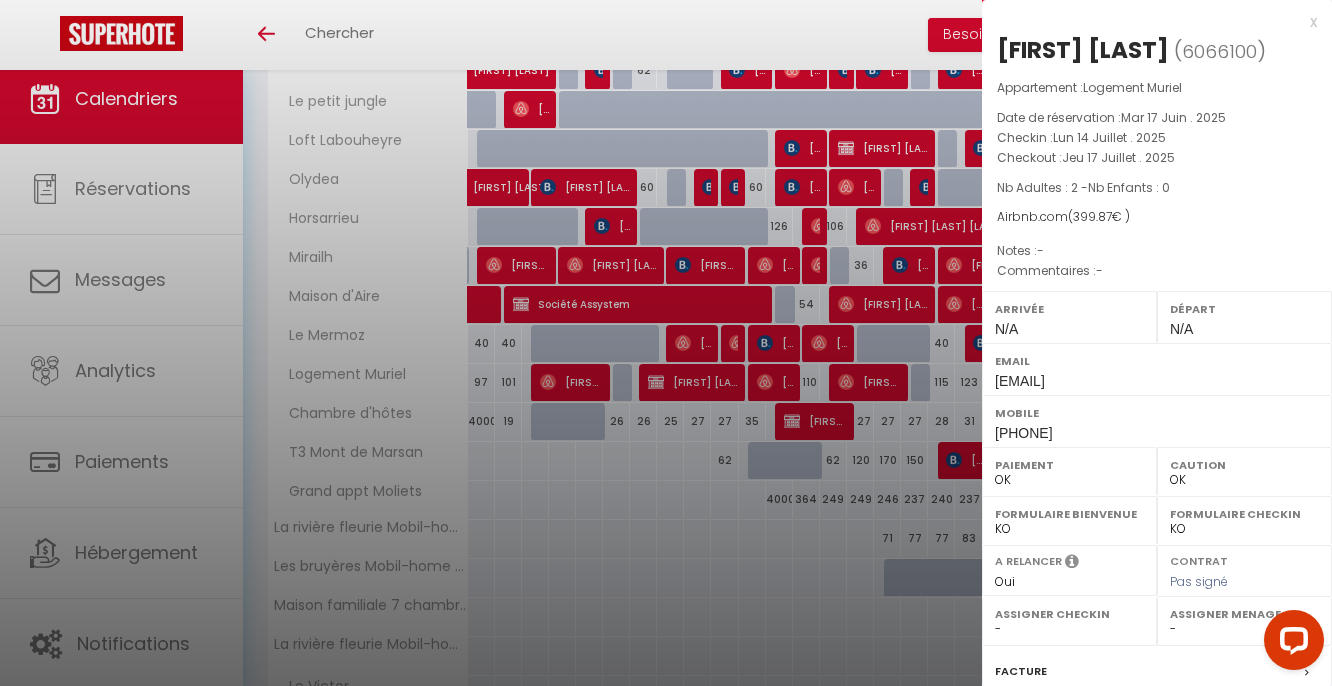 click at bounding box center (666, 343) 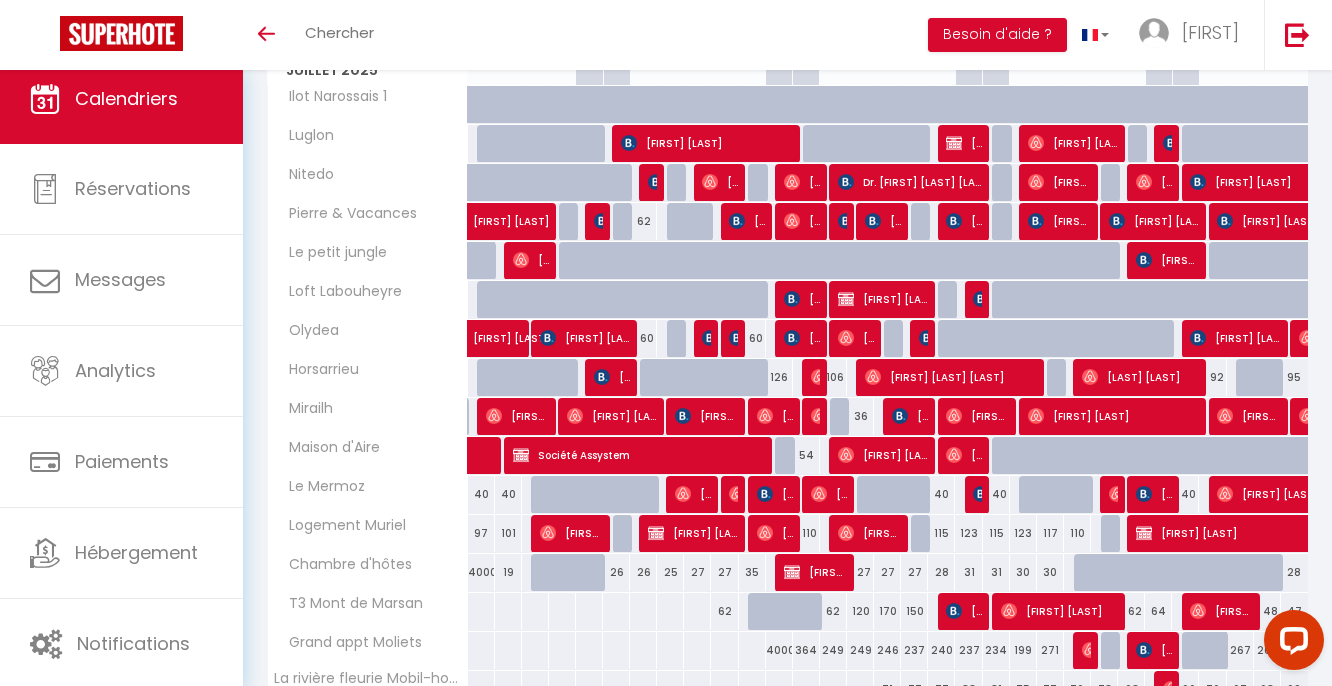 scroll, scrollTop: 350, scrollLeft: 0, axis: vertical 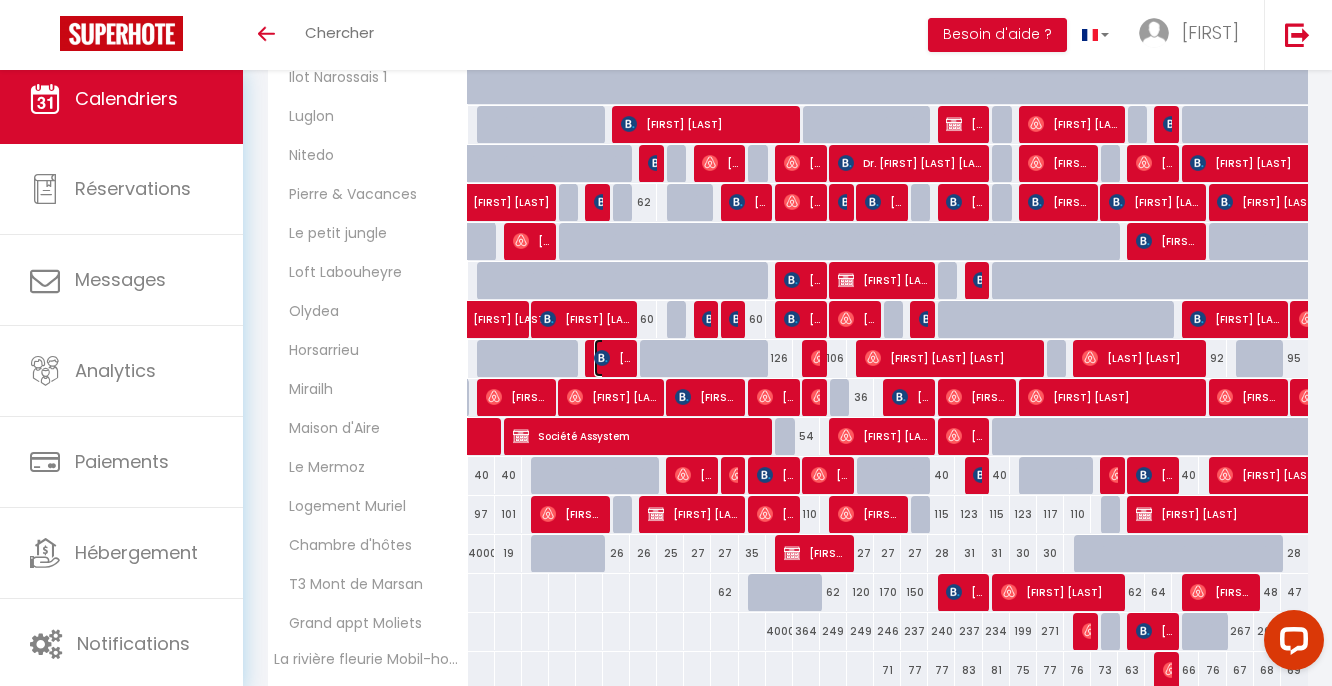 click on "[FIRST] [LAST]" at bounding box center [612, 358] 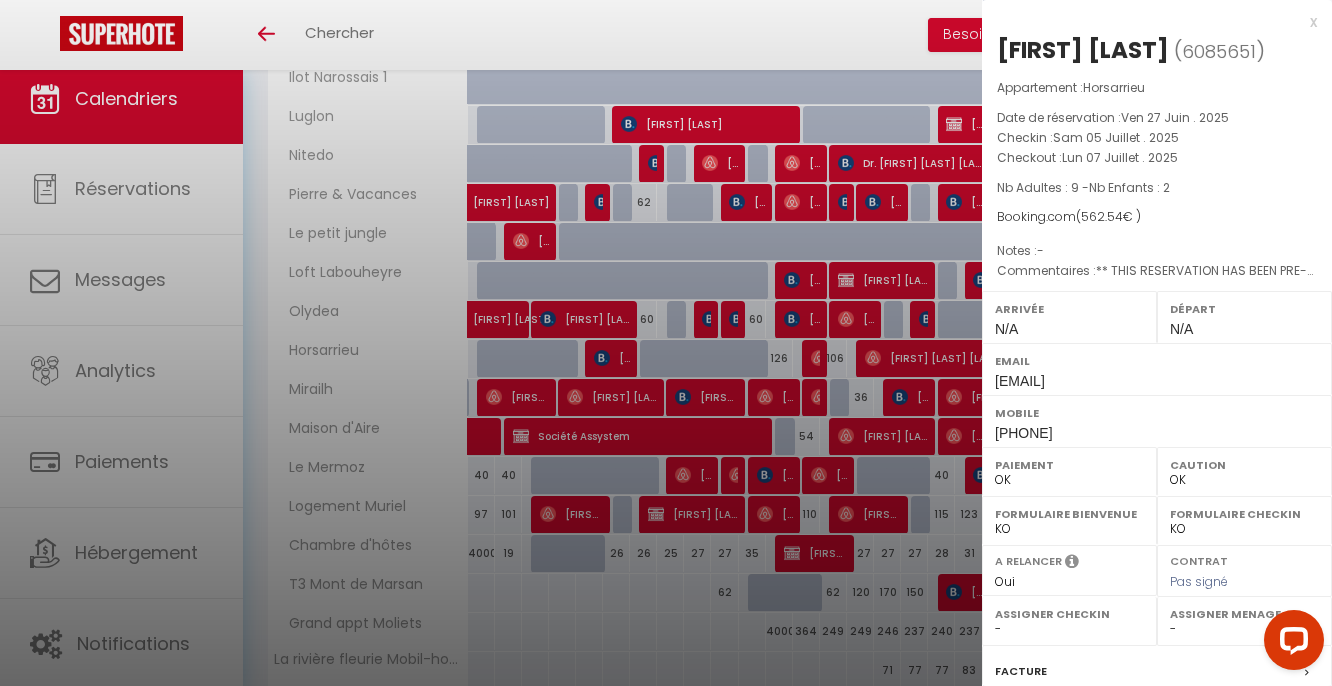 click at bounding box center [666, 343] 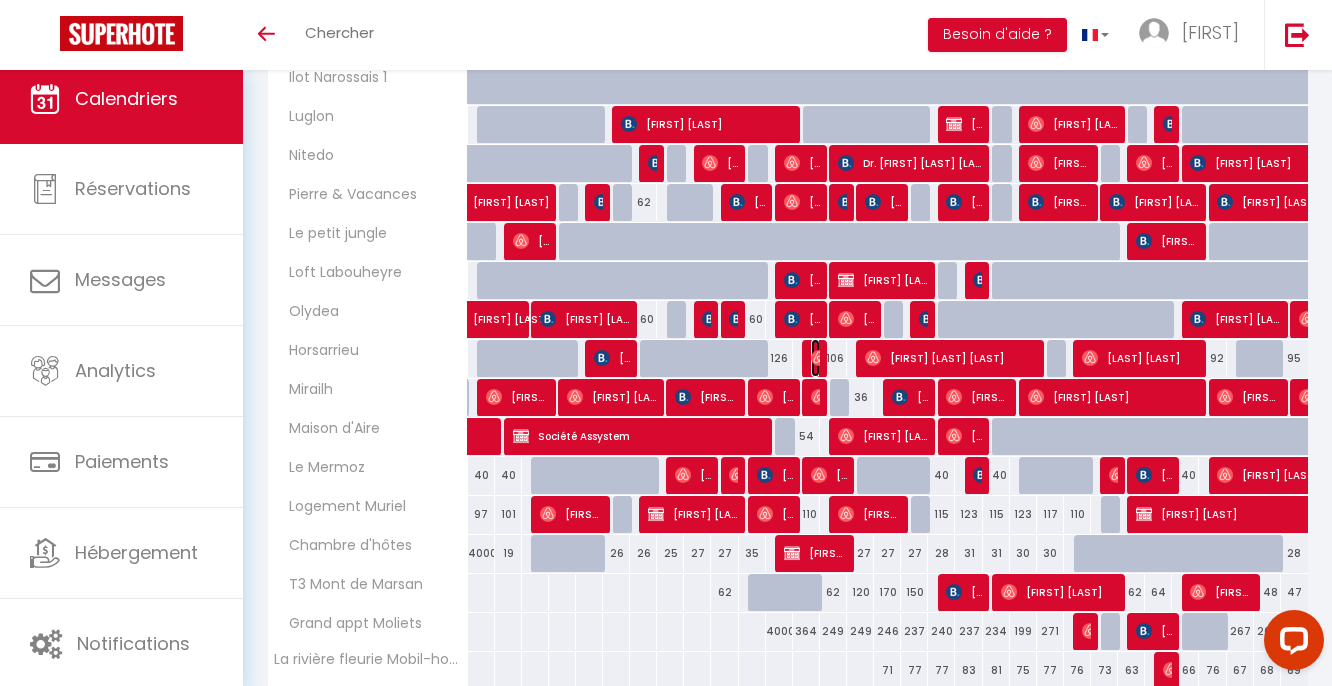 click at bounding box center [819, 358] 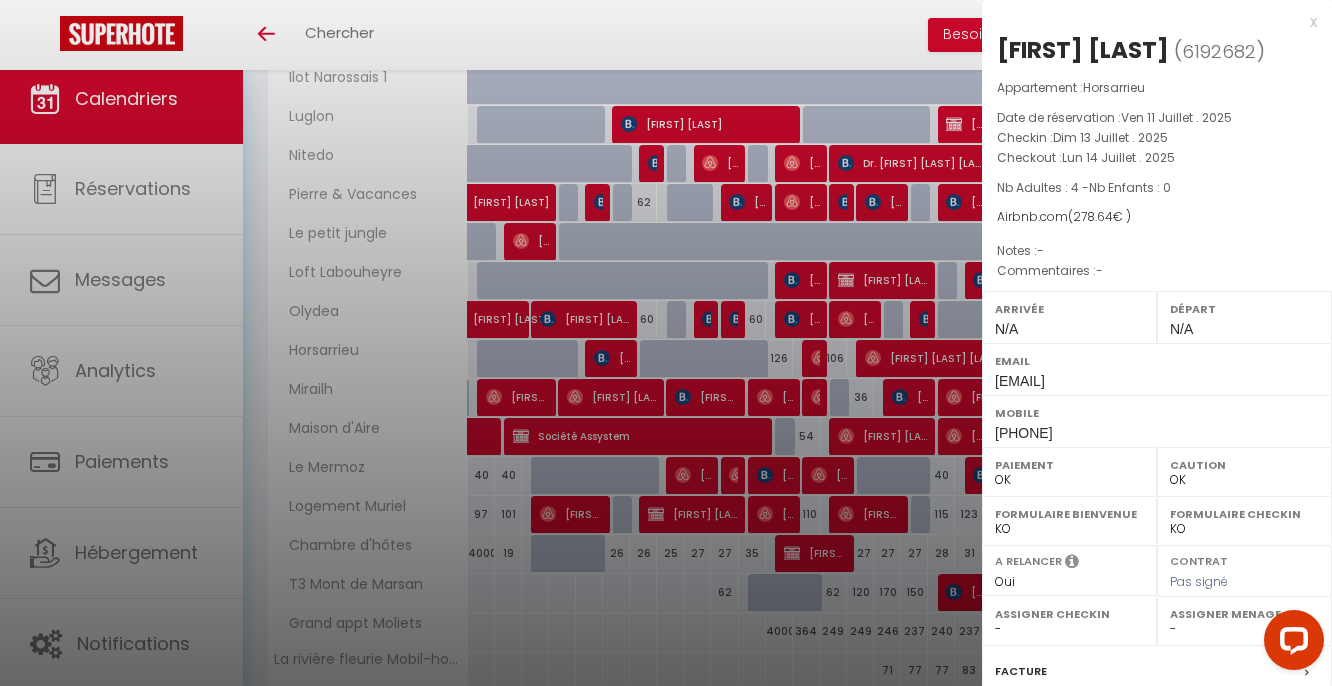 click at bounding box center (666, 343) 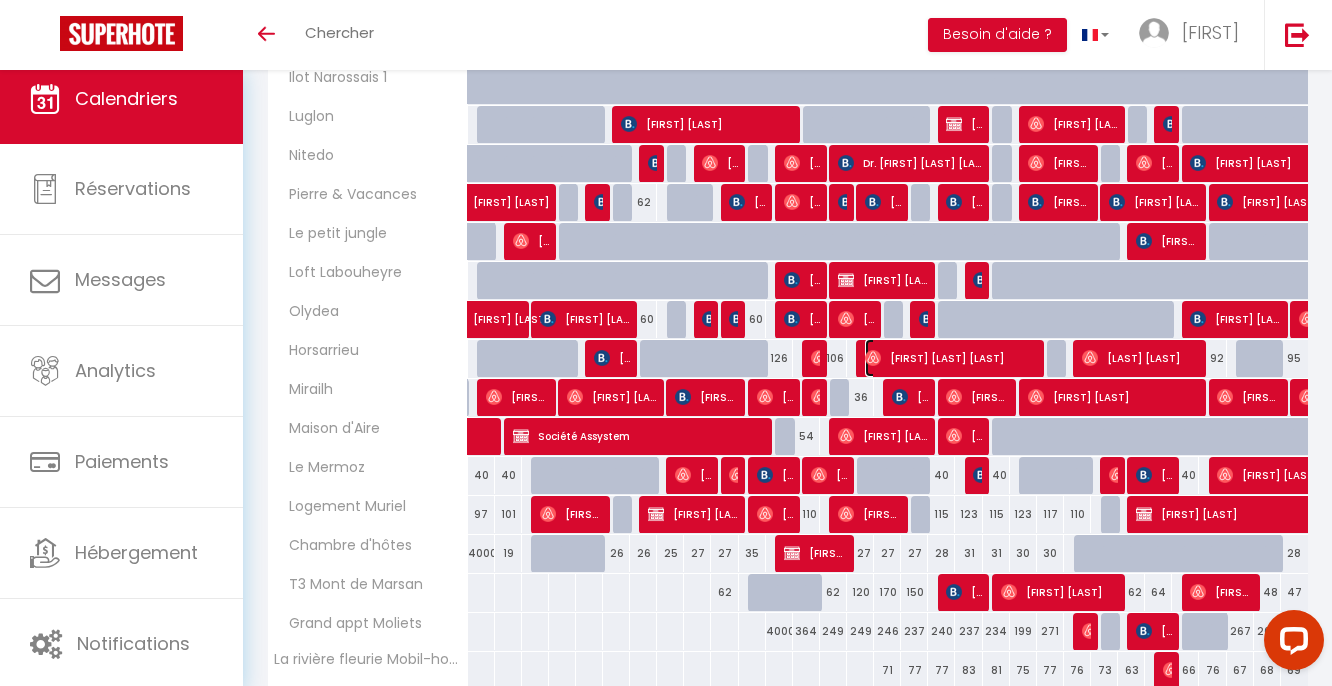 click on "[FIRST] [LAST] [LAST]" at bounding box center (950, 358) 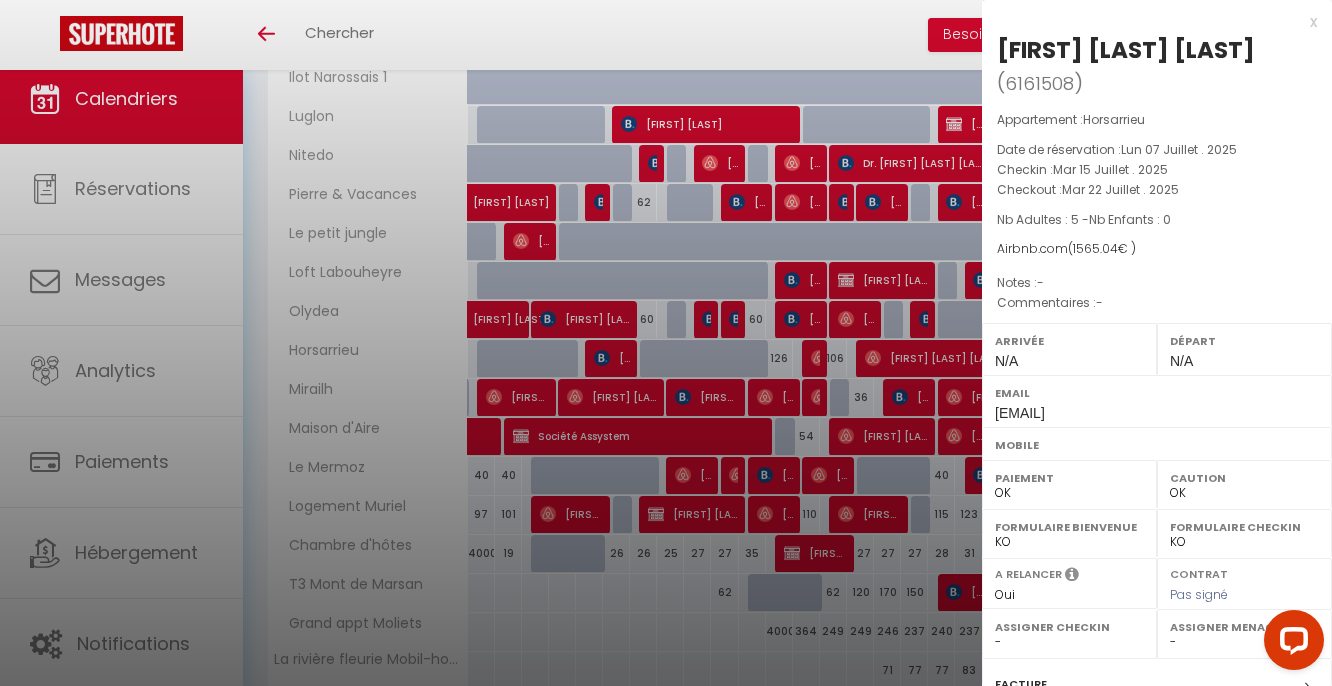 click at bounding box center (666, 343) 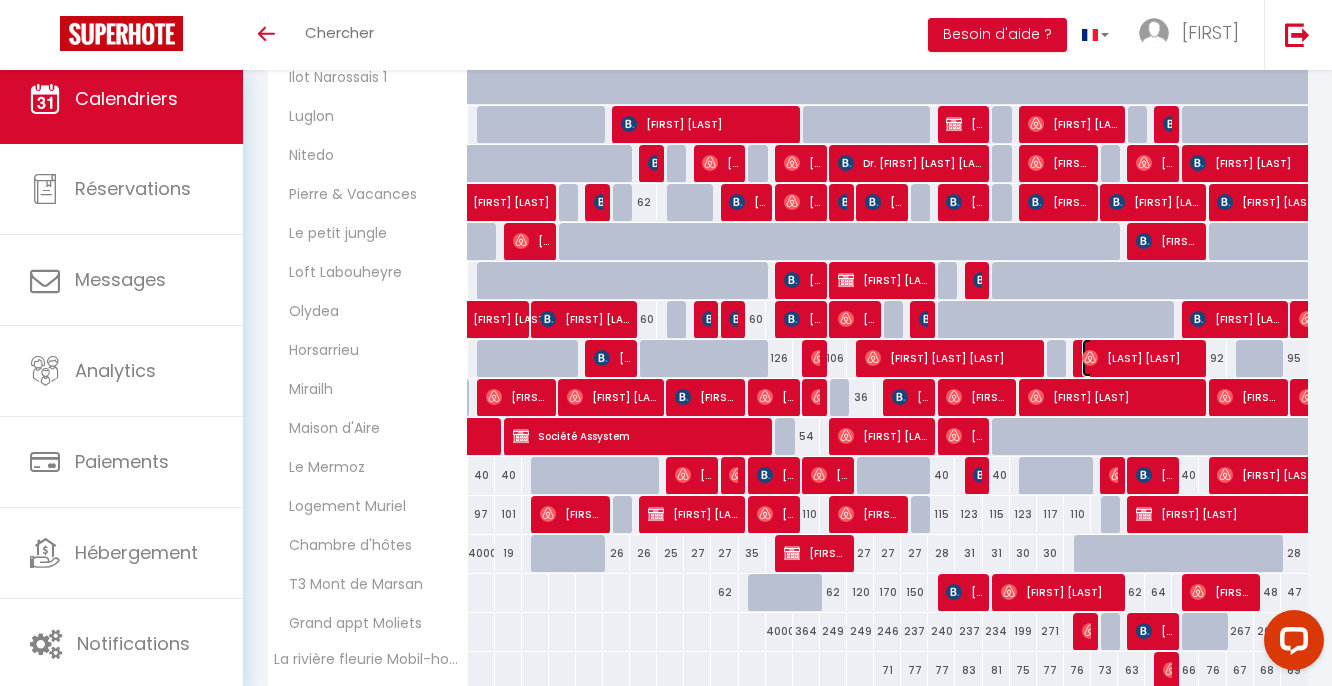 click on "[LAST] [LAST]" at bounding box center (1140, 358) 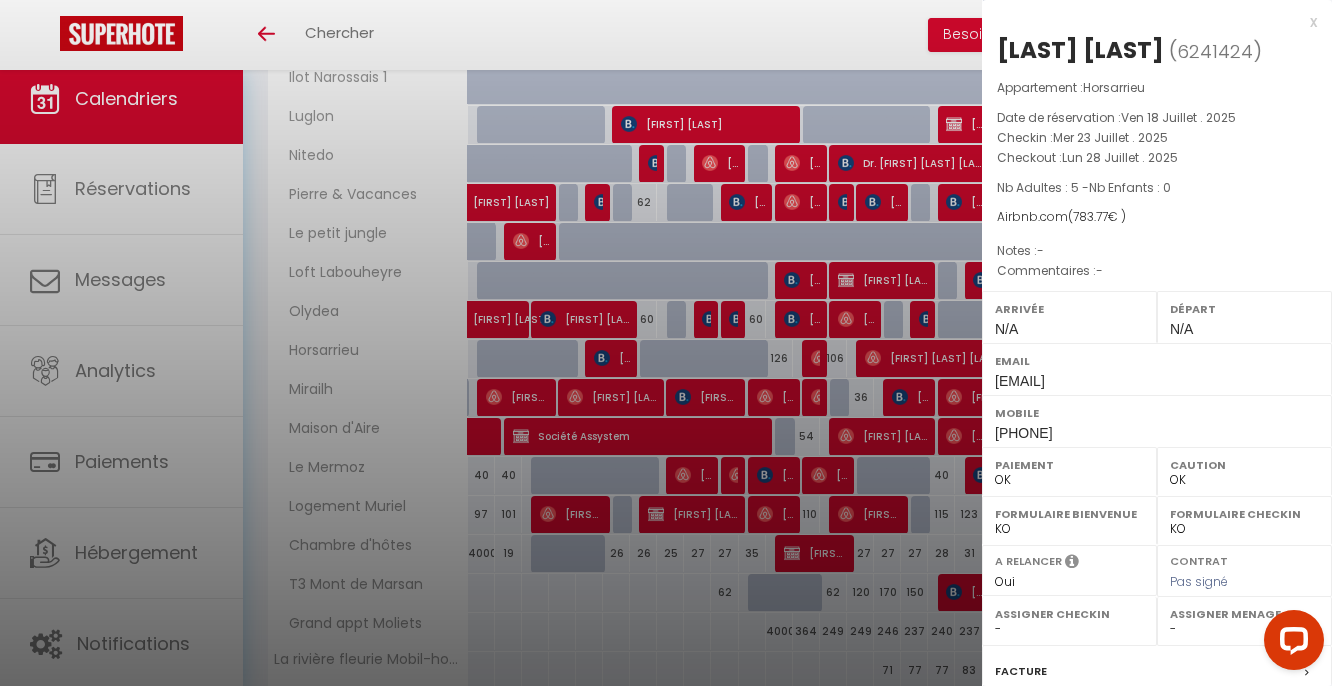 click at bounding box center (666, 343) 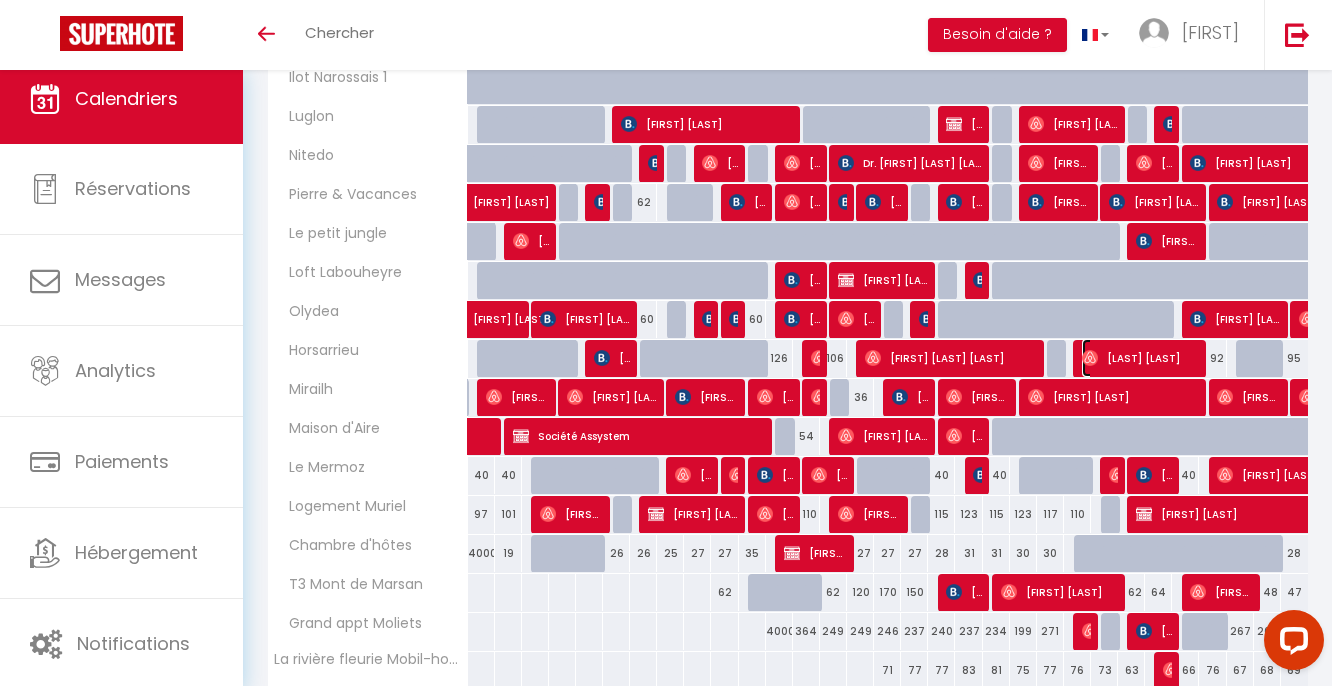 click on "[LAST] [LAST]" at bounding box center [1140, 358] 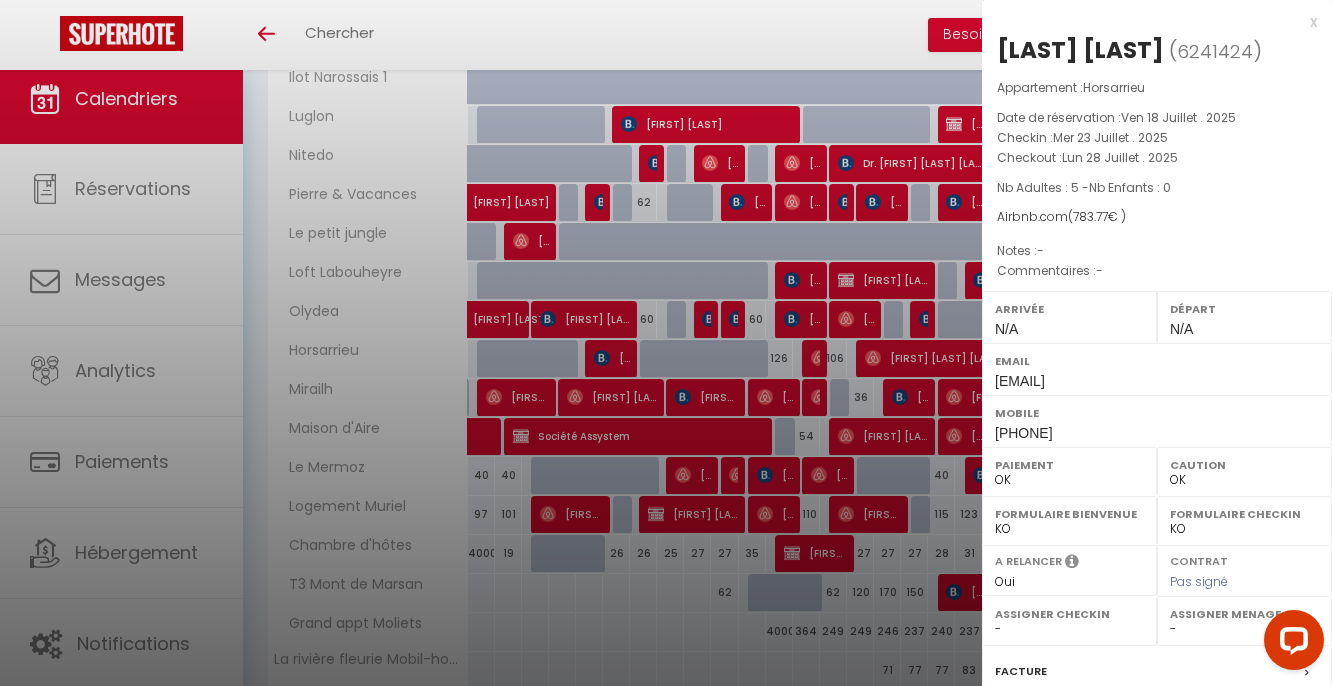 click at bounding box center [666, 343] 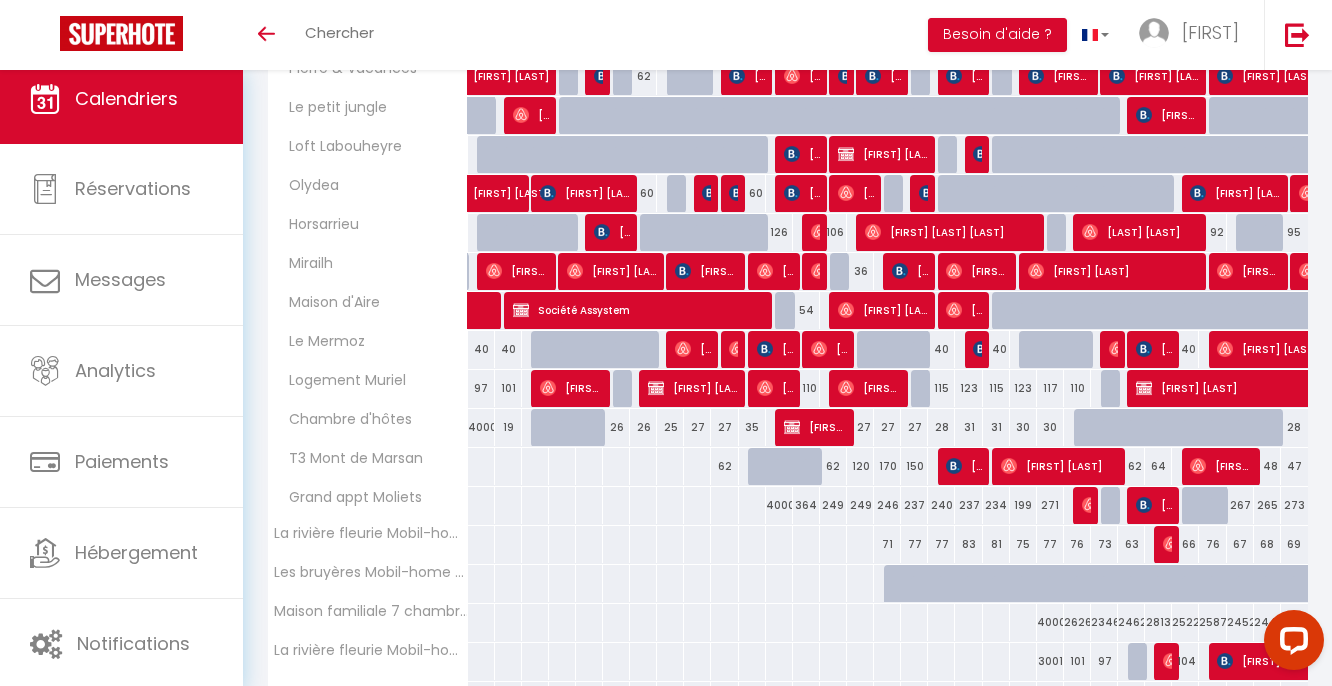 scroll, scrollTop: 511, scrollLeft: 0, axis: vertical 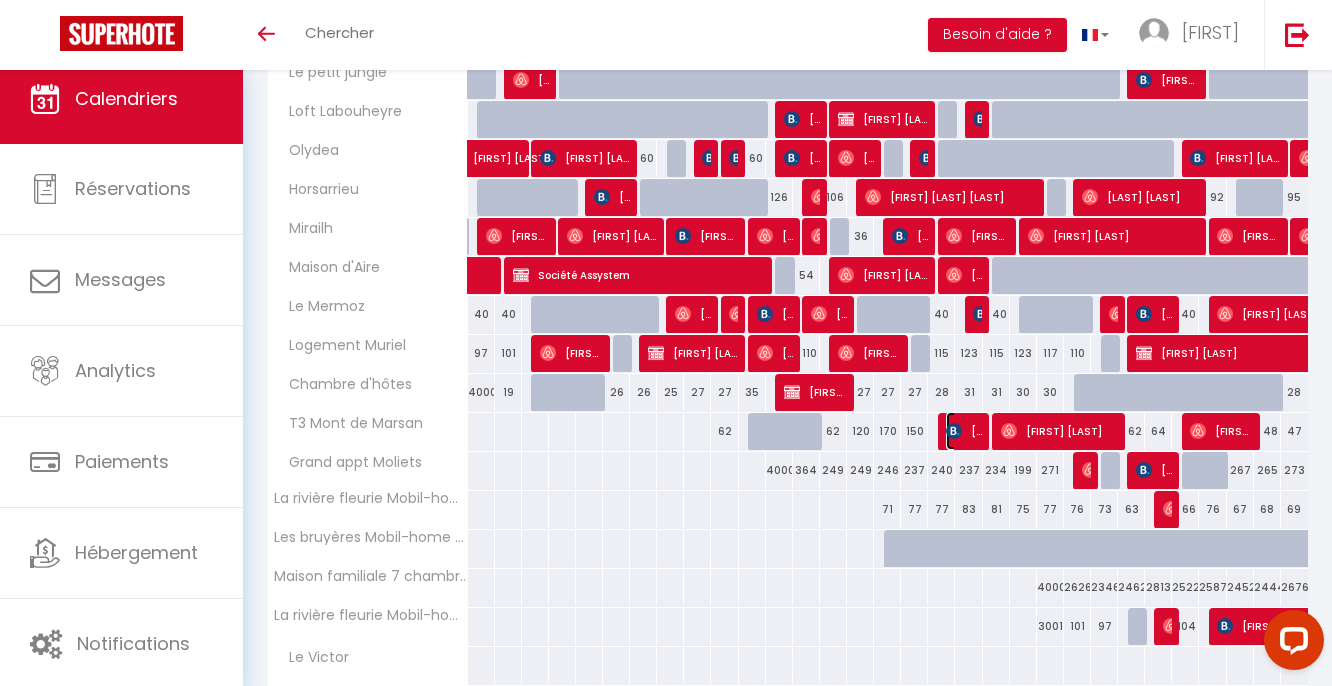 click on "[FIRST] [LAST]" at bounding box center (964, 431) 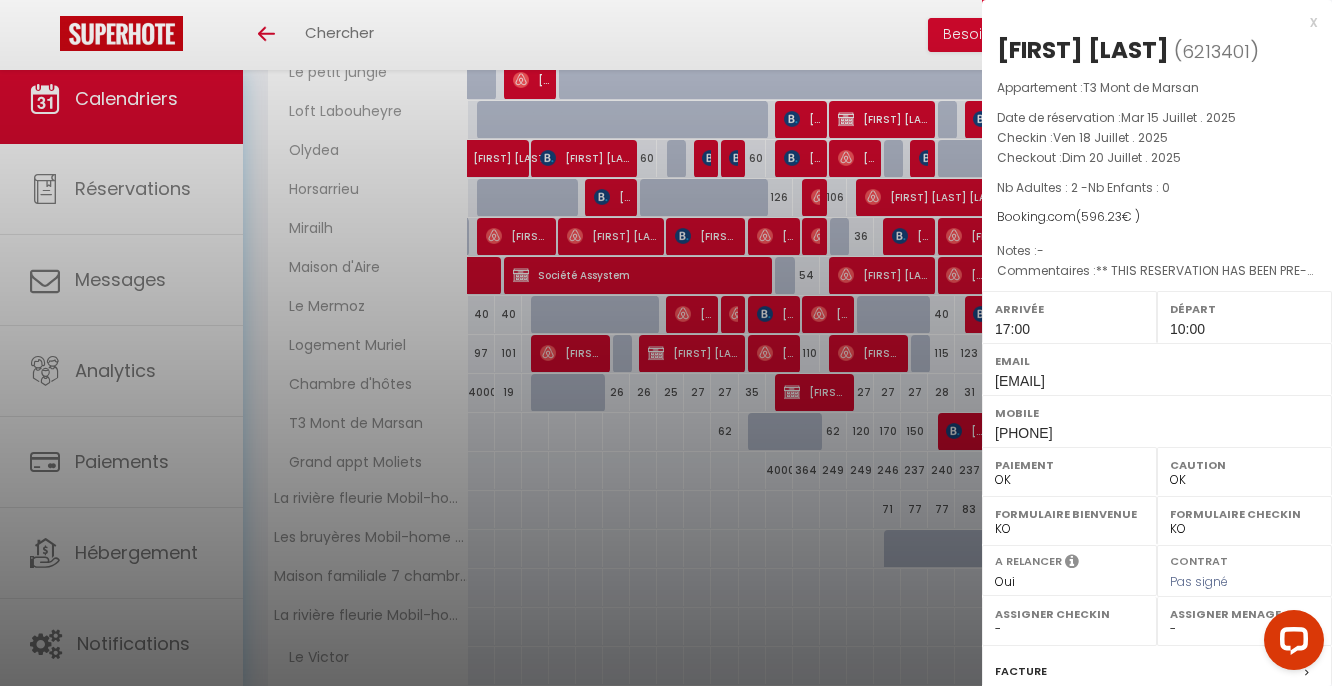 click at bounding box center [666, 343] 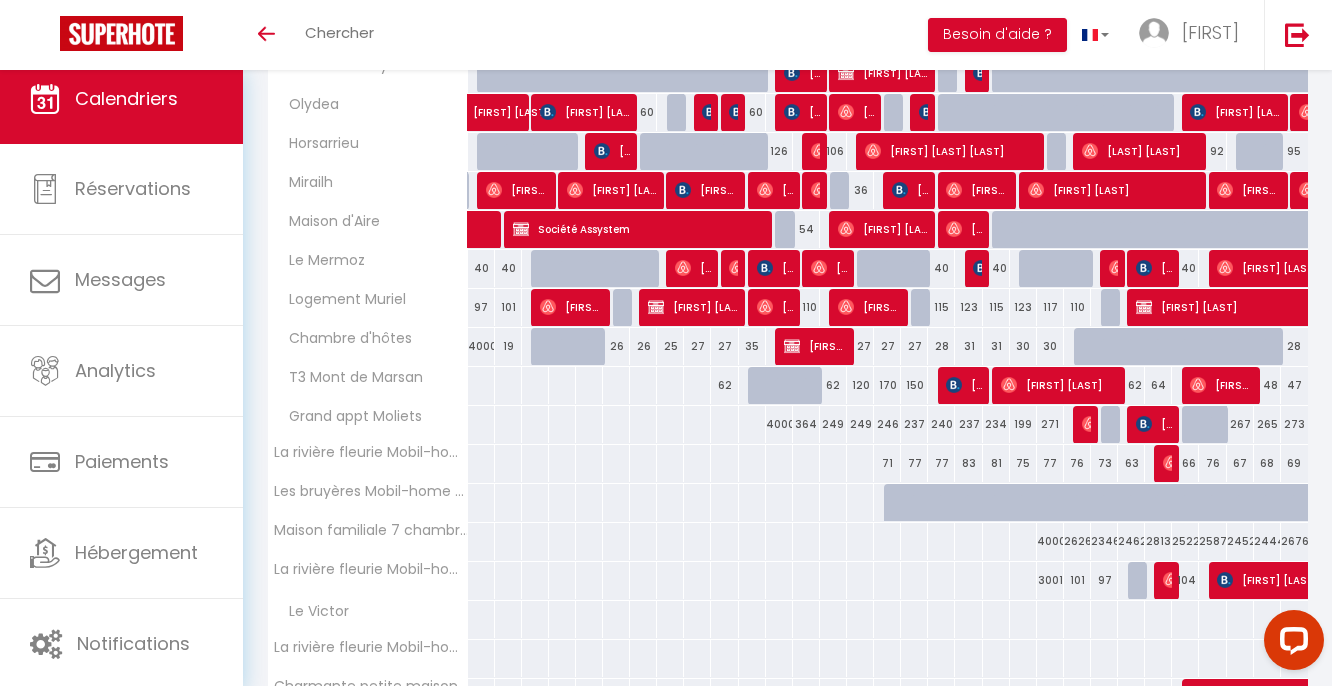 scroll, scrollTop: 559, scrollLeft: 0, axis: vertical 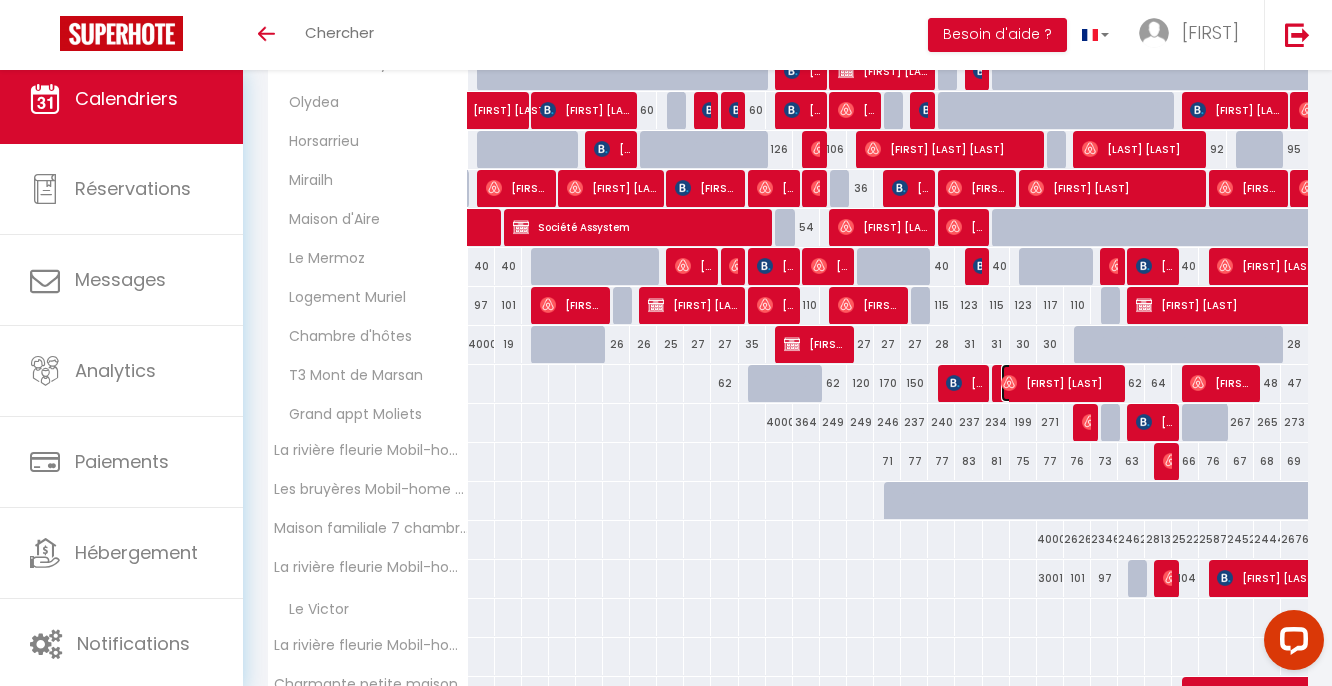 click on "[FIRST] [LAST]" at bounding box center (1059, 383) 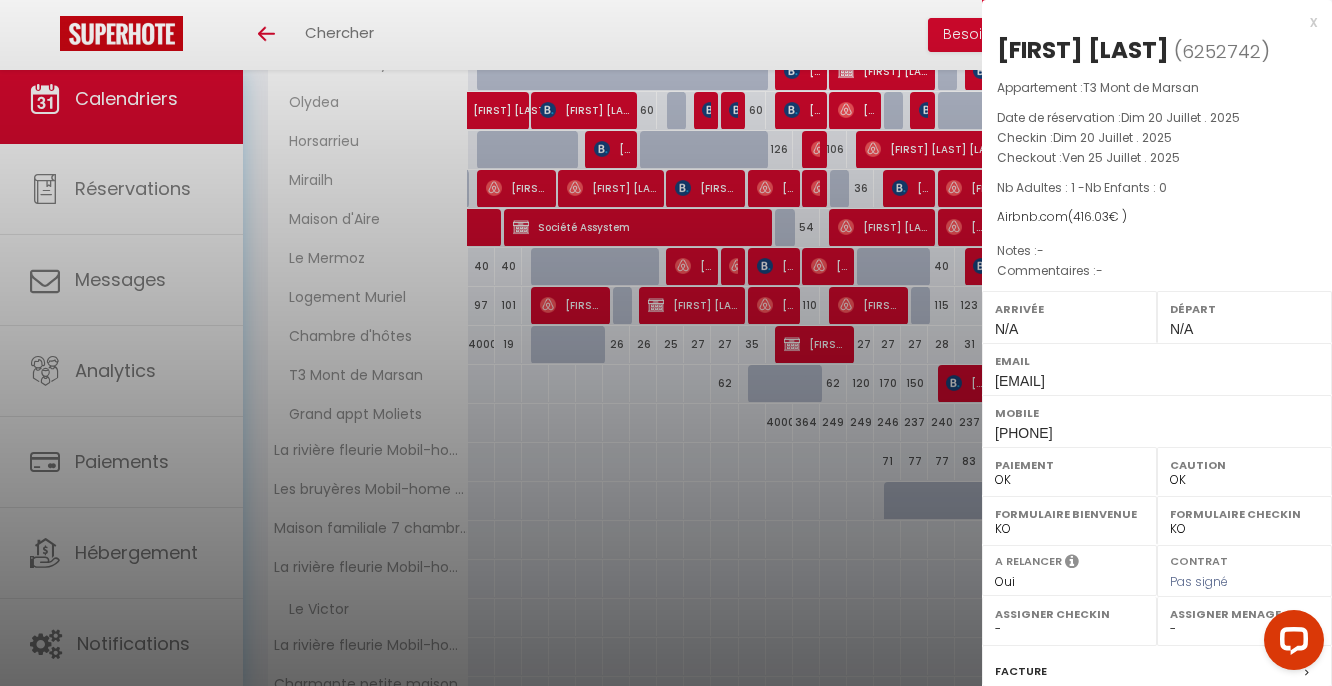 click at bounding box center [666, 343] 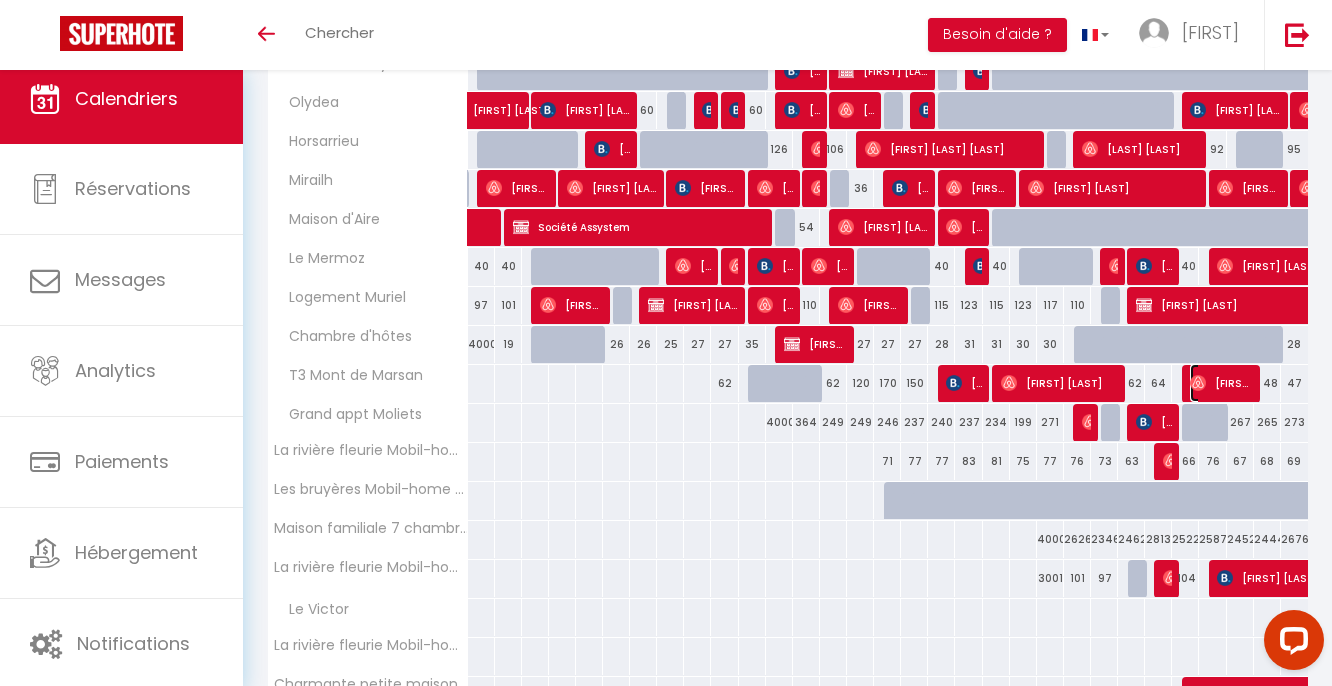 click on "[FIRST] [LAST]" at bounding box center [1221, 383] 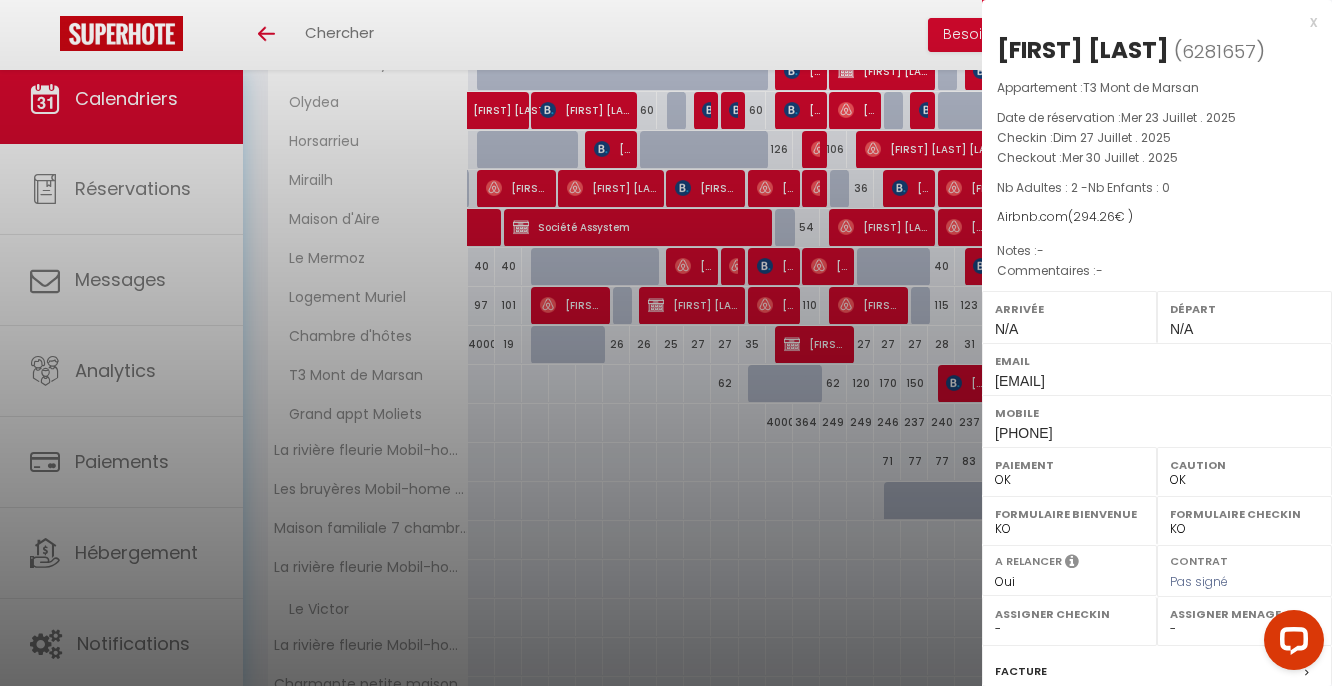 click at bounding box center [666, 343] 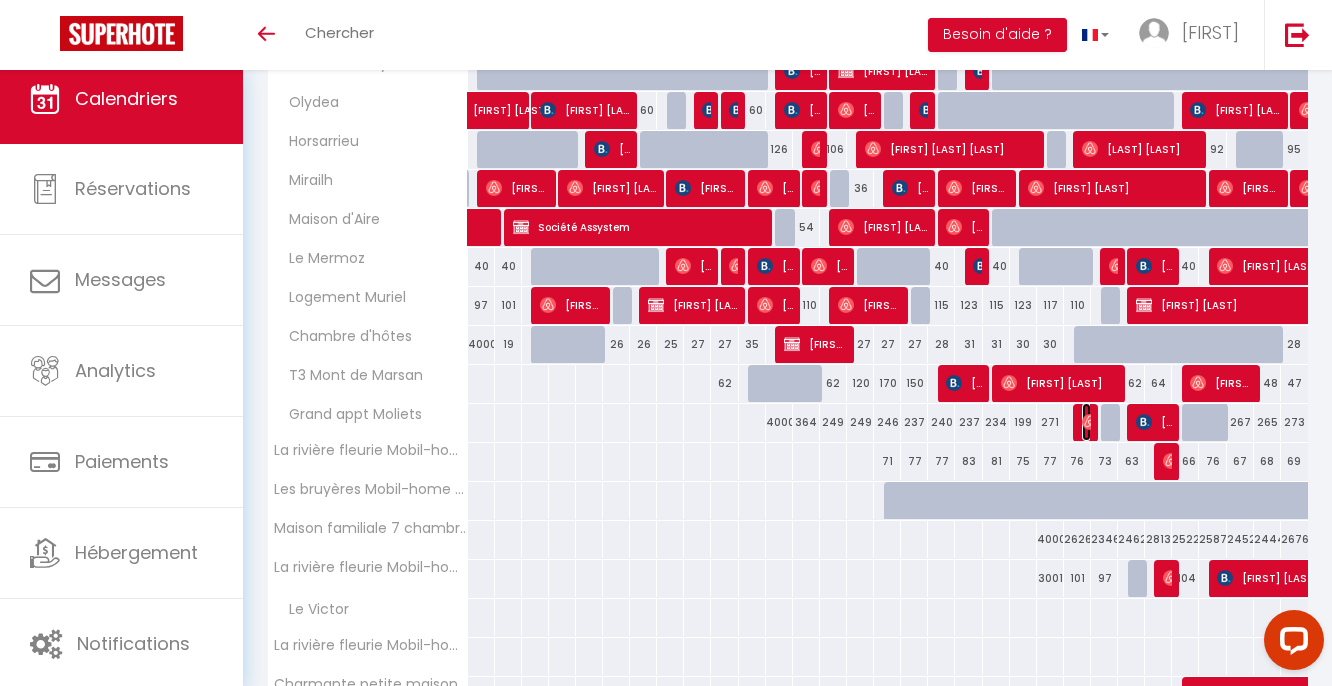 click at bounding box center (1090, 422) 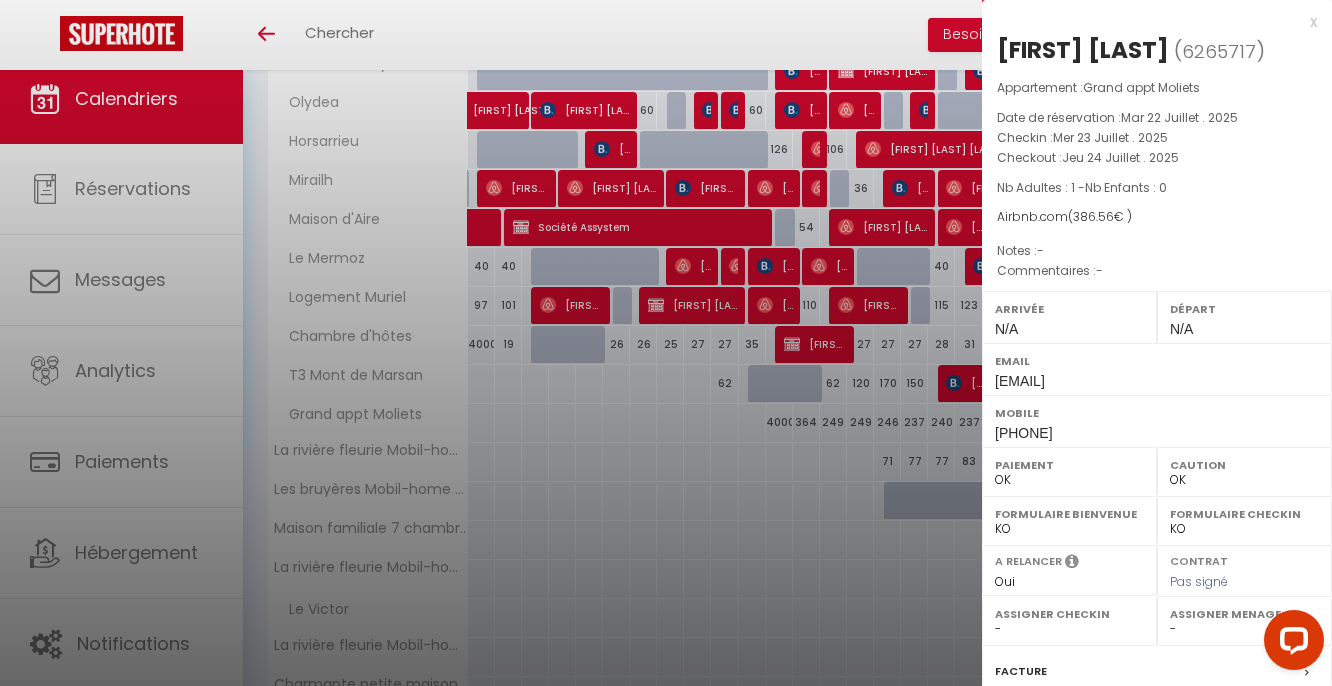 click at bounding box center (666, 343) 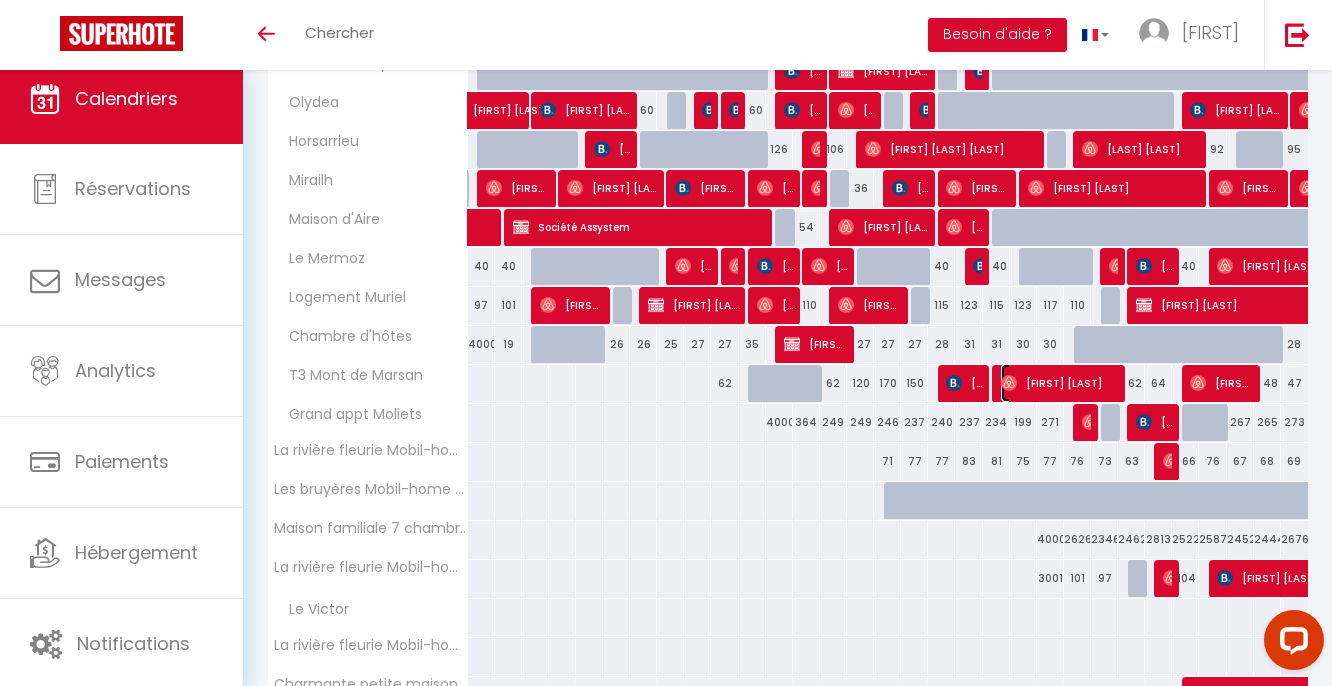 click on "[FIRST] [LAST]" at bounding box center (1059, 383) 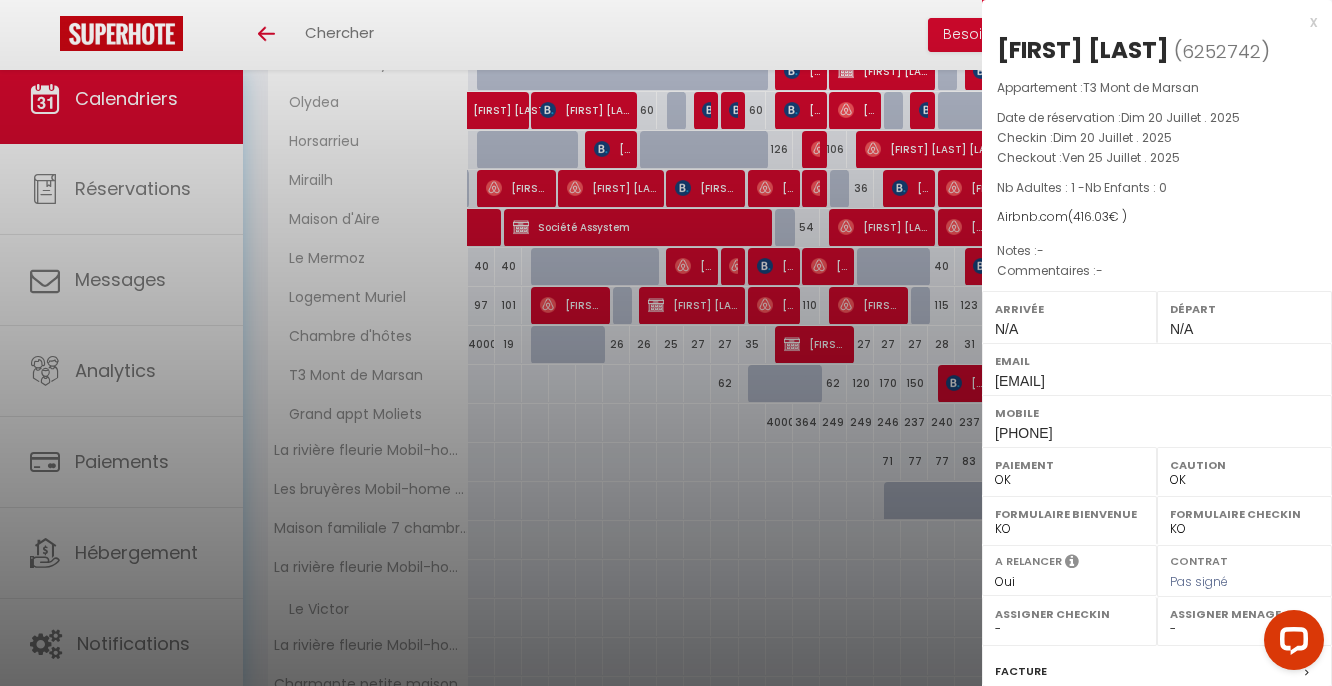 click at bounding box center (666, 343) 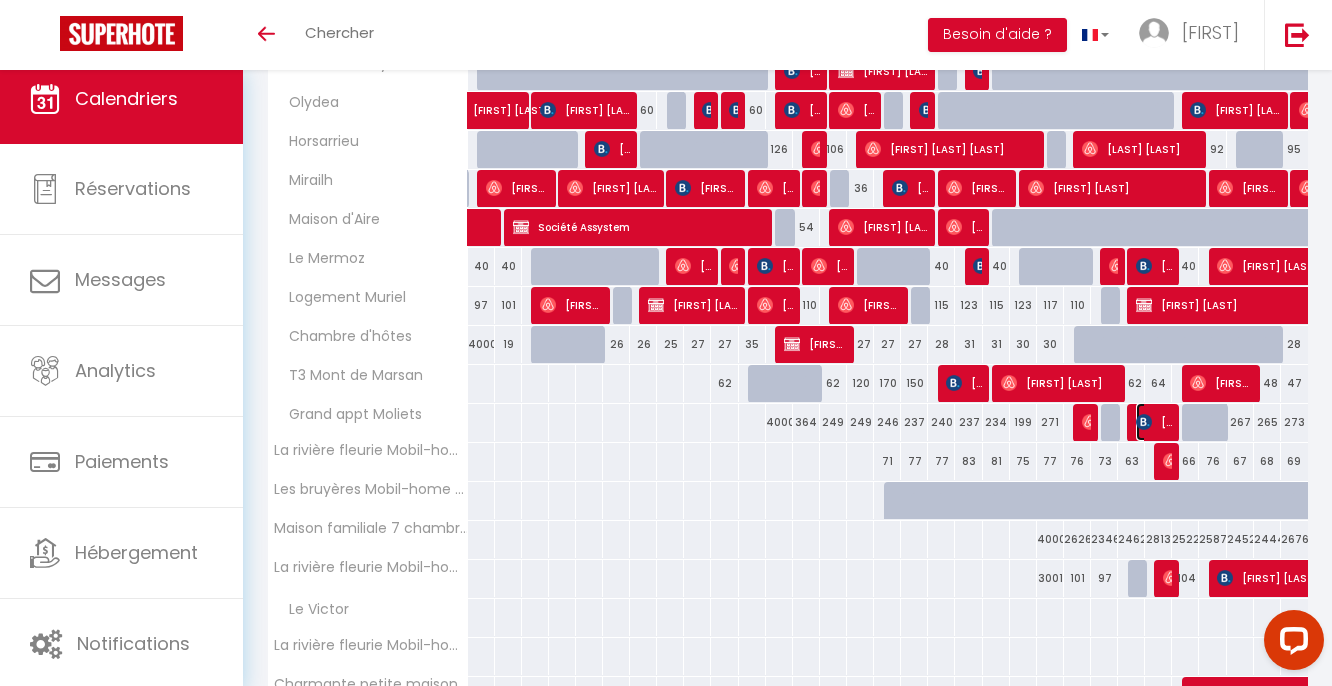 click on "[FIRST] [LAST]" at bounding box center [1154, 422] 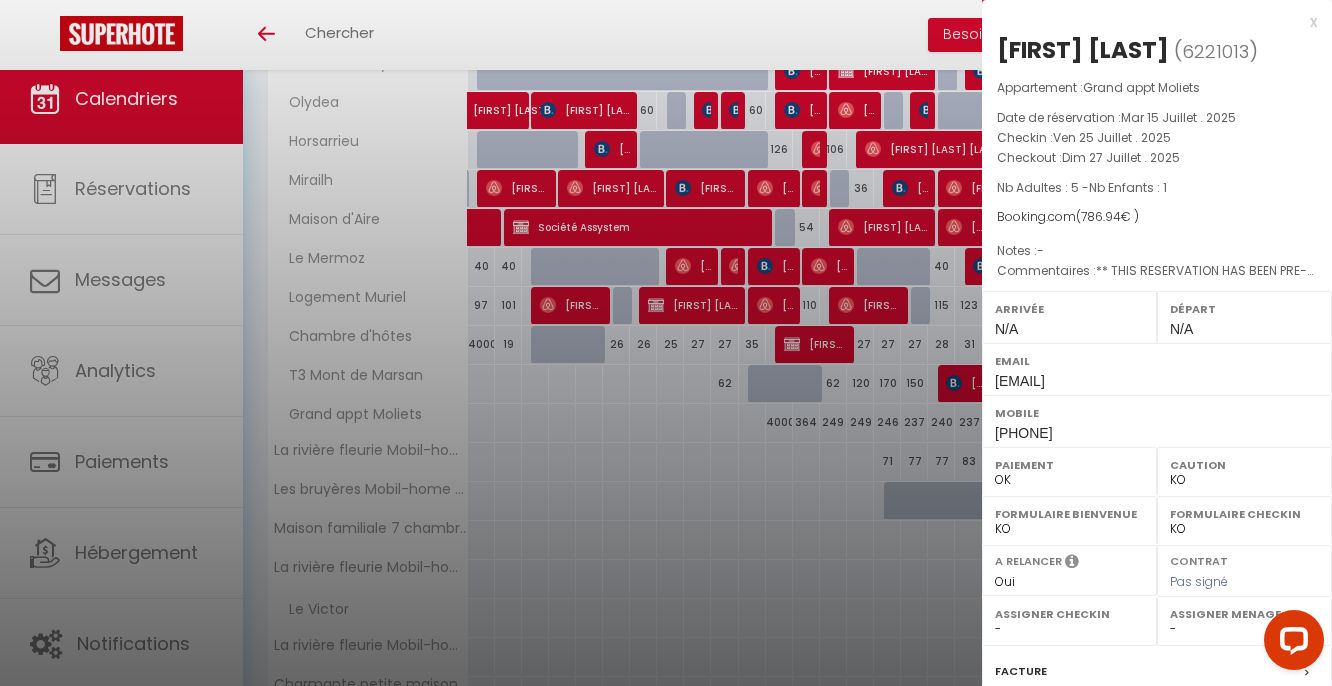 click at bounding box center (666, 343) 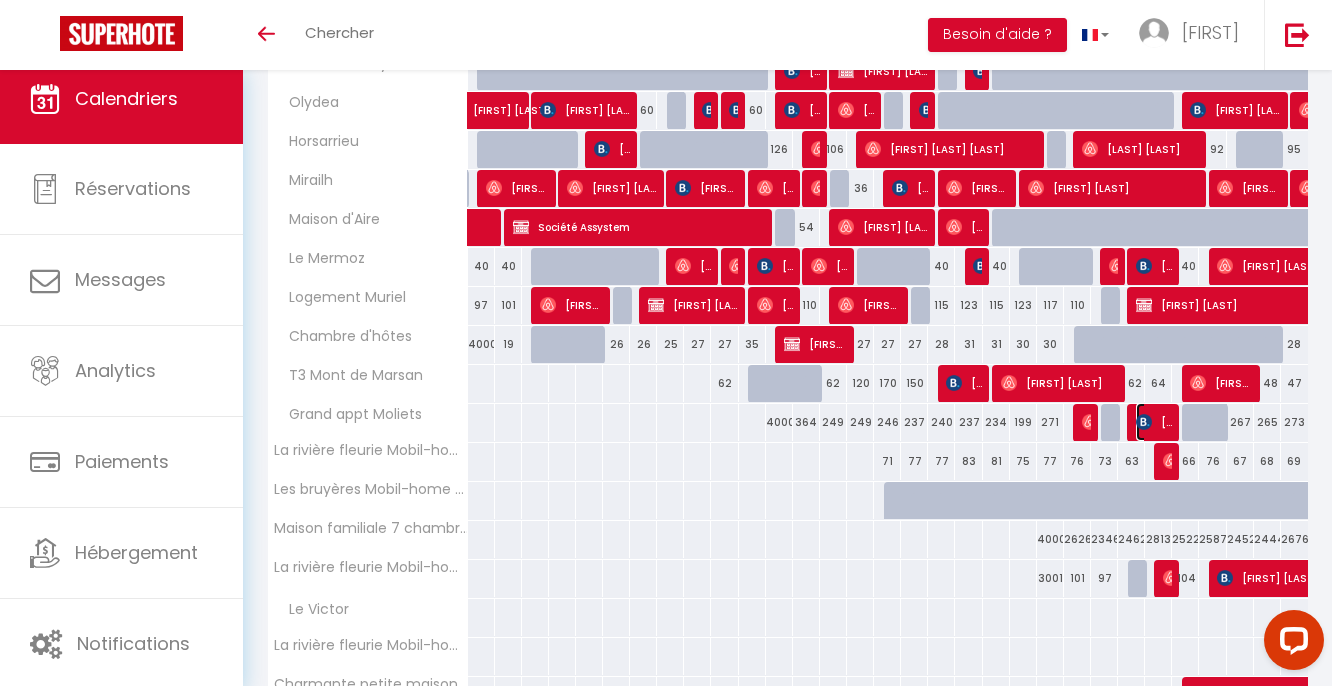 click at bounding box center [1144, 422] 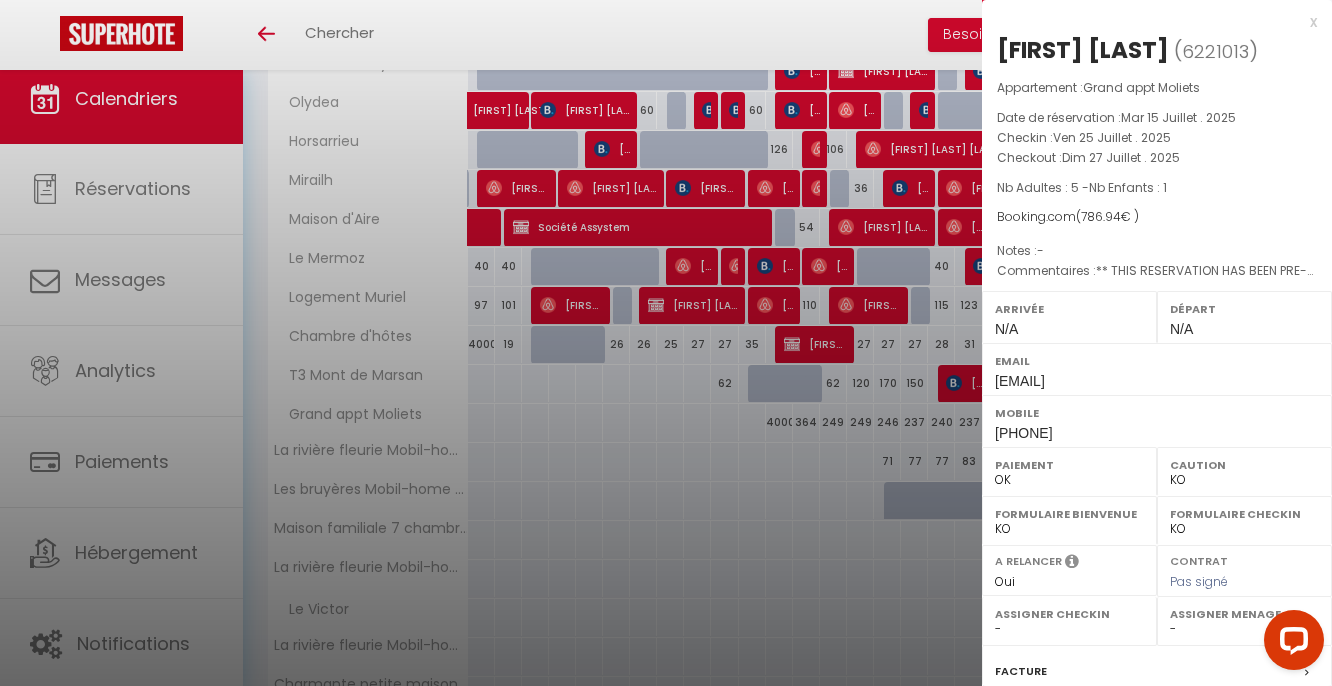click at bounding box center [666, 343] 